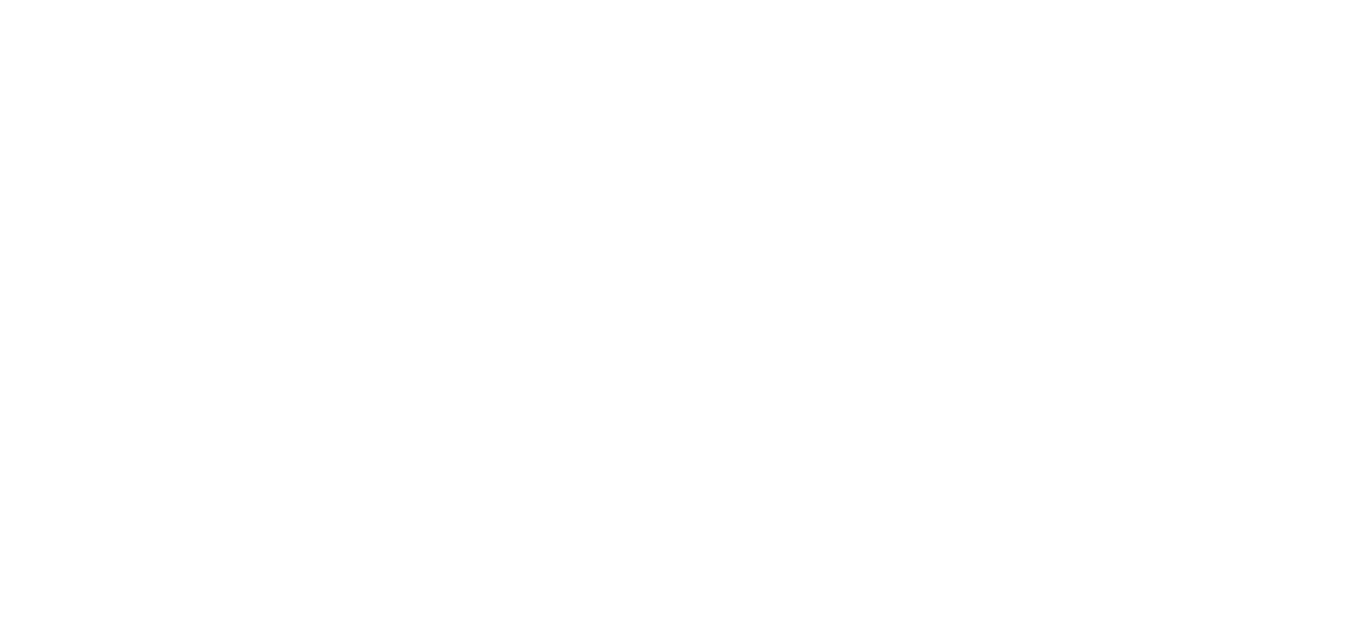 scroll, scrollTop: 0, scrollLeft: 0, axis: both 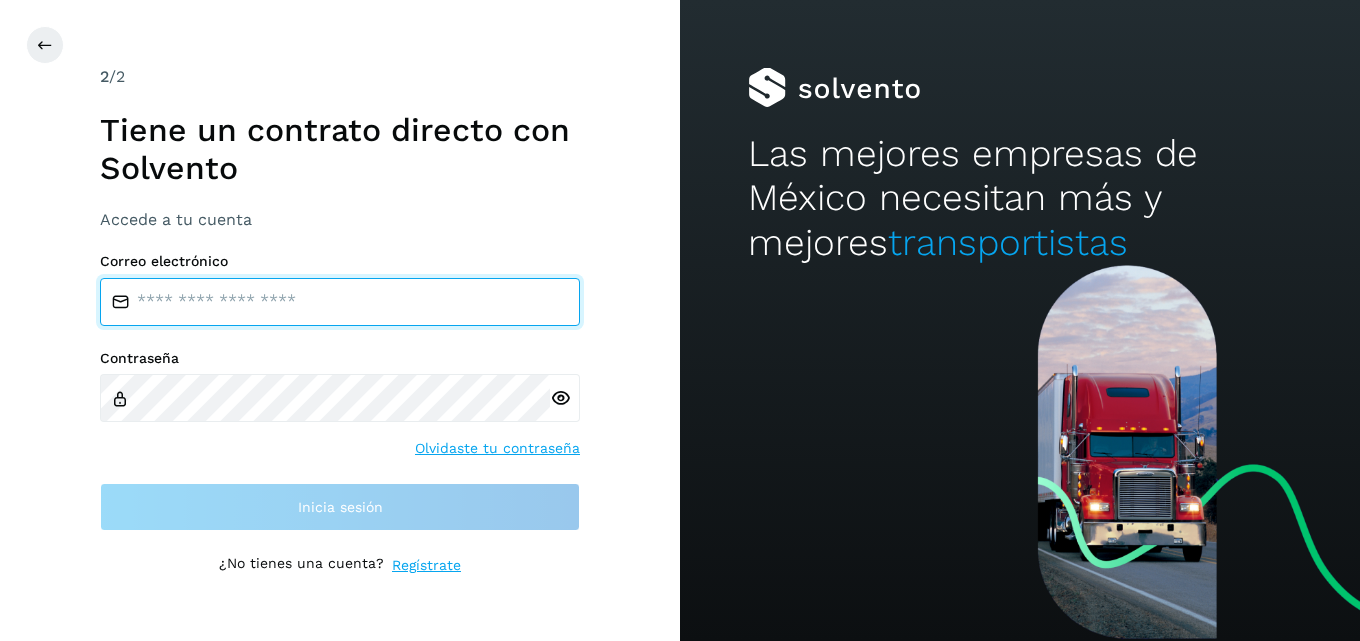 click at bounding box center [340, 302] 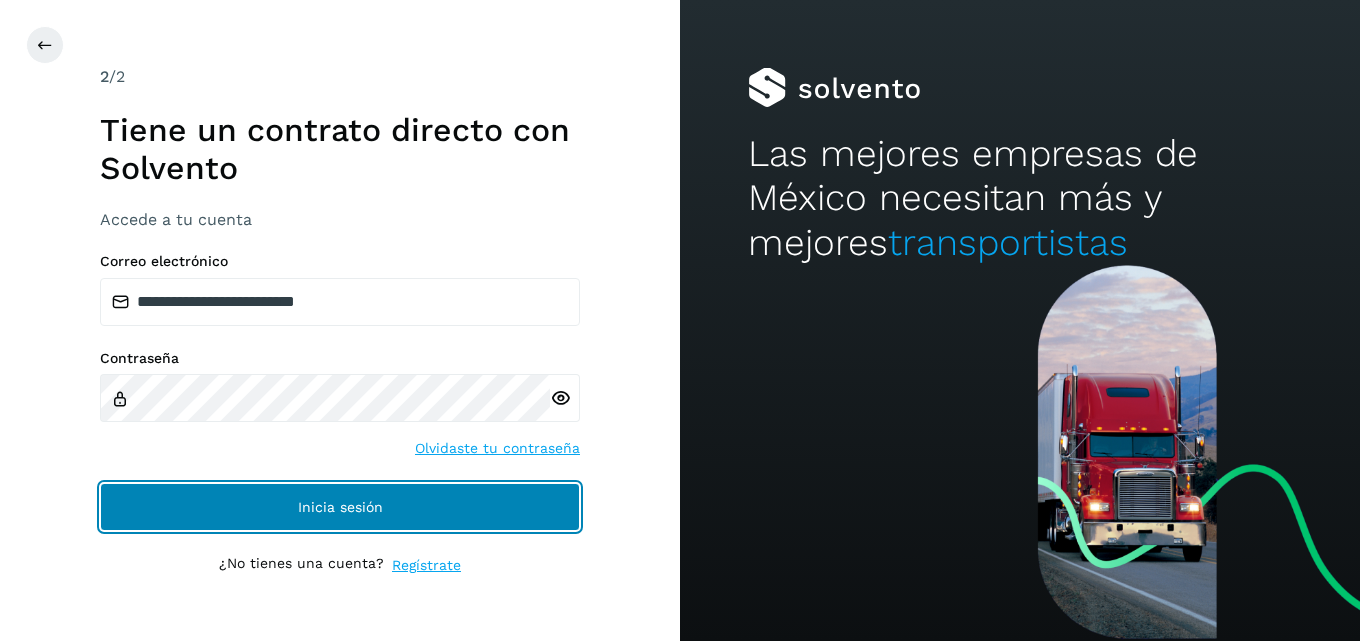 click on "Inicia sesión" at bounding box center (340, 507) 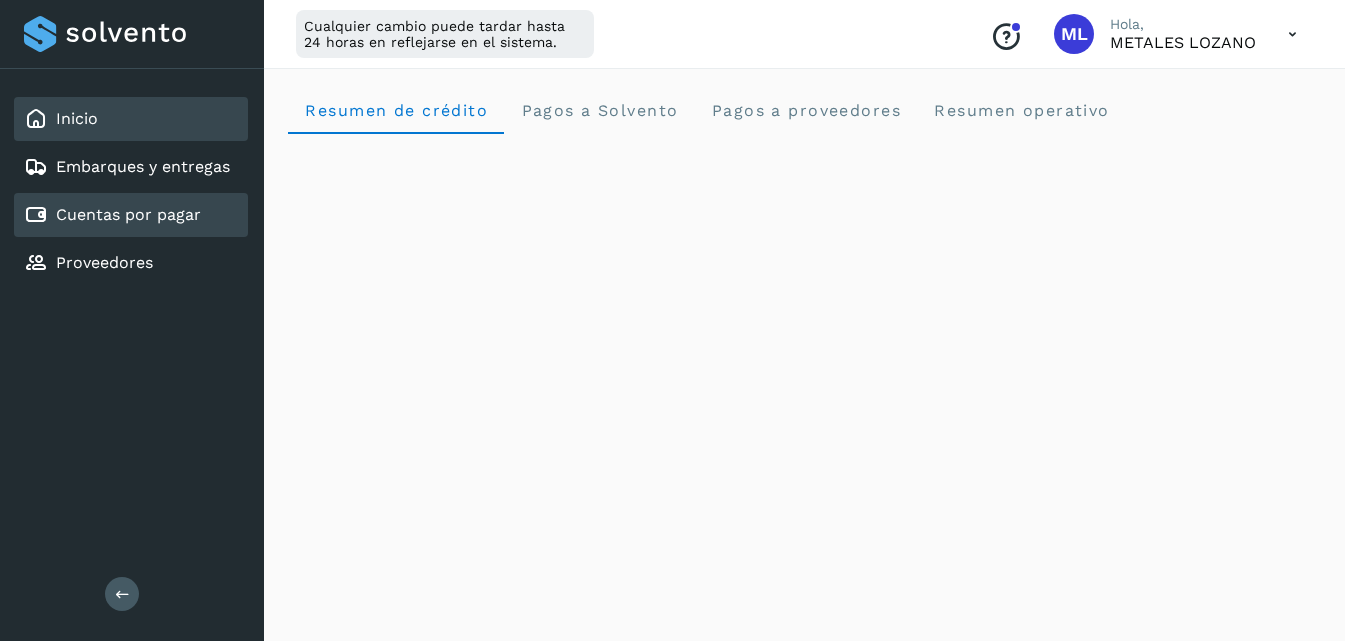 click on "Cuentas por pagar" at bounding box center [128, 214] 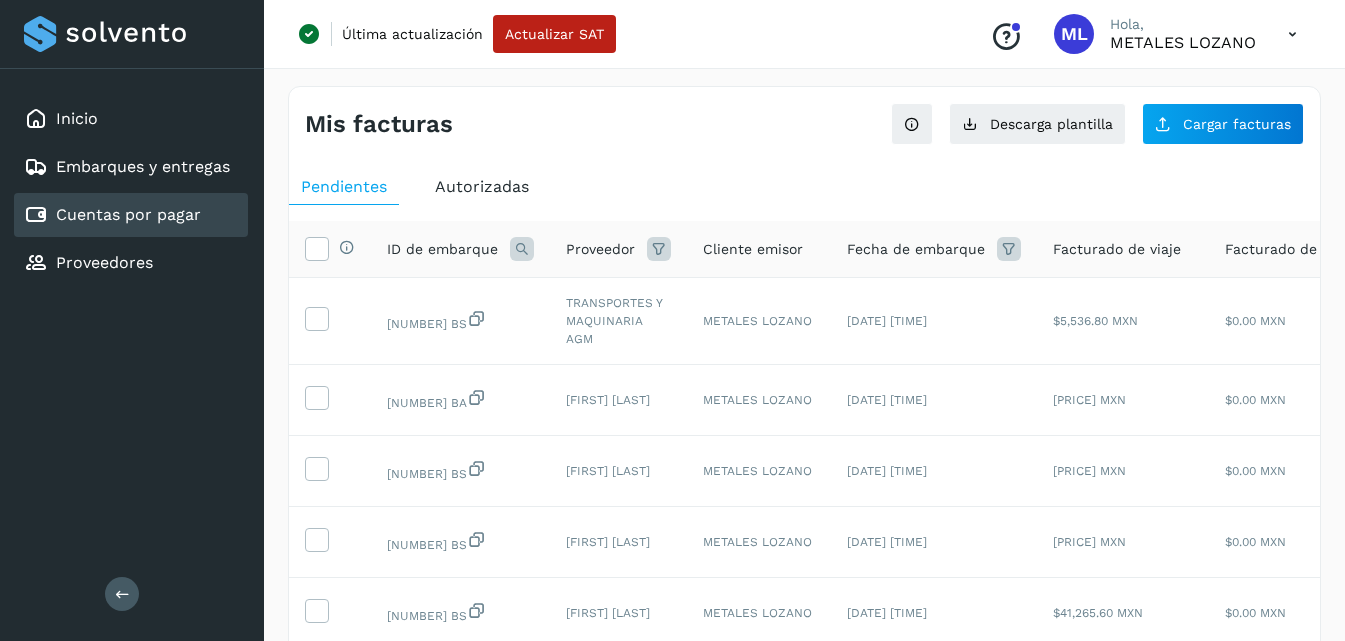 click at bounding box center (659, 249) 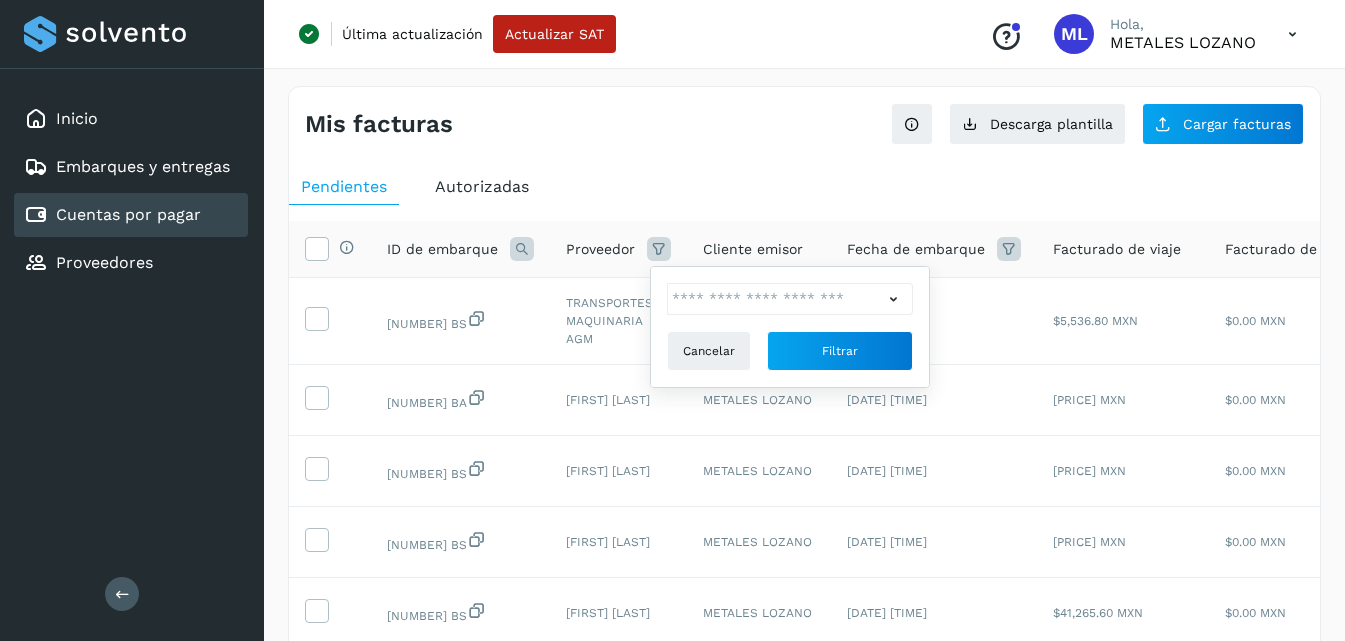 click 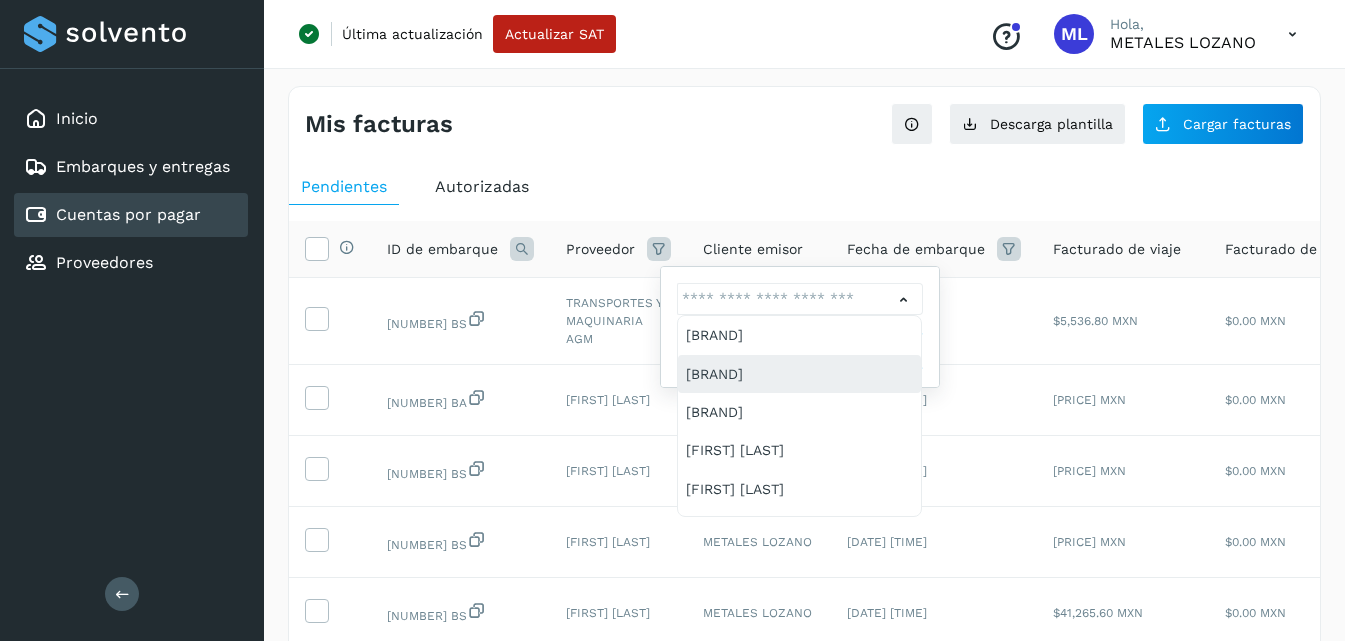 scroll, scrollTop: 100, scrollLeft: 0, axis: vertical 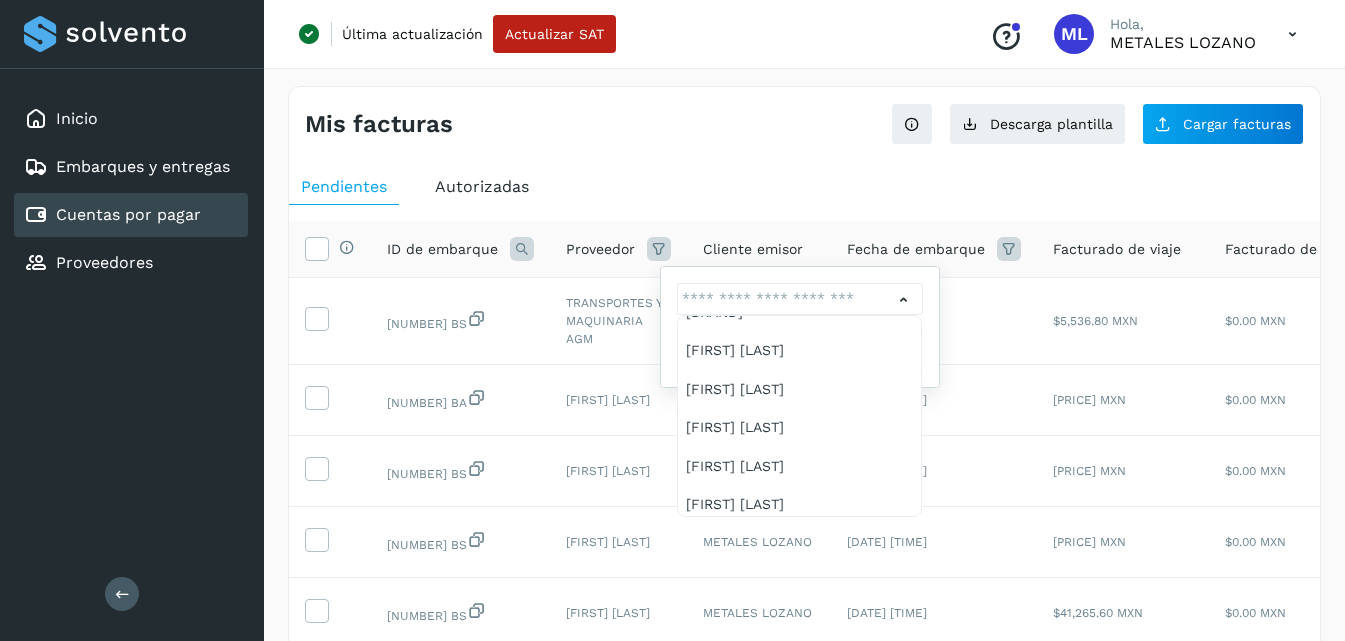 click at bounding box center [672, 320] 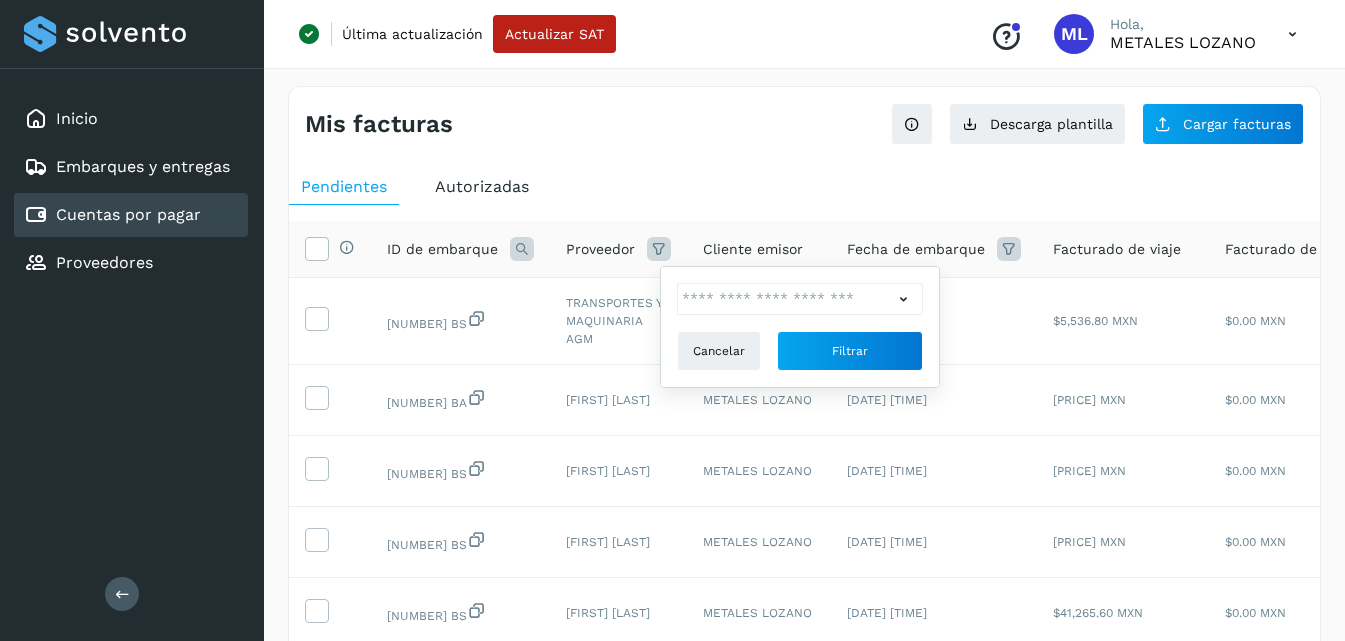 click at bounding box center [522, 249] 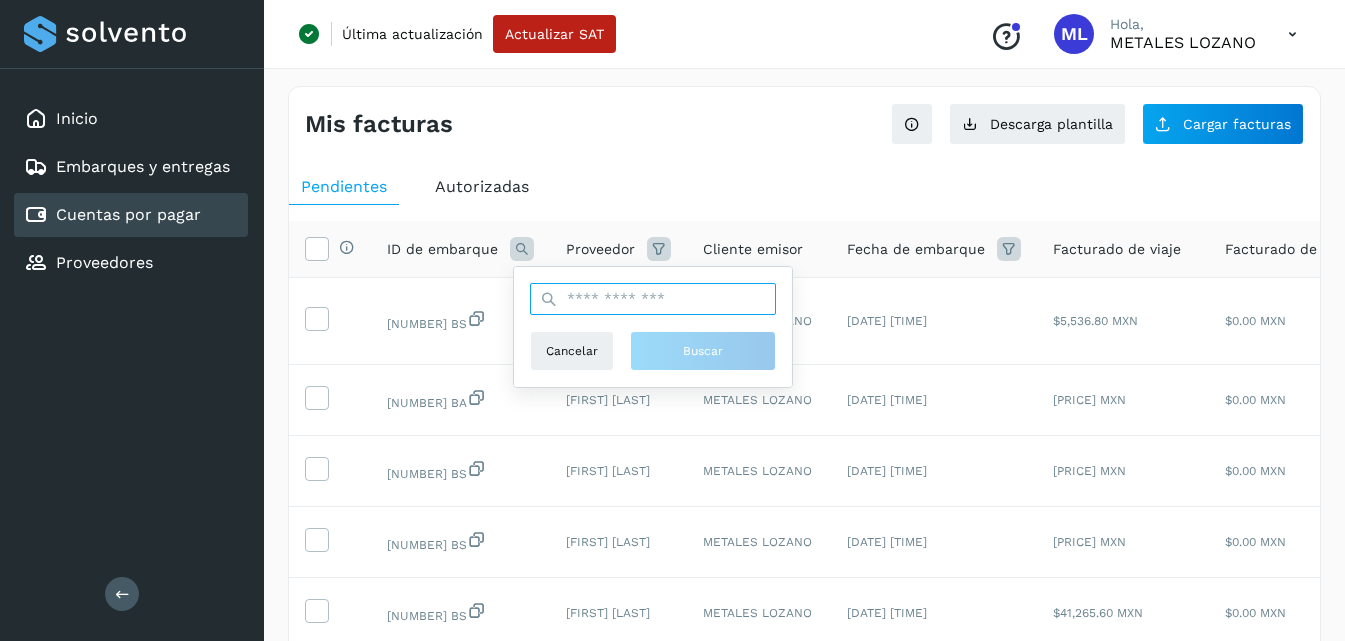 drag, startPoint x: 596, startPoint y: 301, endPoint x: 595, endPoint y: 322, distance: 21.023796 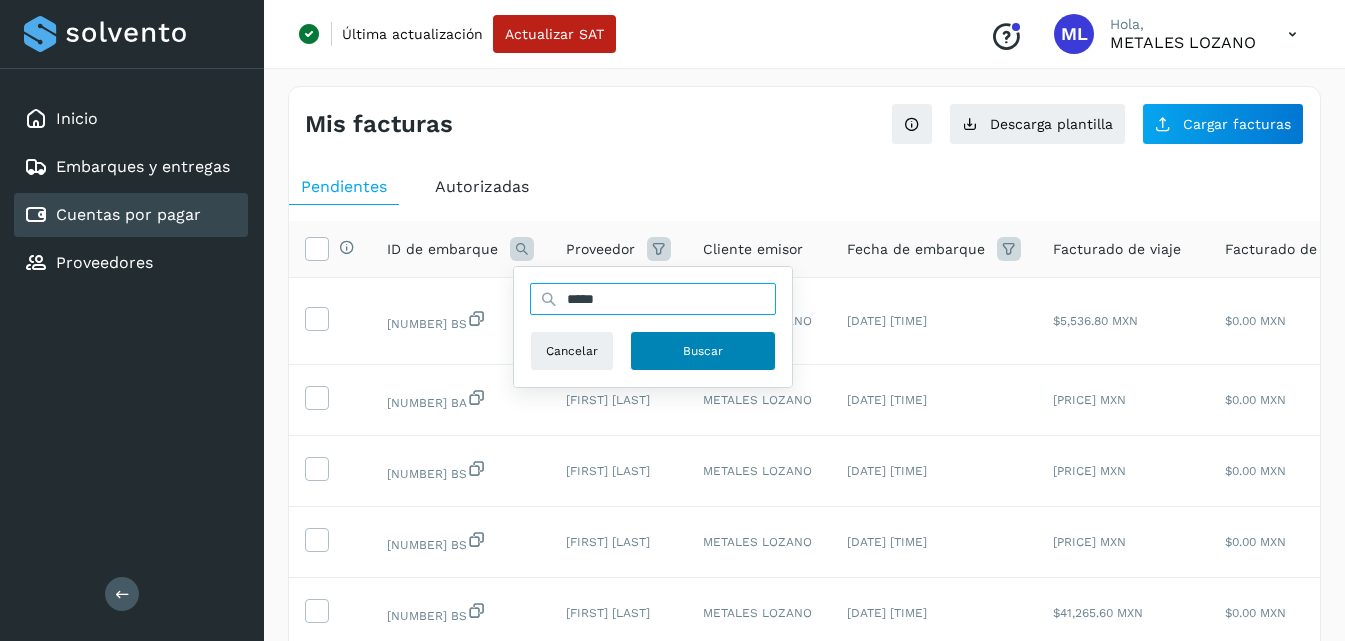 type on "*****" 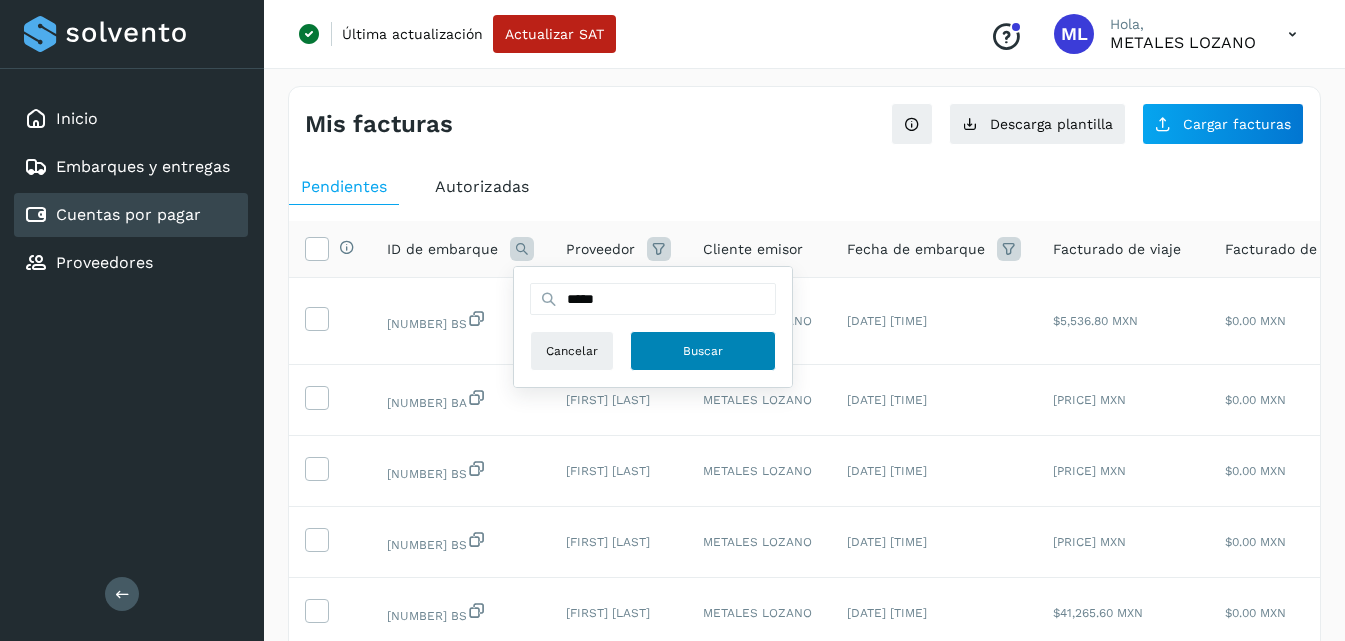 click on "Buscar" 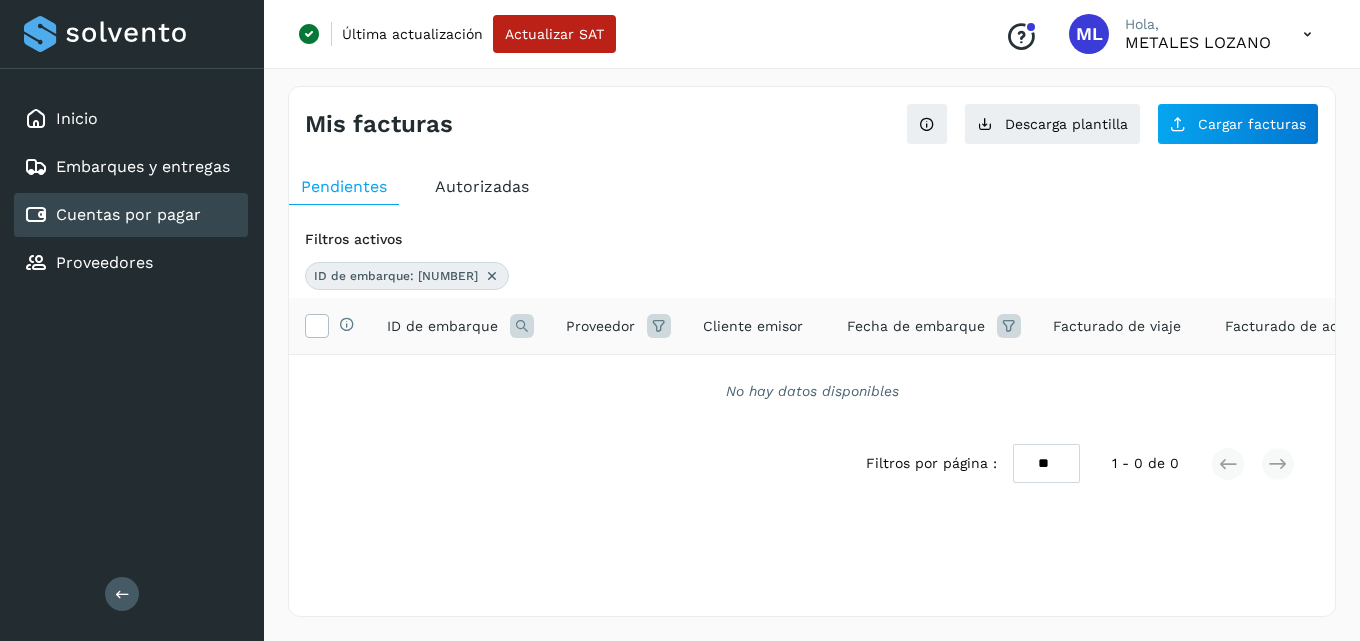 click at bounding box center [492, 276] 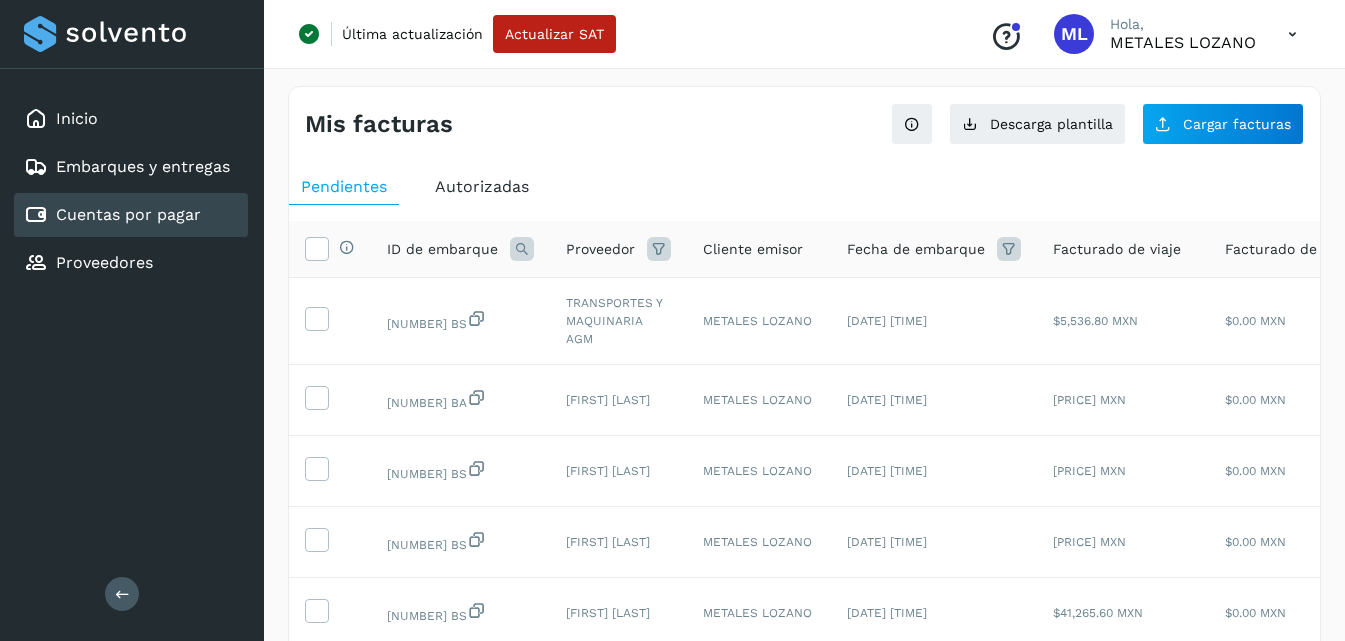click at bounding box center [522, 249] 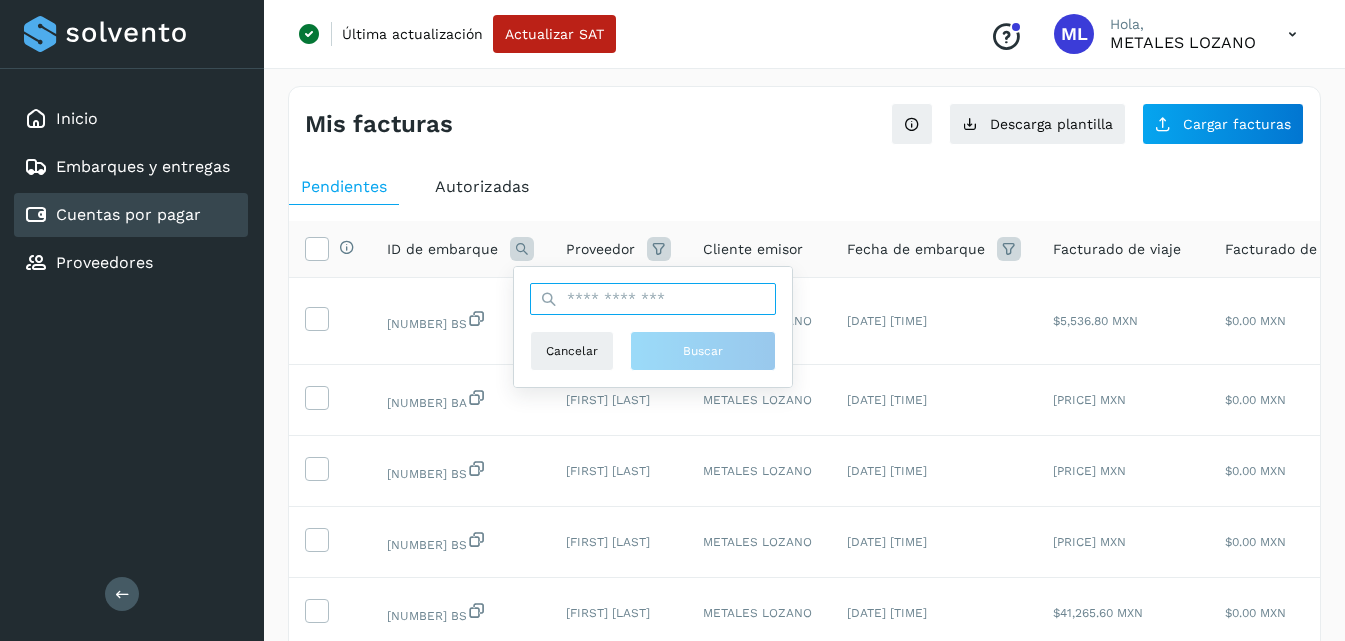 click at bounding box center [653, 299] 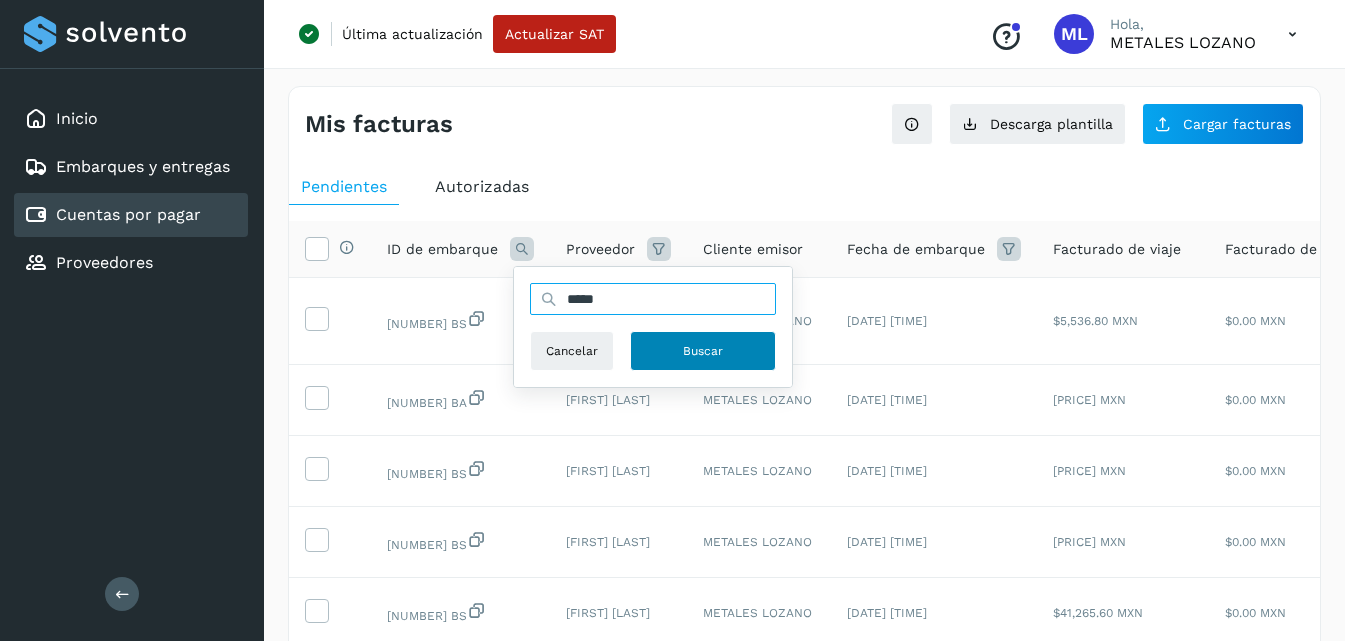 type on "*****" 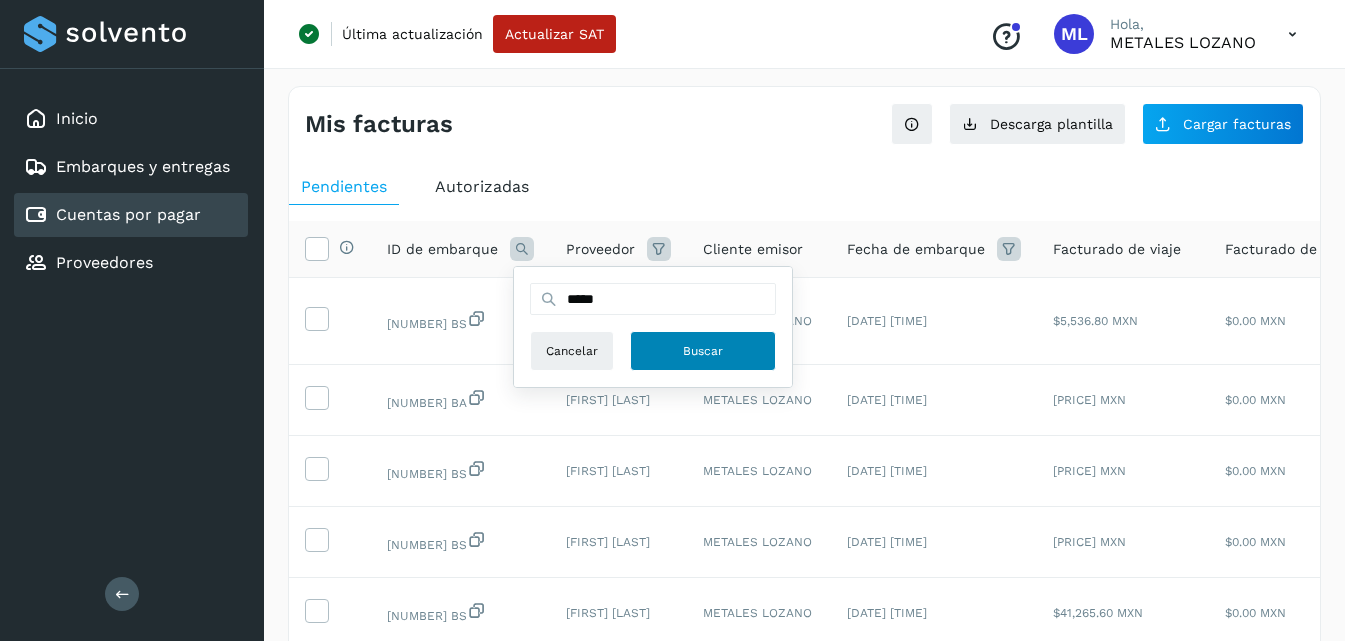 click on "Buscar" at bounding box center (703, 351) 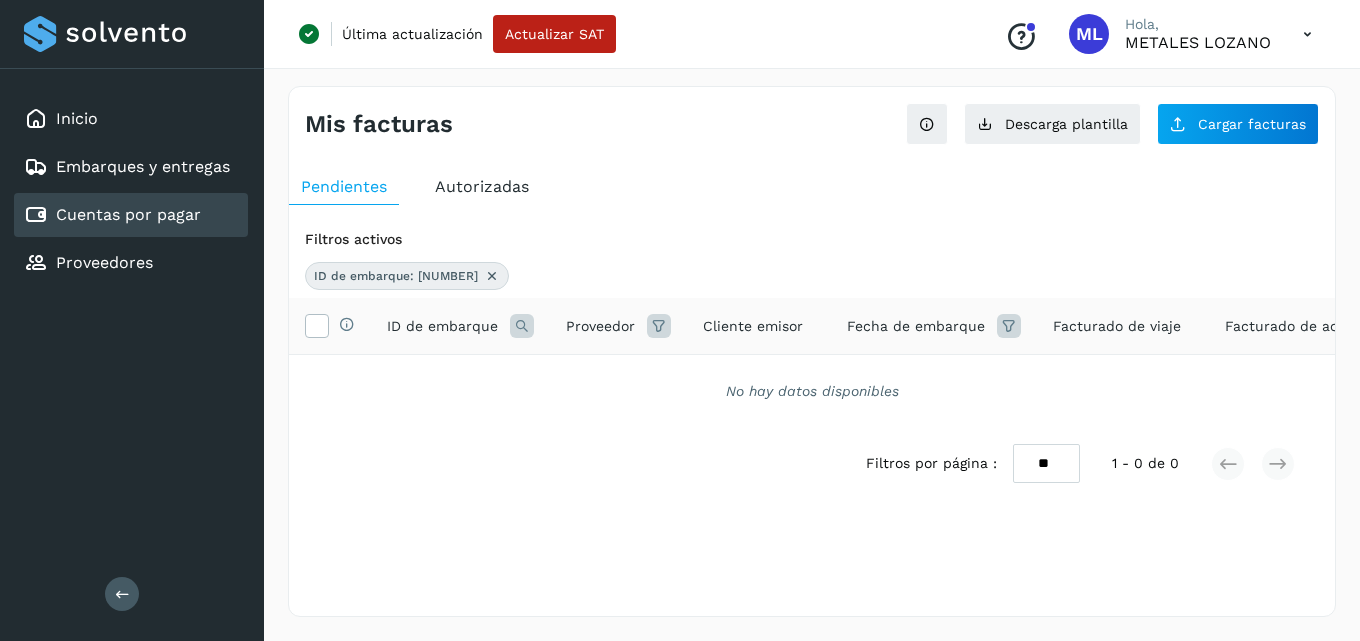 click at bounding box center [492, 276] 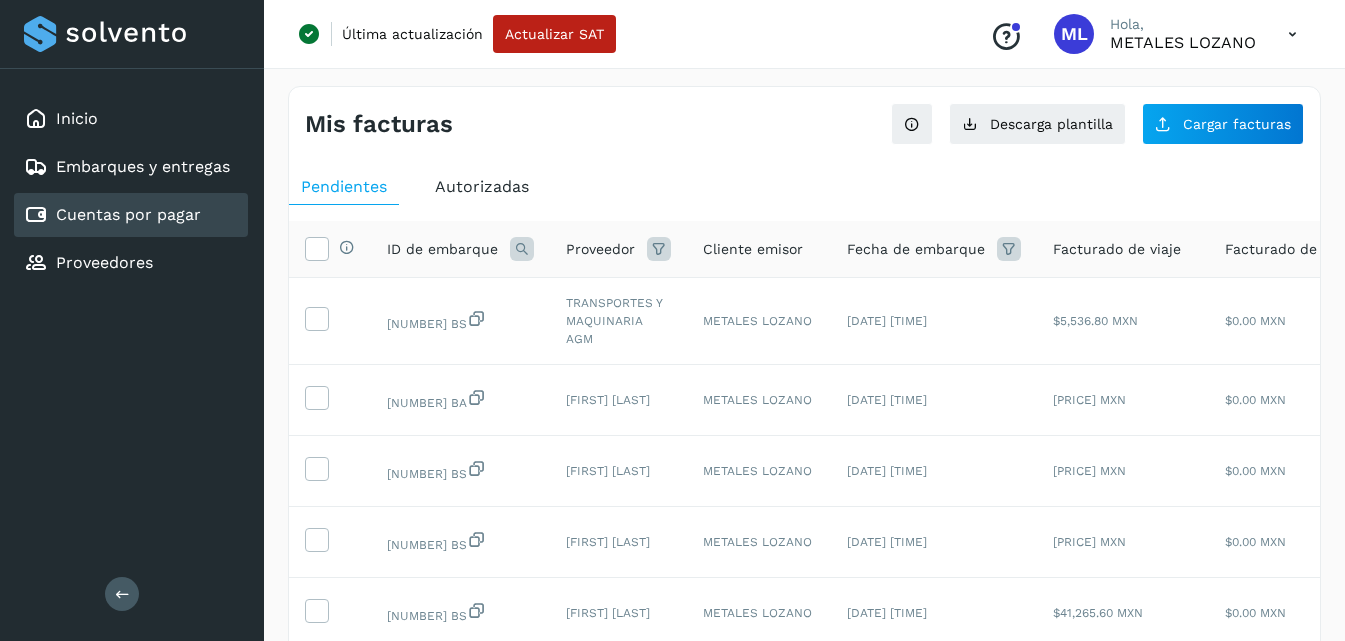 click at bounding box center [522, 249] 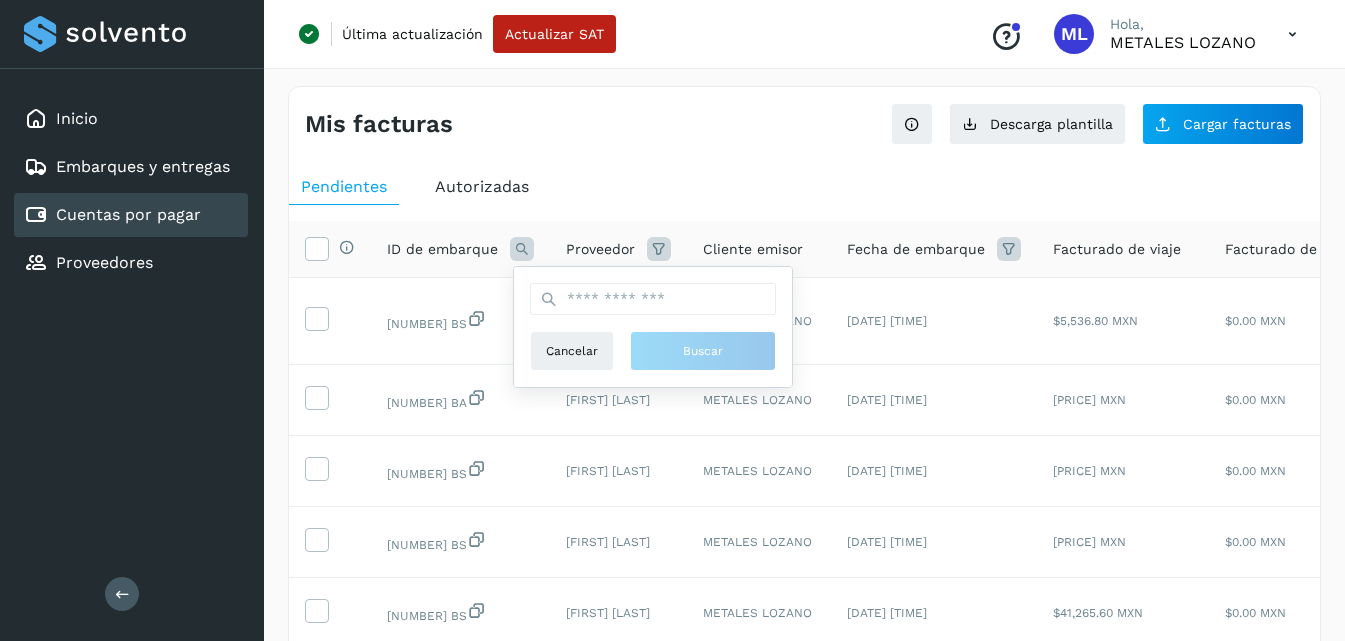 click on "Autorizadas" at bounding box center [482, 186] 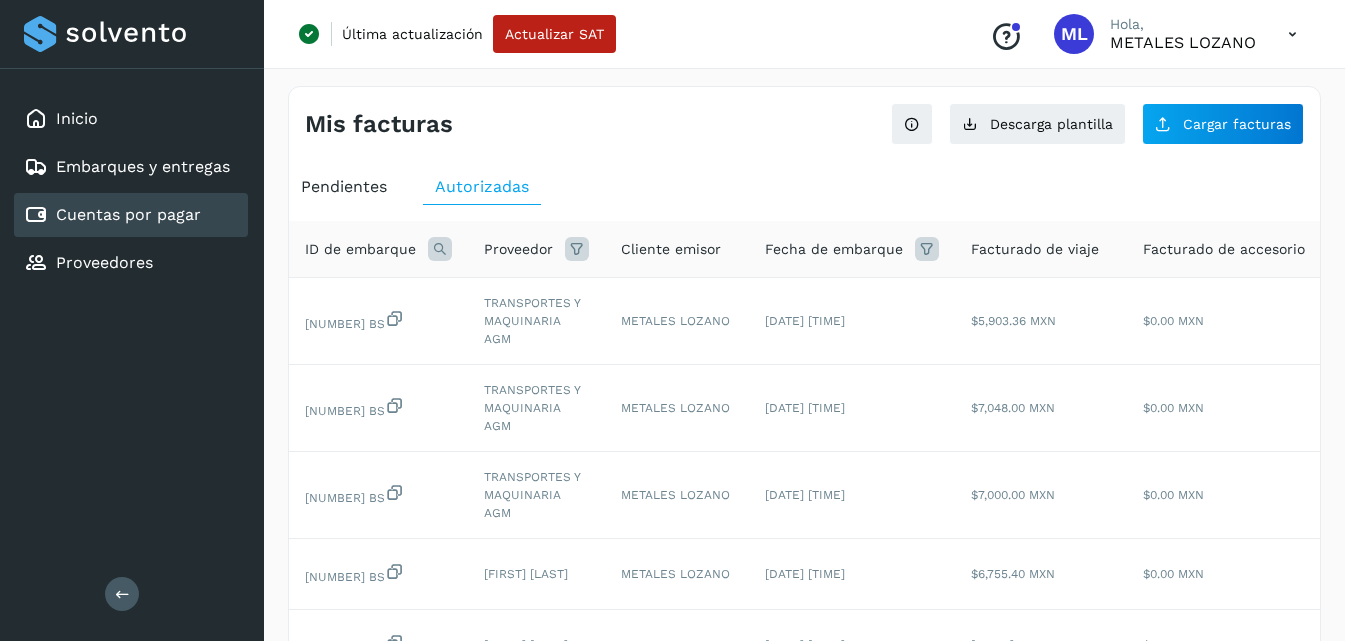 click at bounding box center (440, 249) 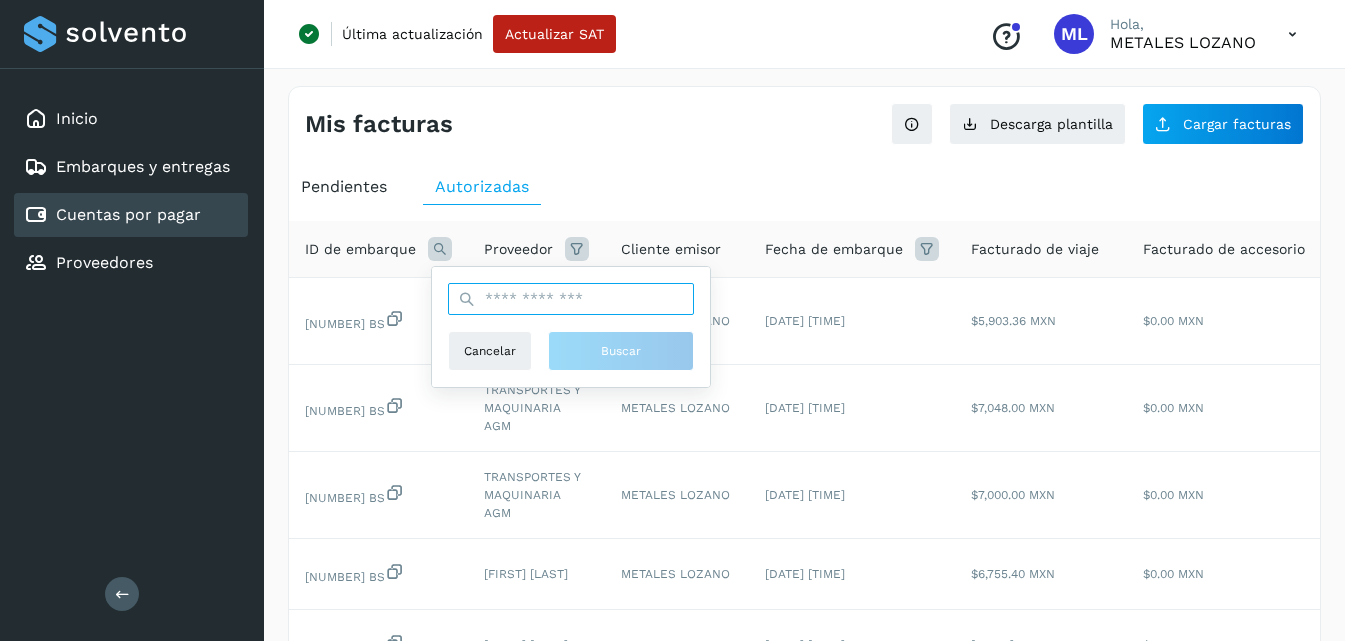 click at bounding box center [571, 299] 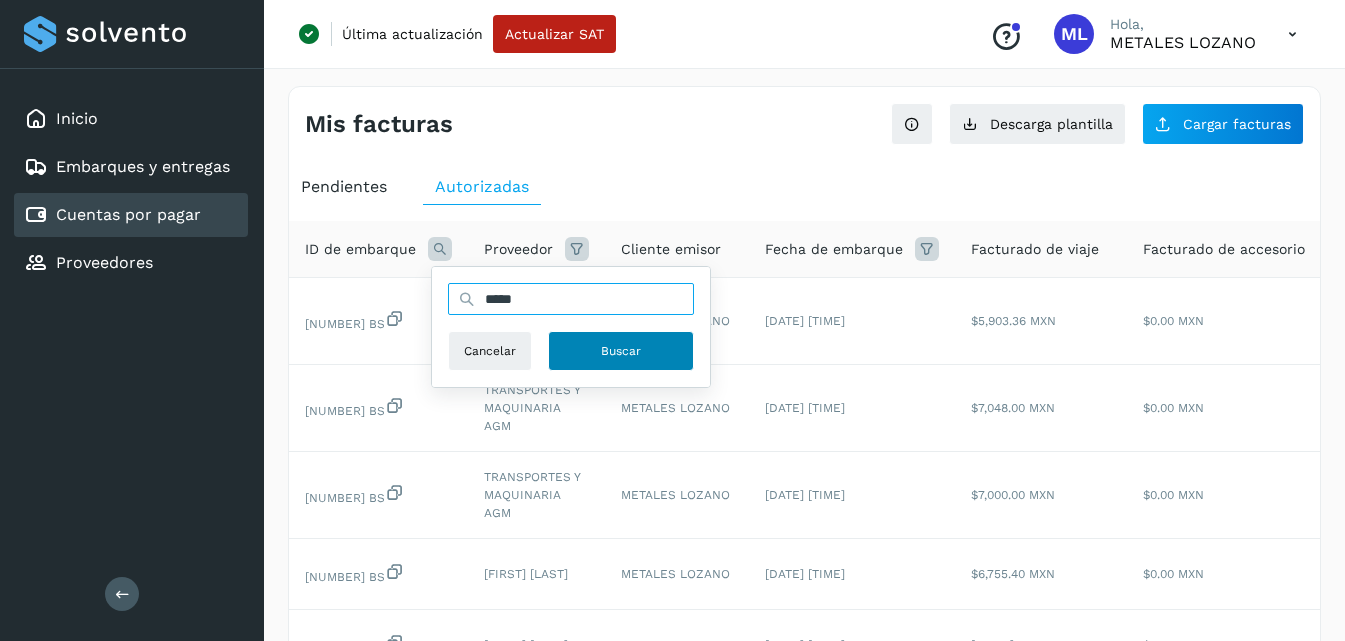 type on "*****" 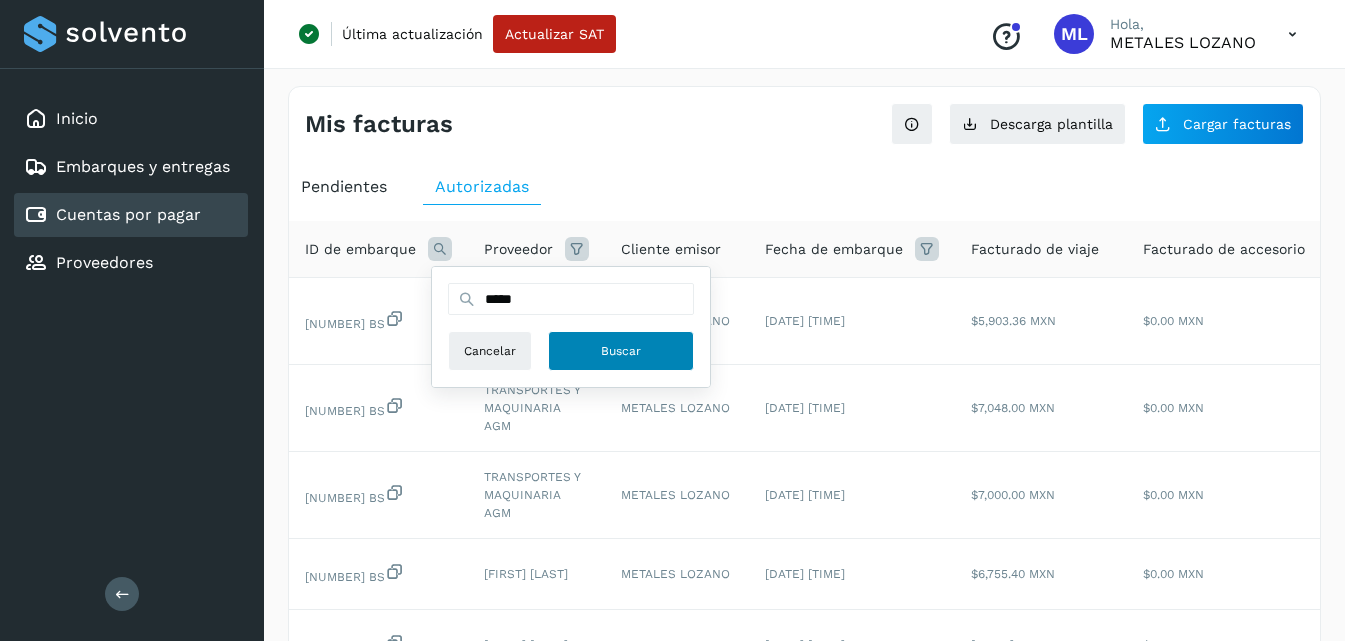 click on "Buscar" at bounding box center (621, 351) 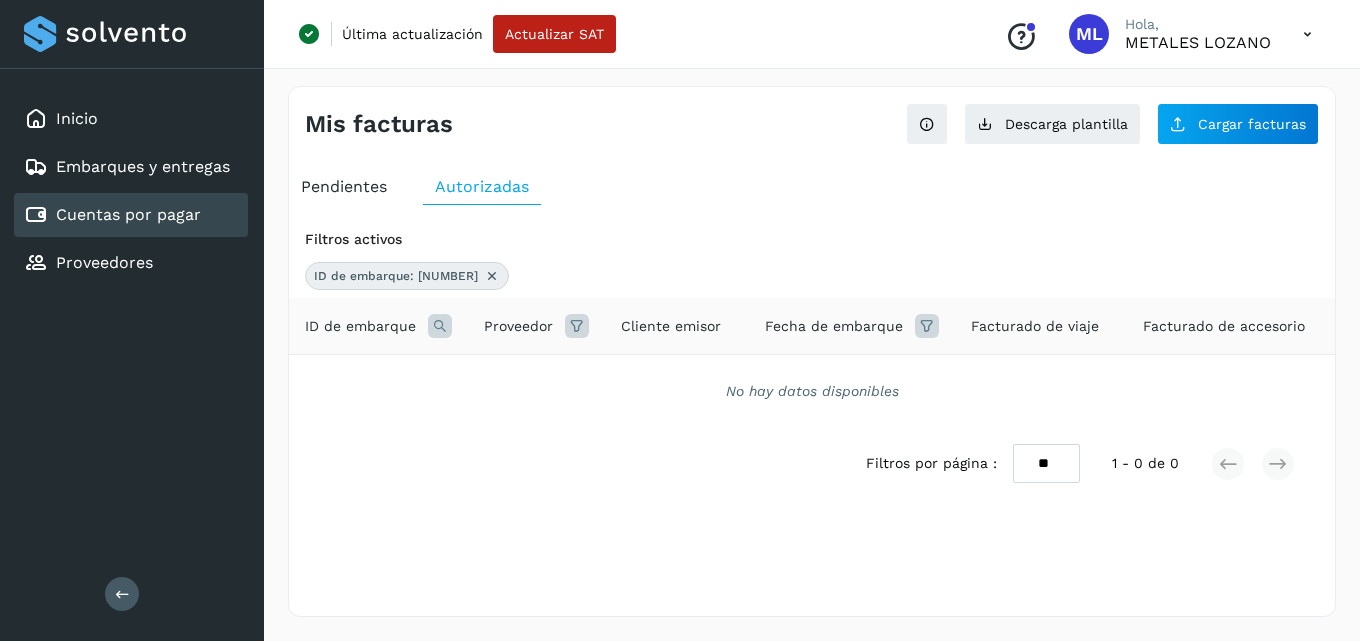 click at bounding box center (492, 276) 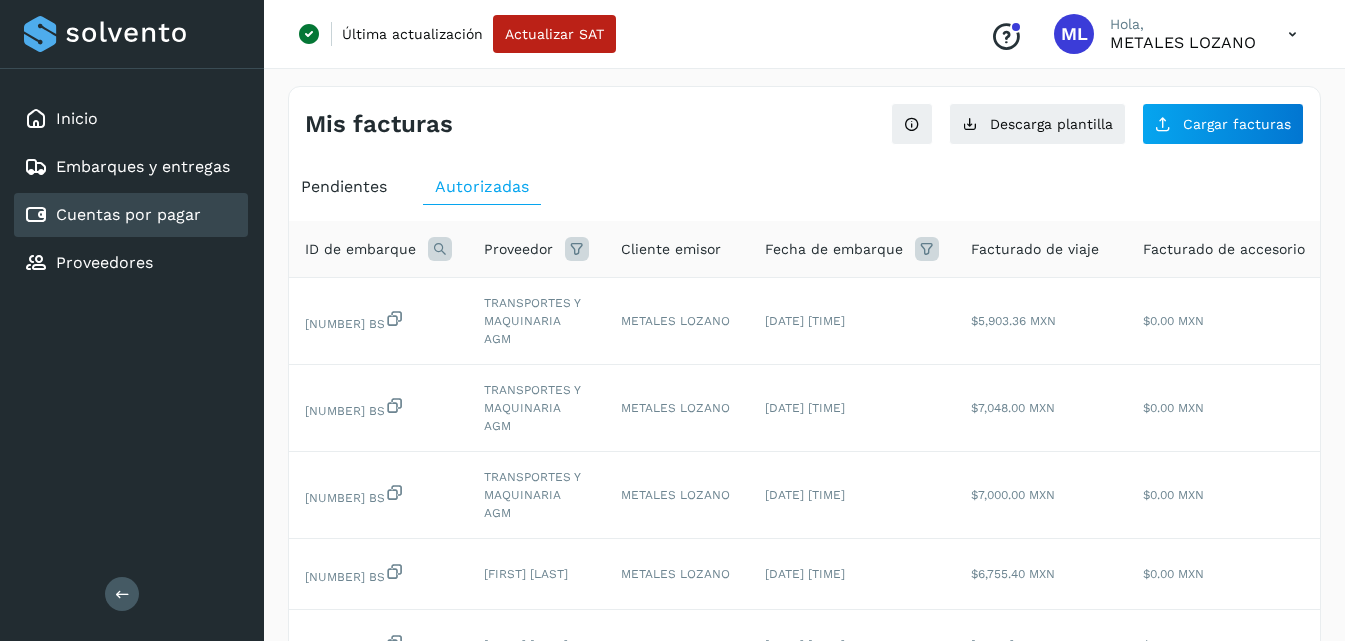 click at bounding box center (440, 249) 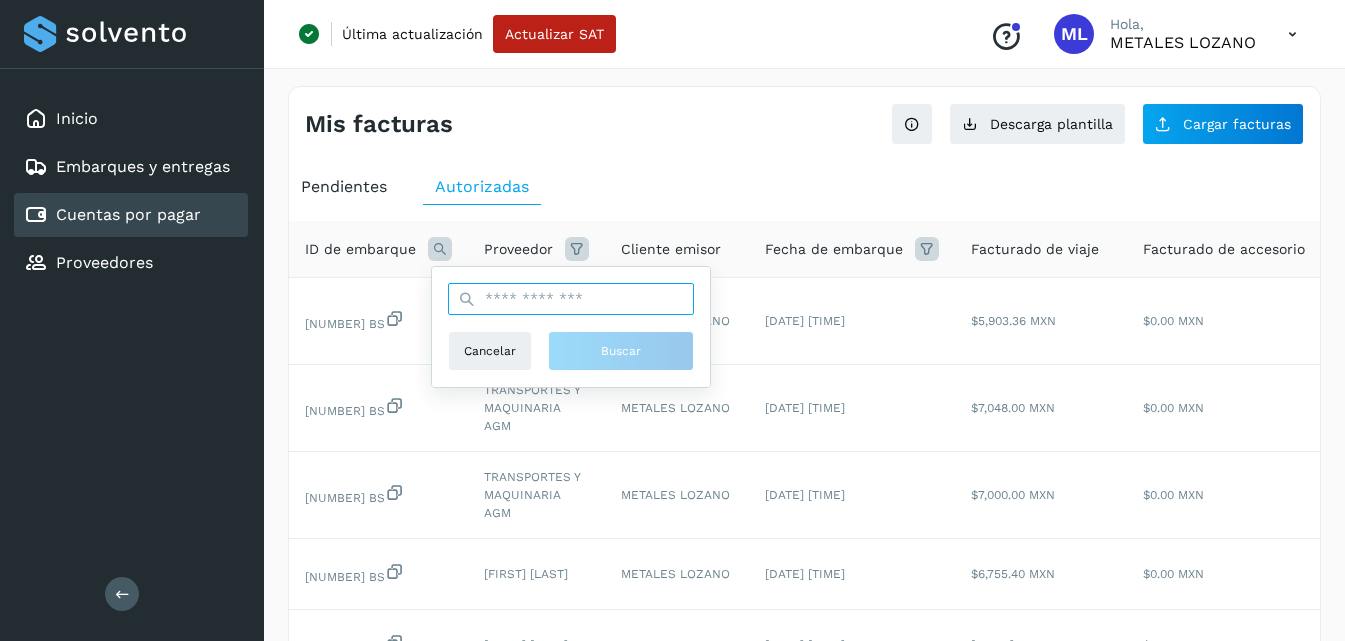 click at bounding box center (571, 299) 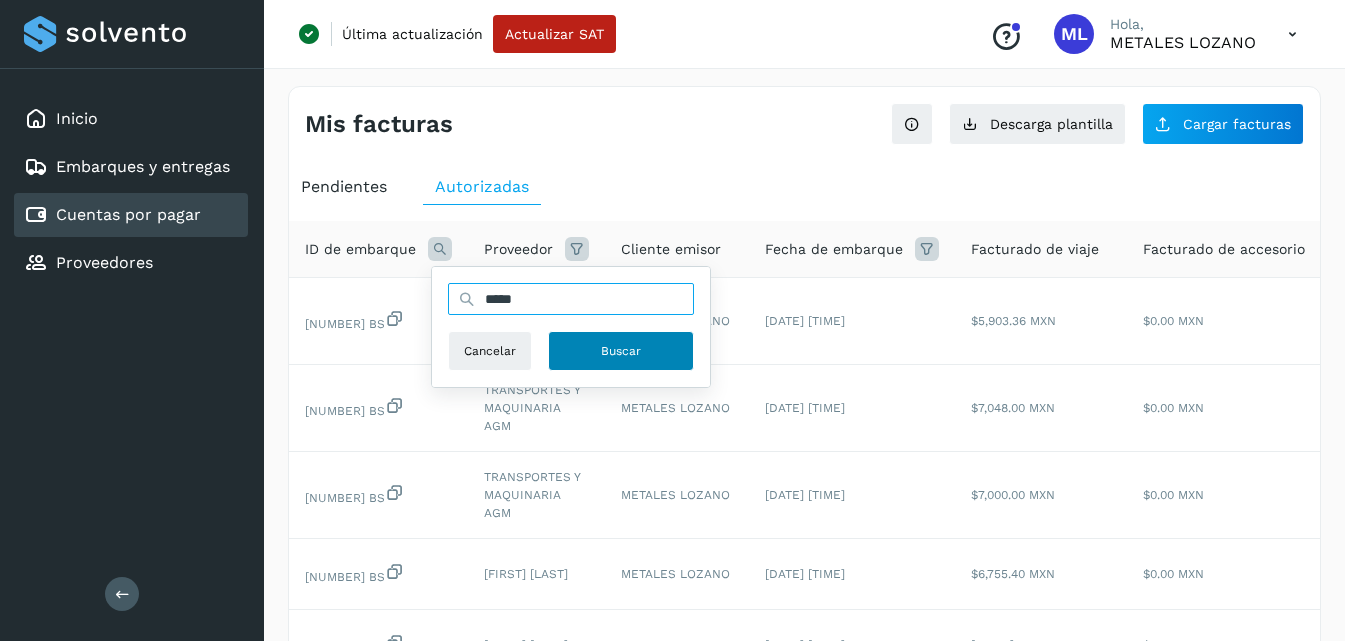 type on "*****" 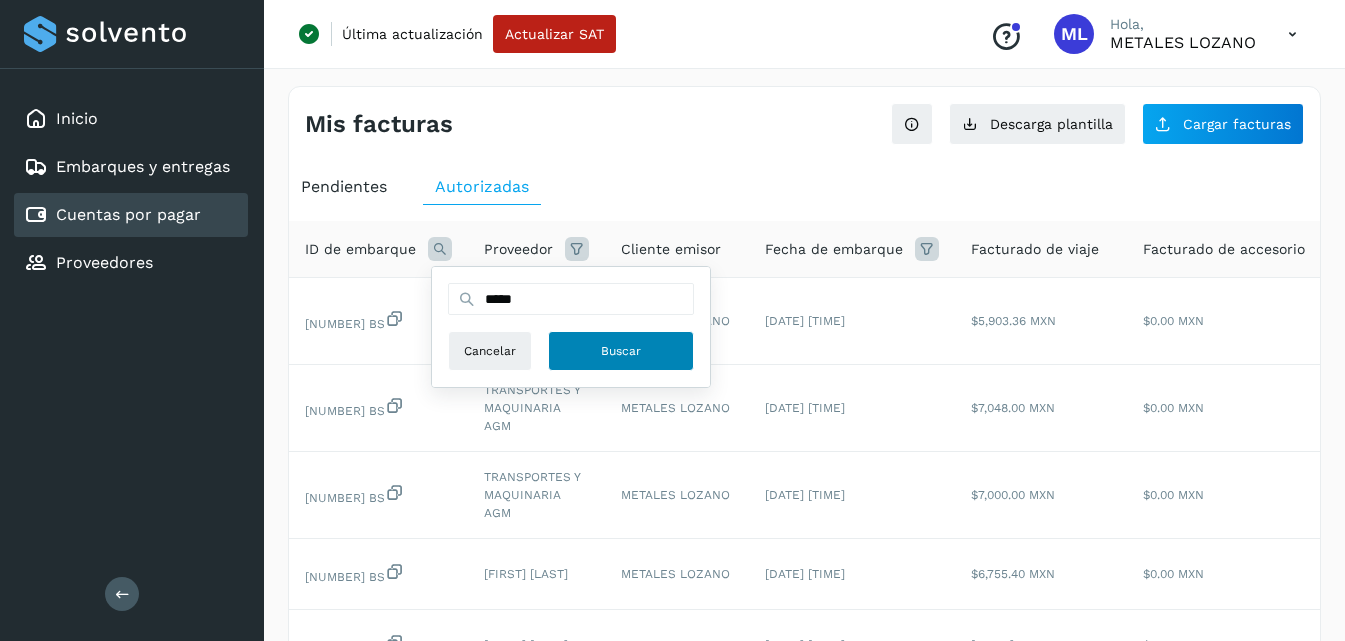 click on "Buscar" 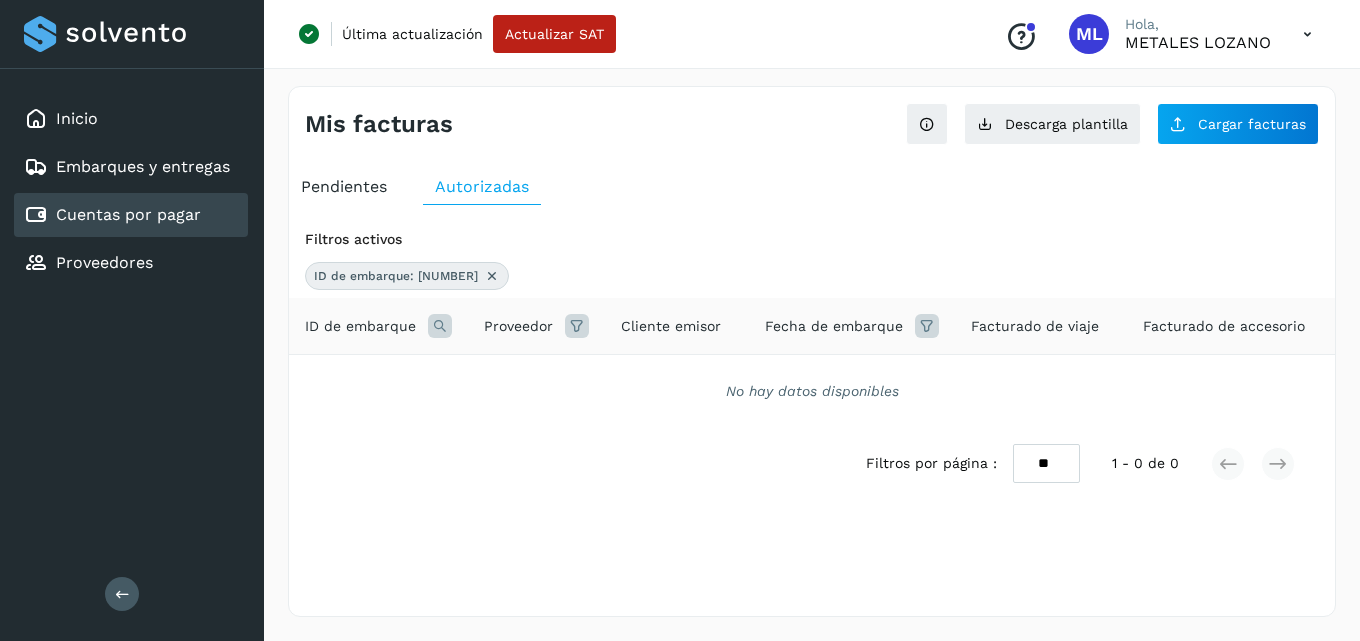 click at bounding box center (492, 276) 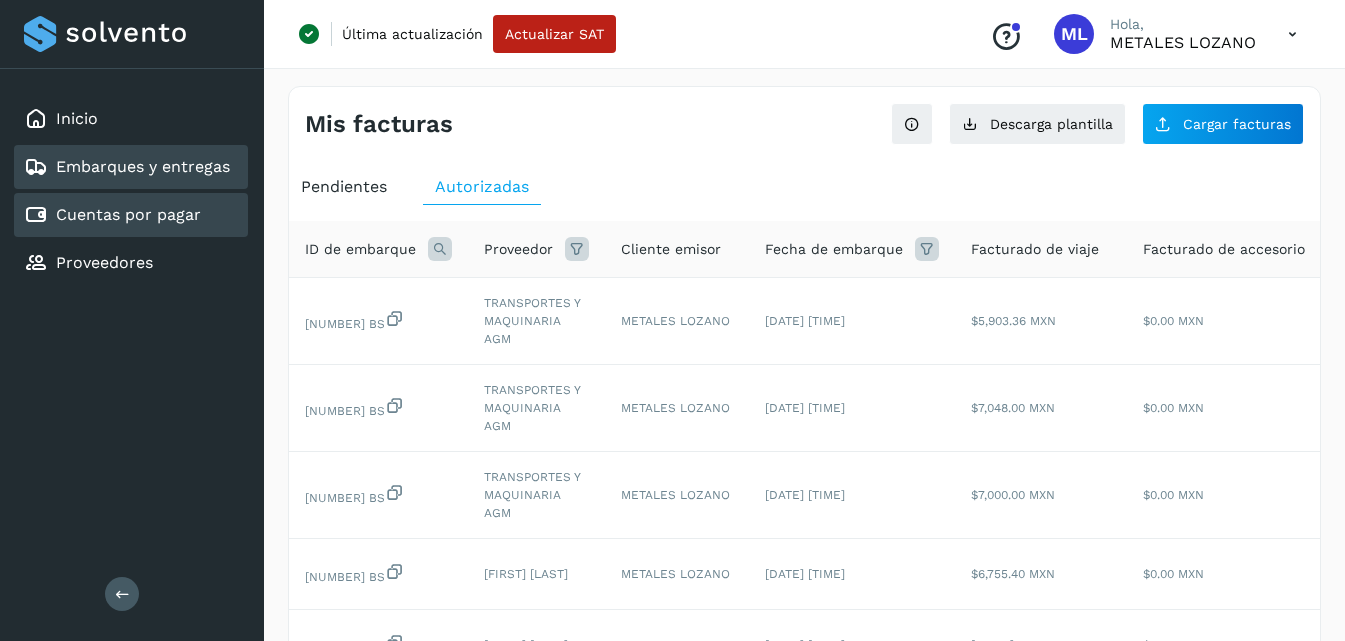 click on "Embarques y entregas" at bounding box center [143, 166] 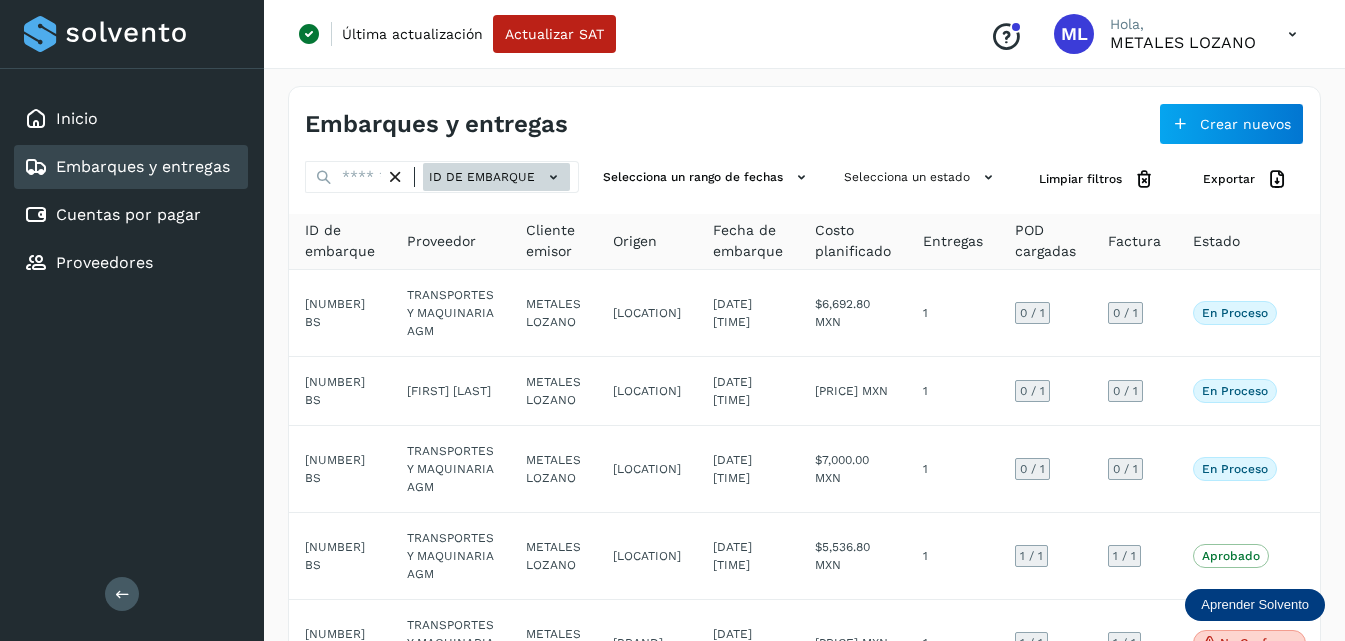 click 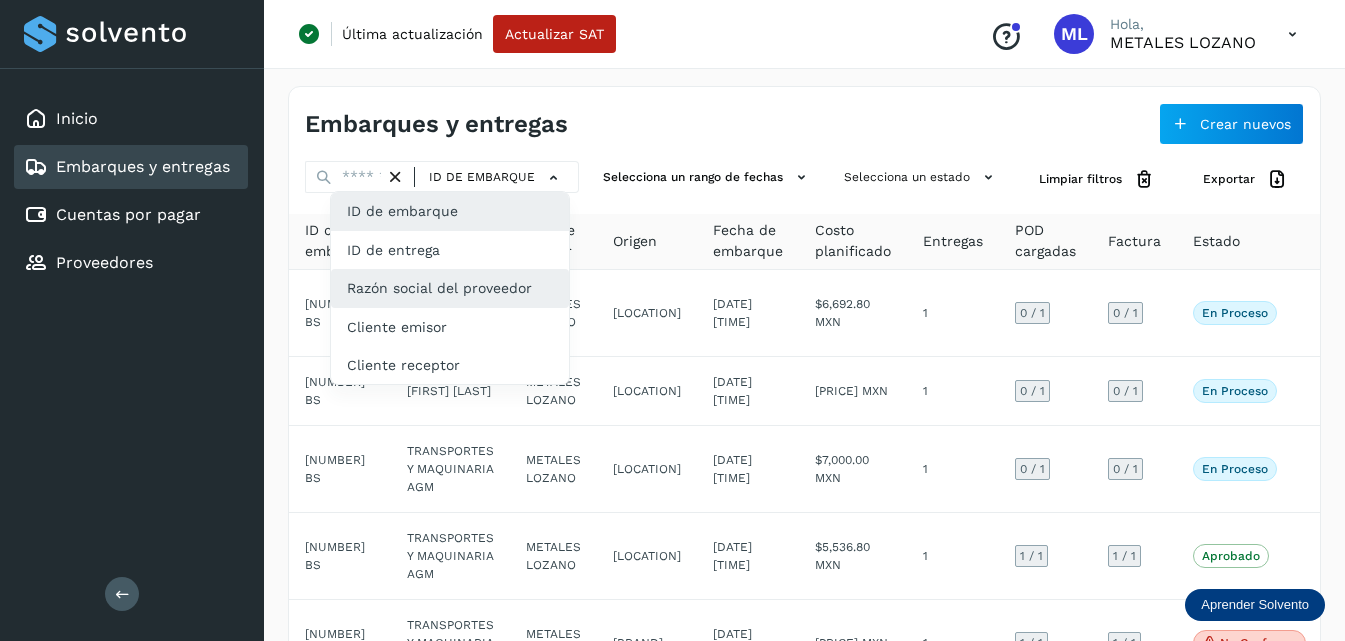 click on "Razón social del proveedor" 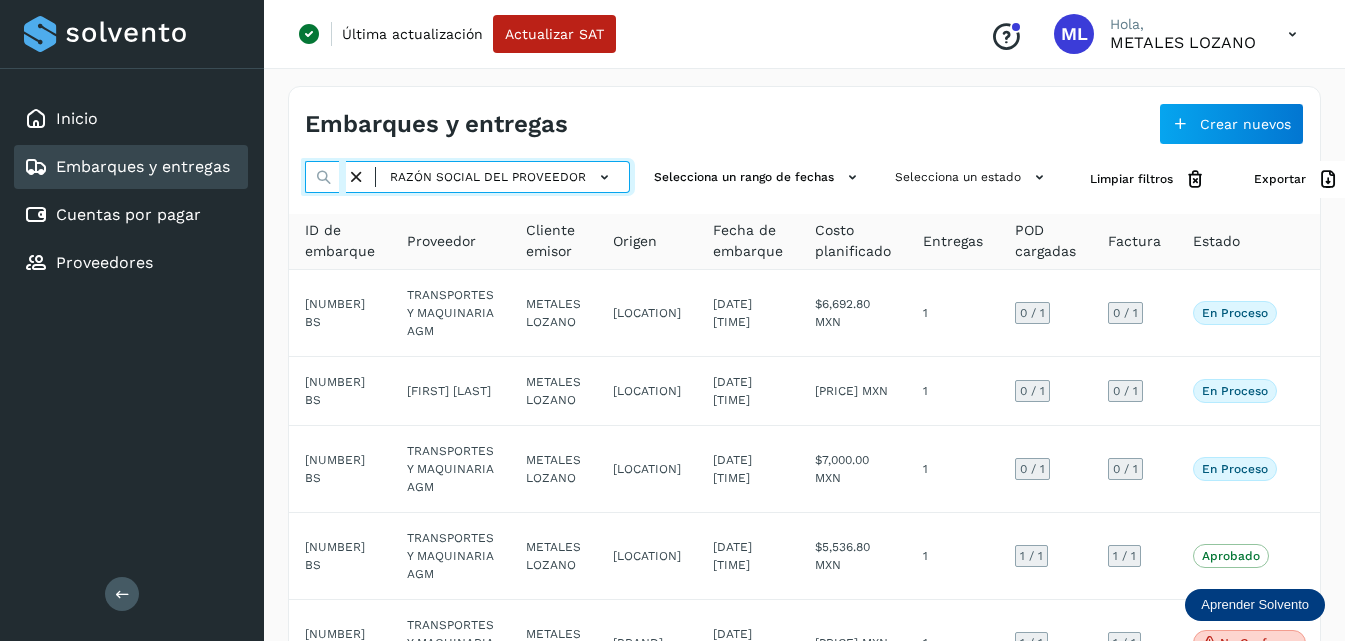 click at bounding box center (325, 177) 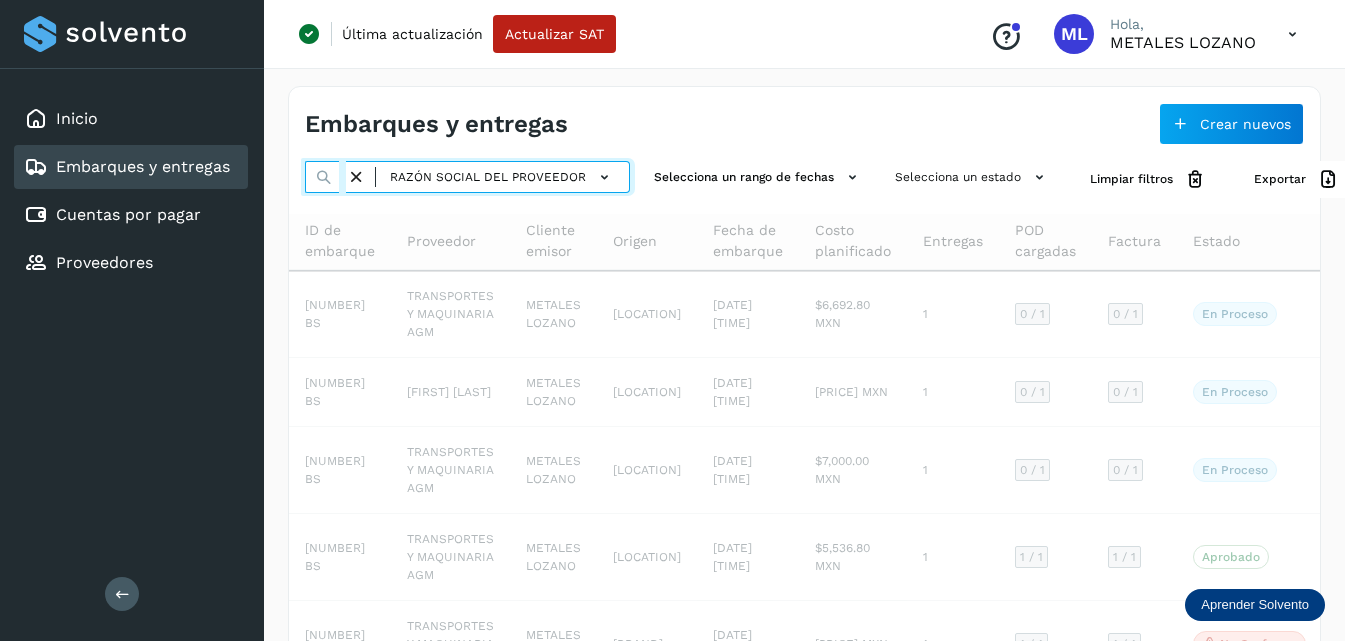 type on "*******" 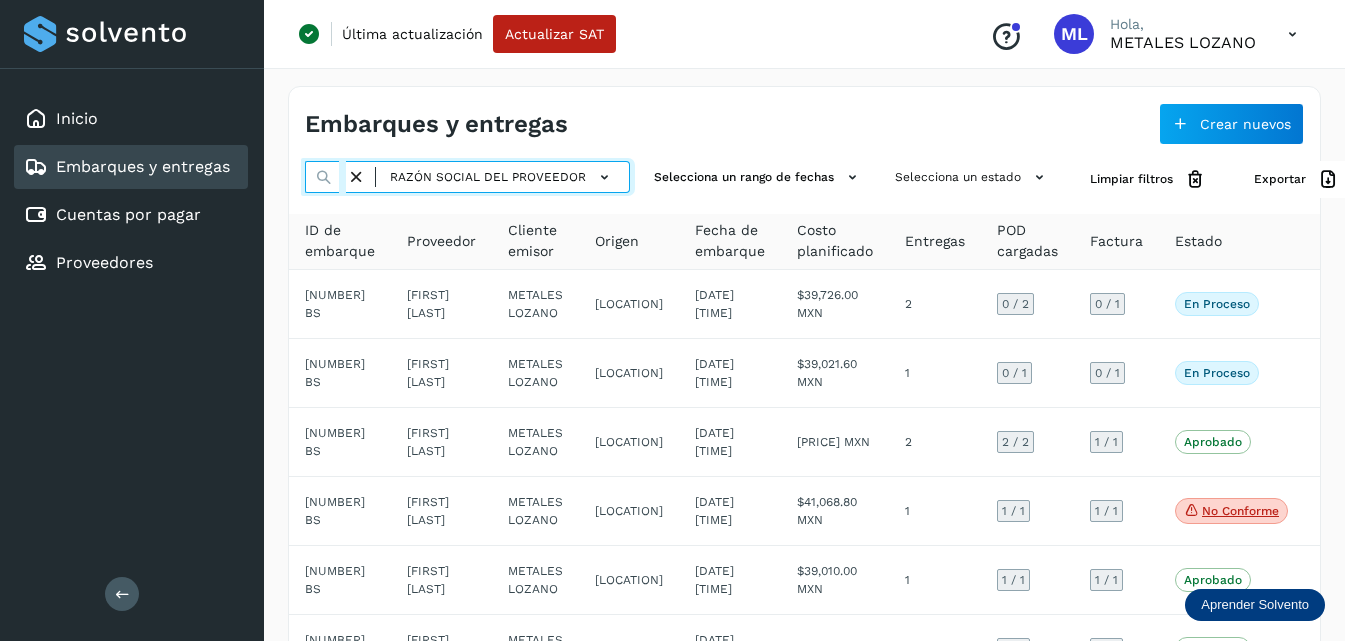 scroll, scrollTop: 0, scrollLeft: 0, axis: both 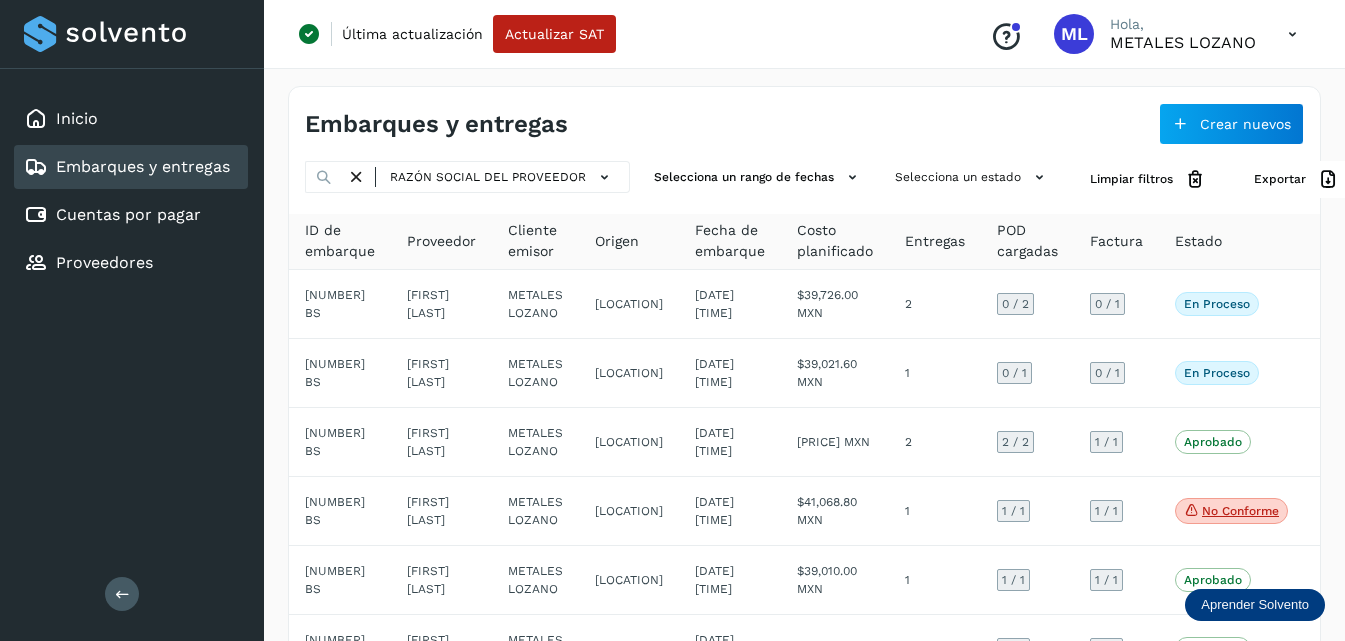 click at bounding box center (356, 177) 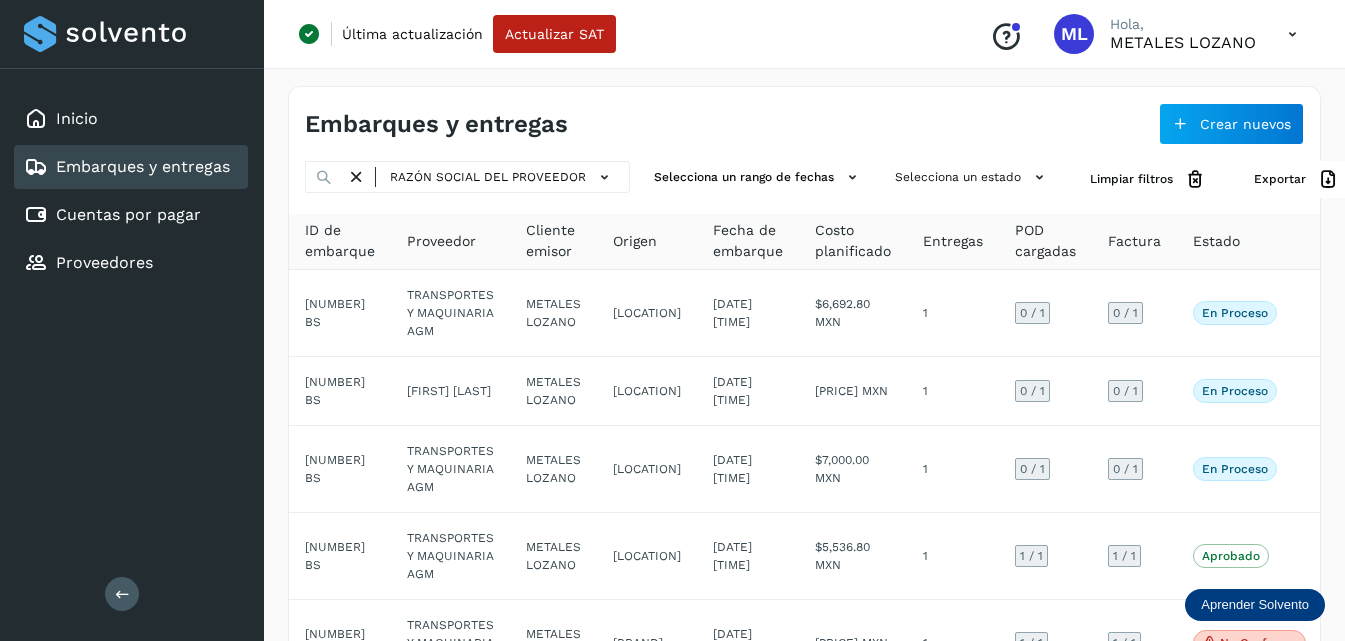 click at bounding box center [324, 177] 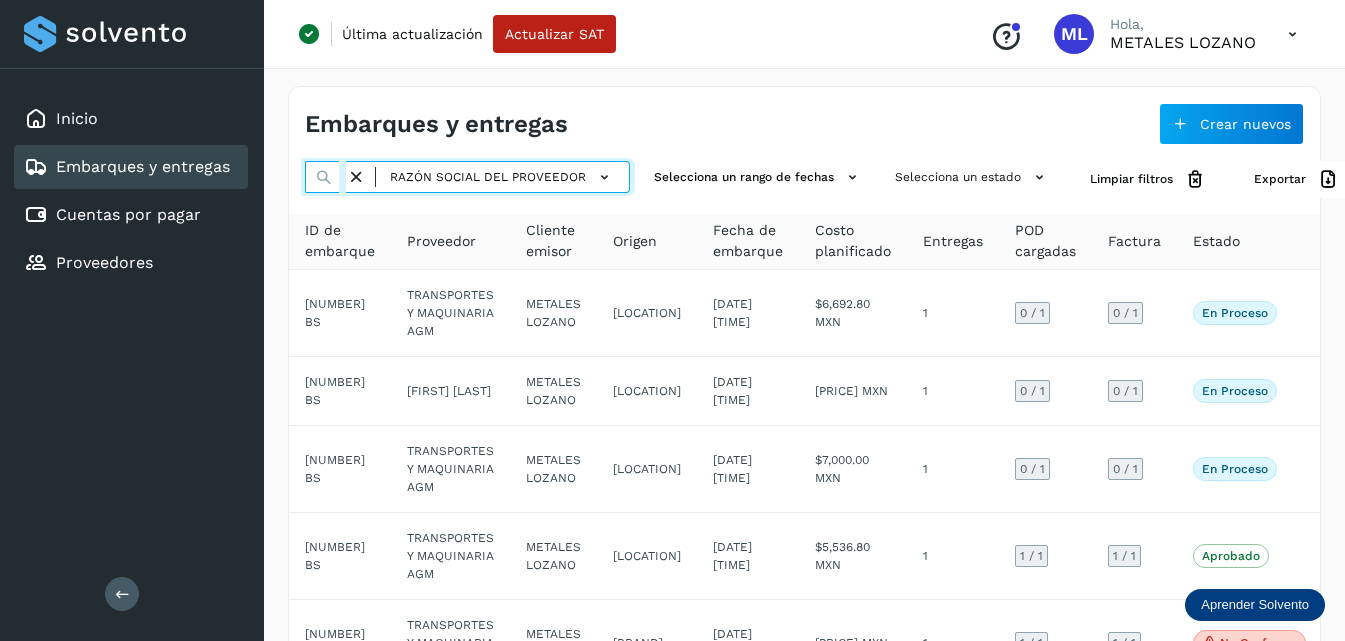click at bounding box center (325, 177) 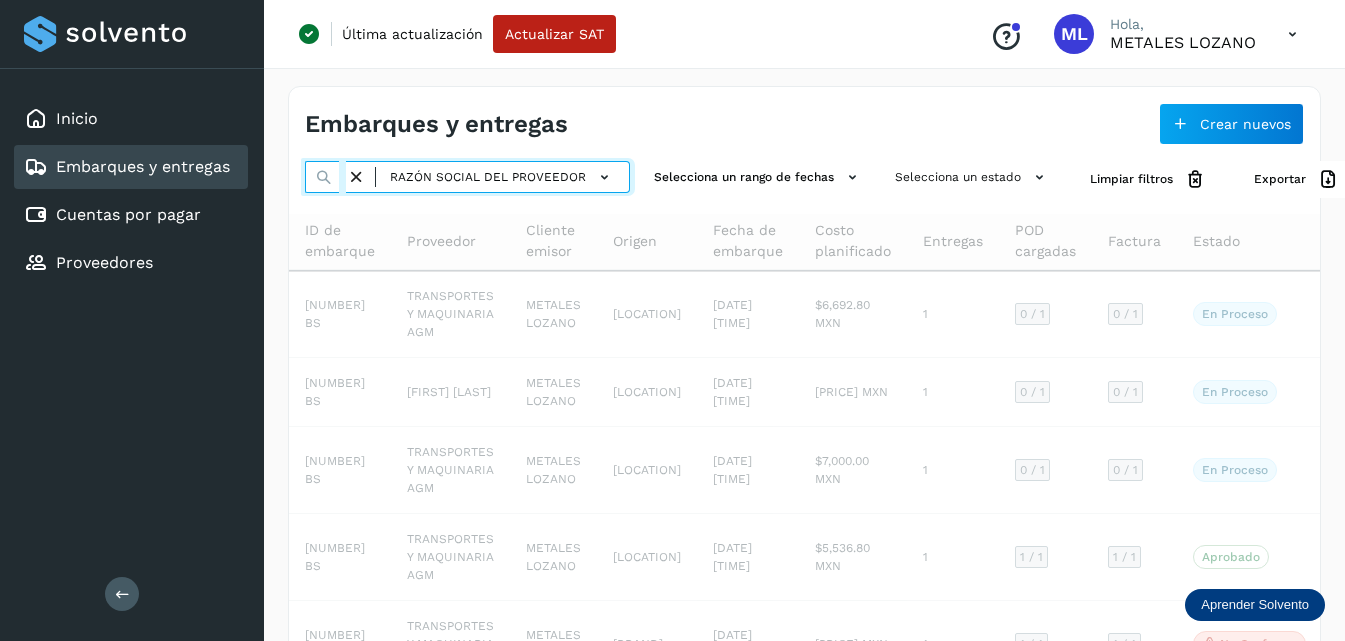 type on "**********" 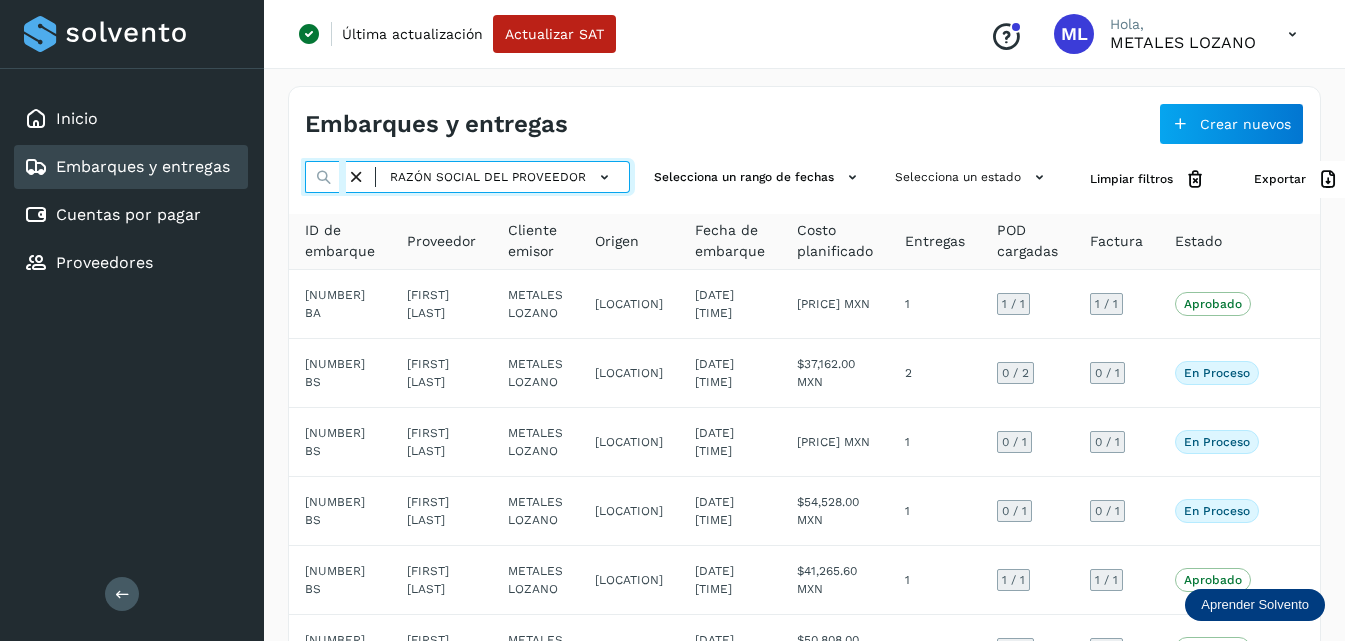 scroll, scrollTop: 0, scrollLeft: 0, axis: both 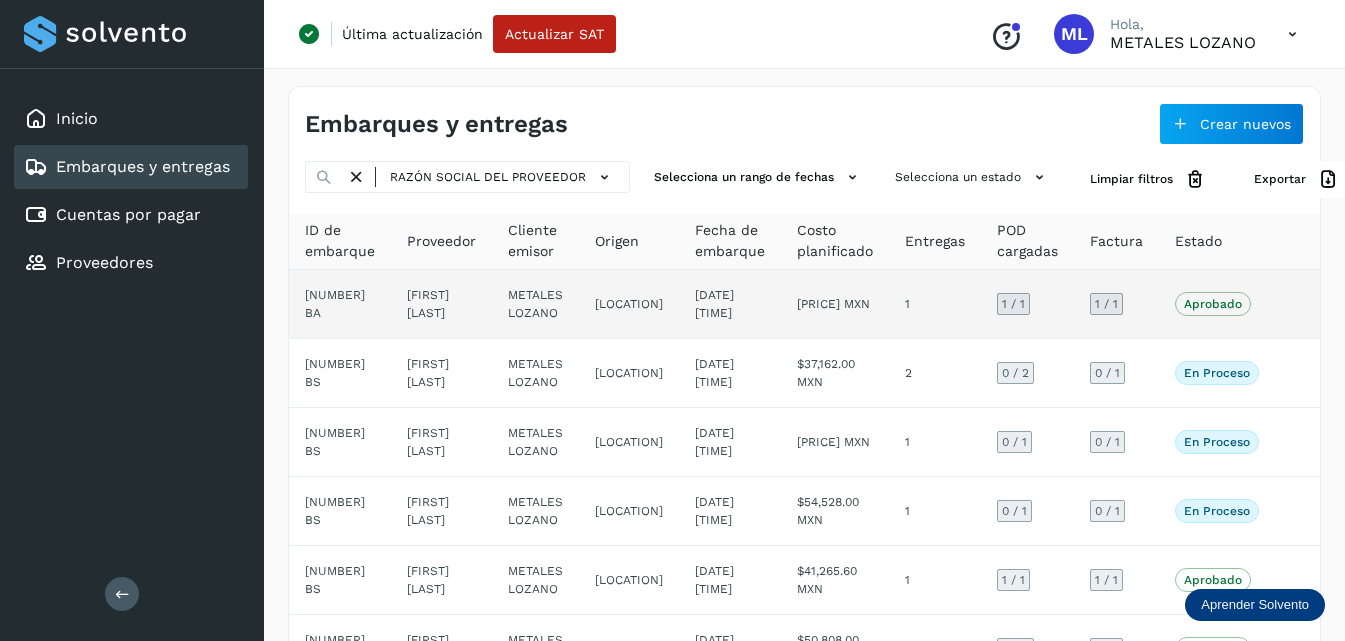 click on "[FIRST] [LAST]" 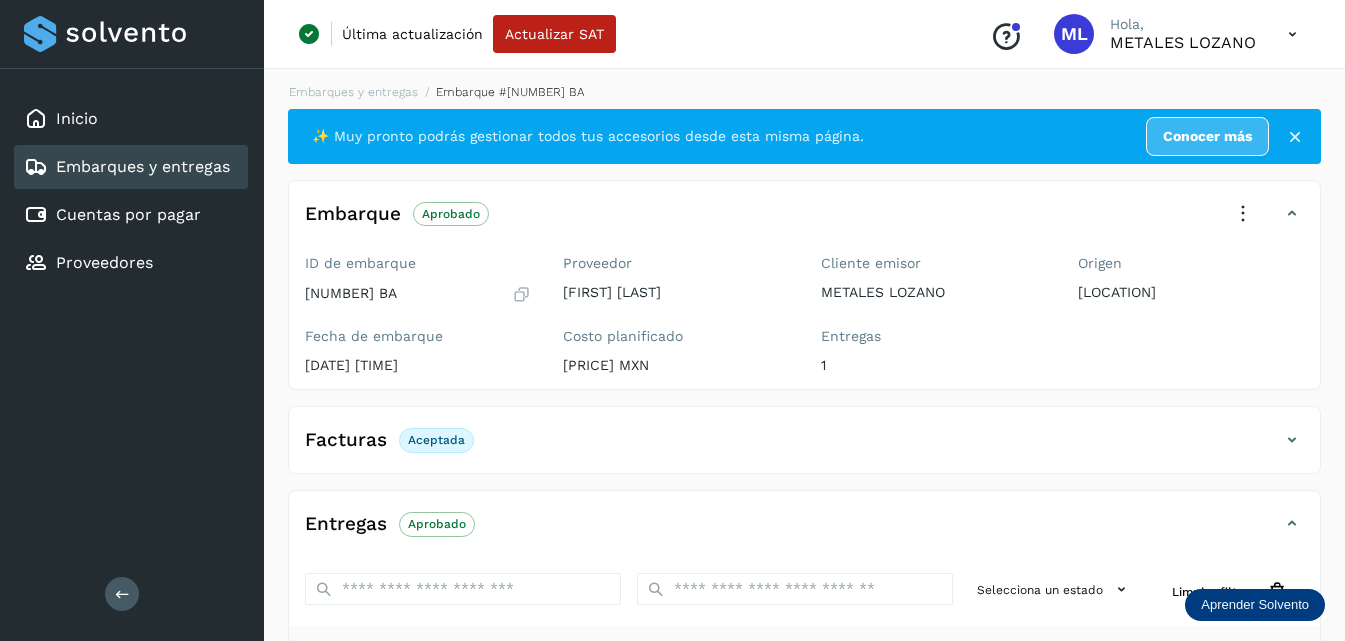 scroll, scrollTop: 0, scrollLeft: 0, axis: both 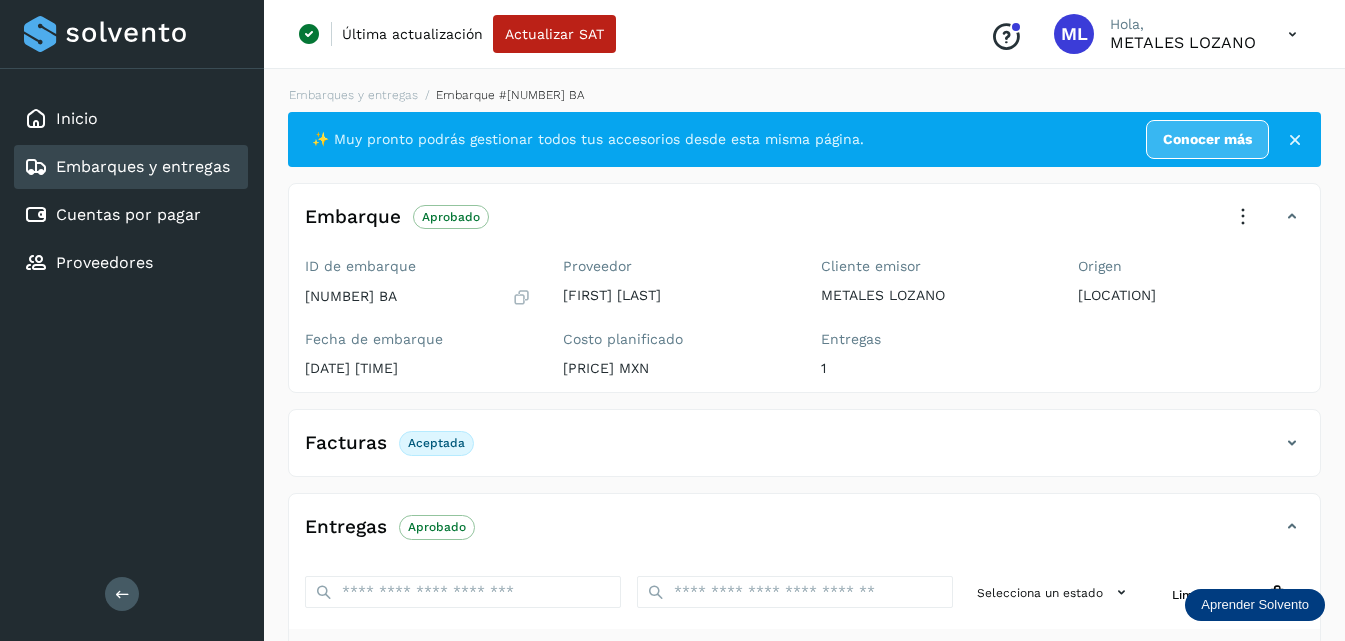 click at bounding box center (1295, 140) 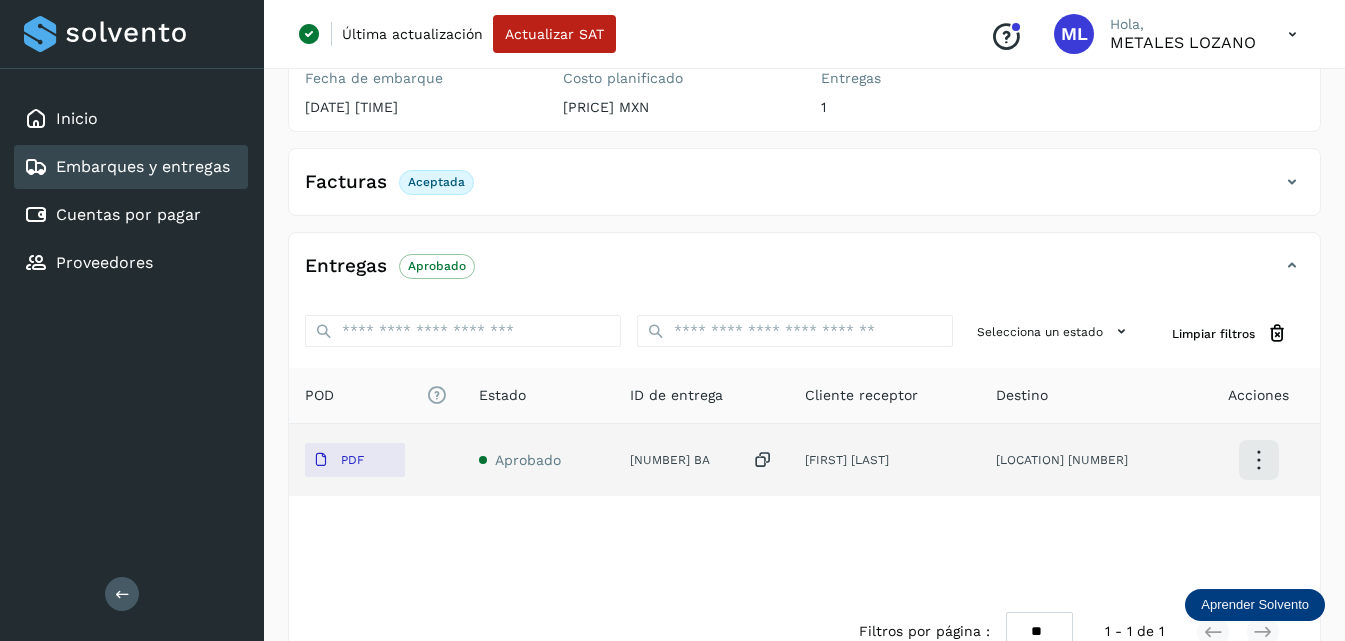 scroll, scrollTop: 200, scrollLeft: 0, axis: vertical 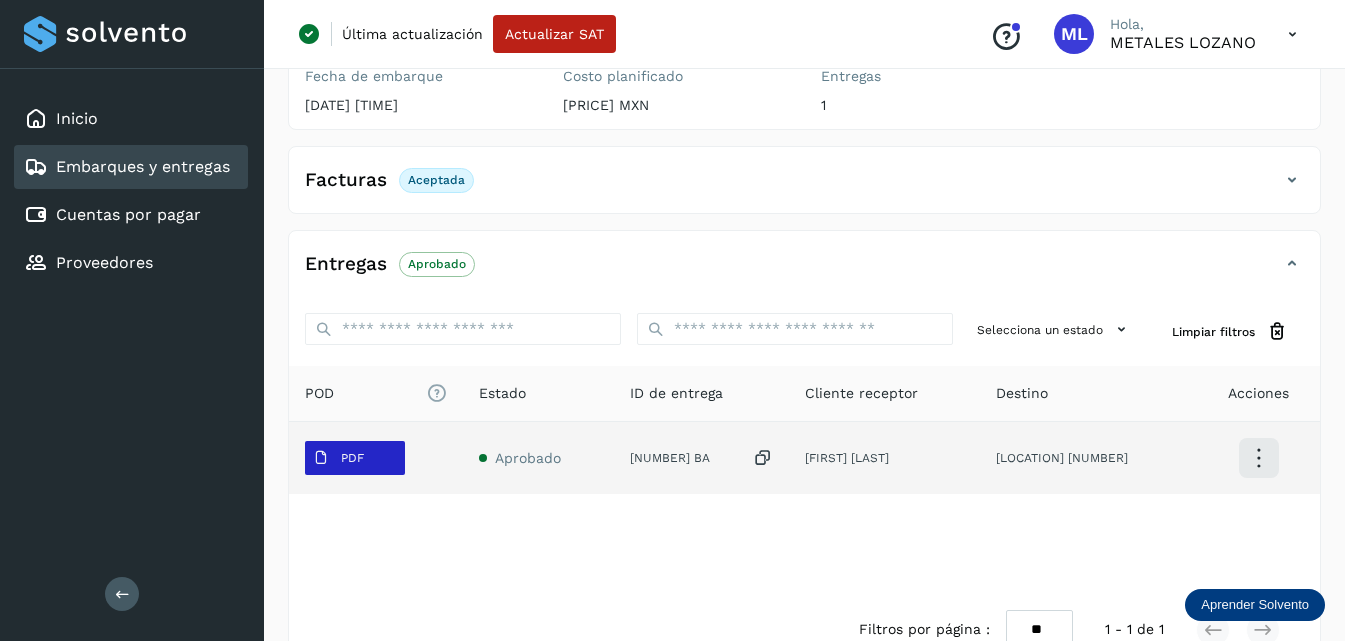 click on "PDF" at bounding box center (338, 458) 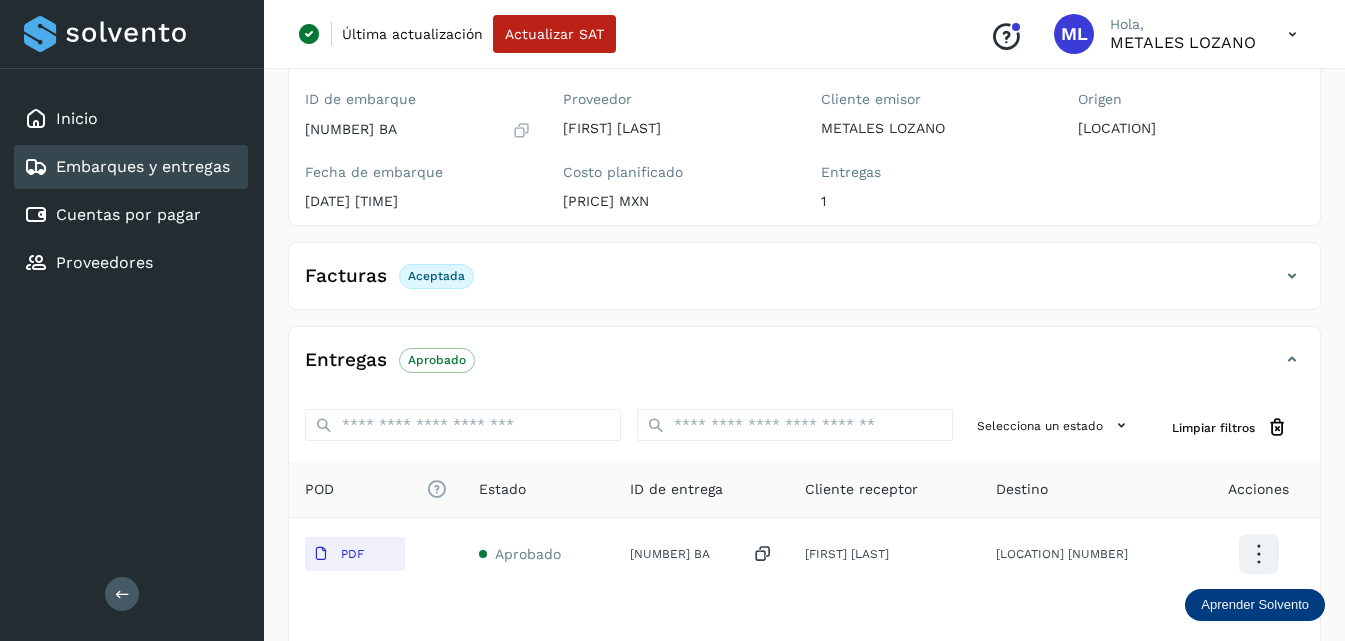 scroll, scrollTop: 0, scrollLeft: 0, axis: both 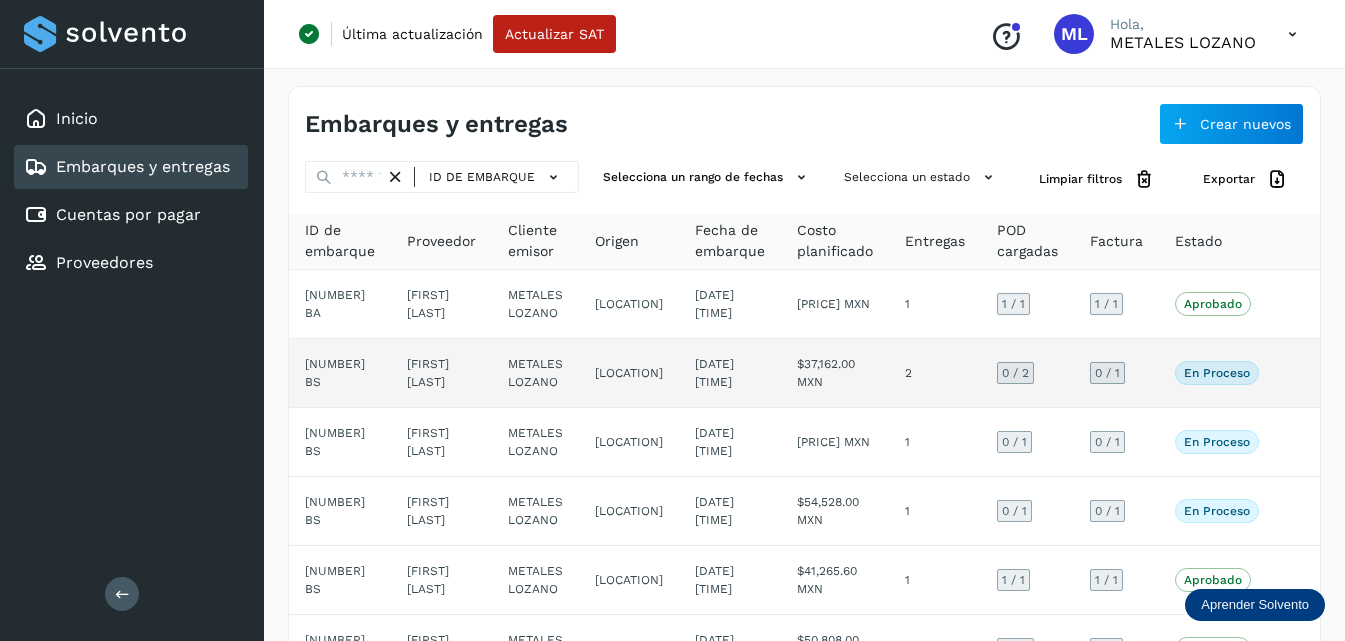 click on "[FIRST] [LAST]" 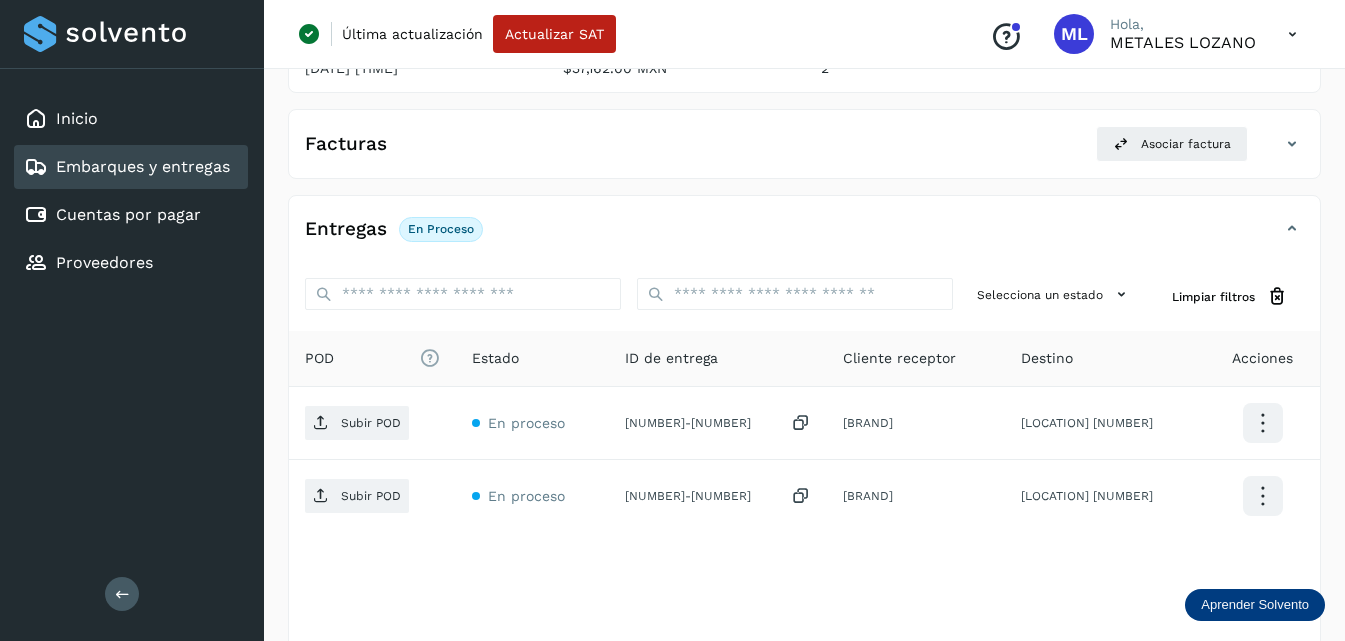 scroll, scrollTop: 0, scrollLeft: 0, axis: both 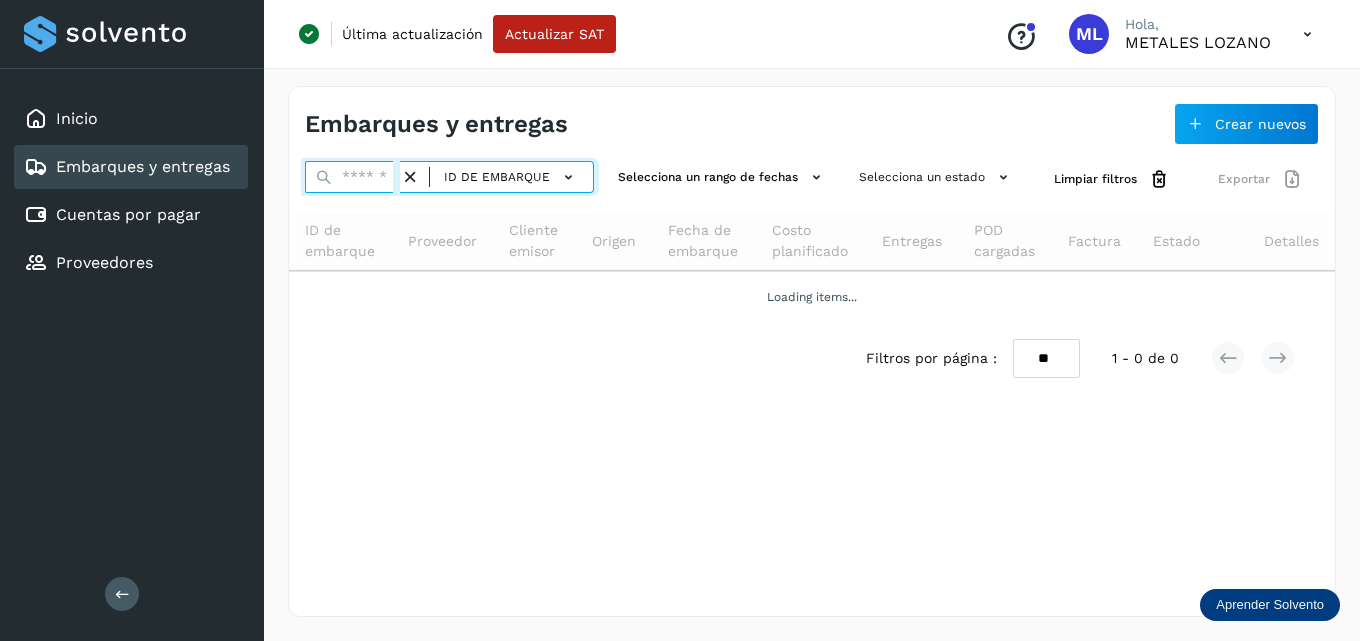 click at bounding box center (352, 177) 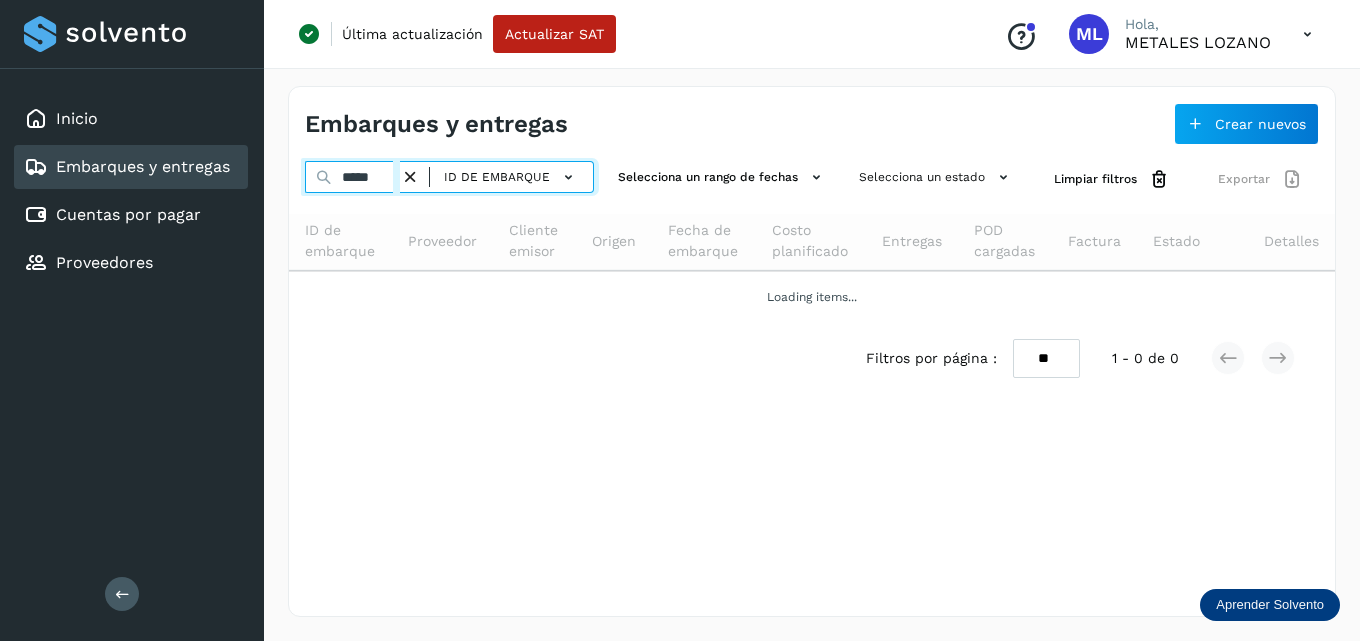 type on "*****" 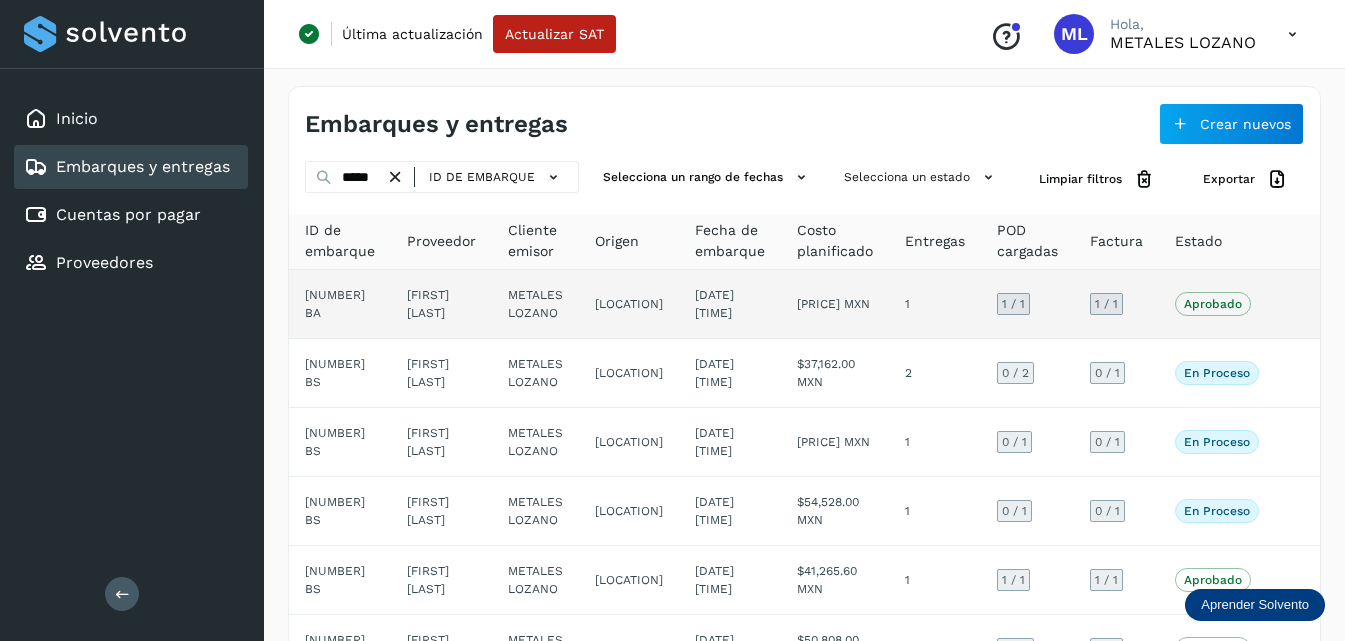 click on "METALES LOZANO" 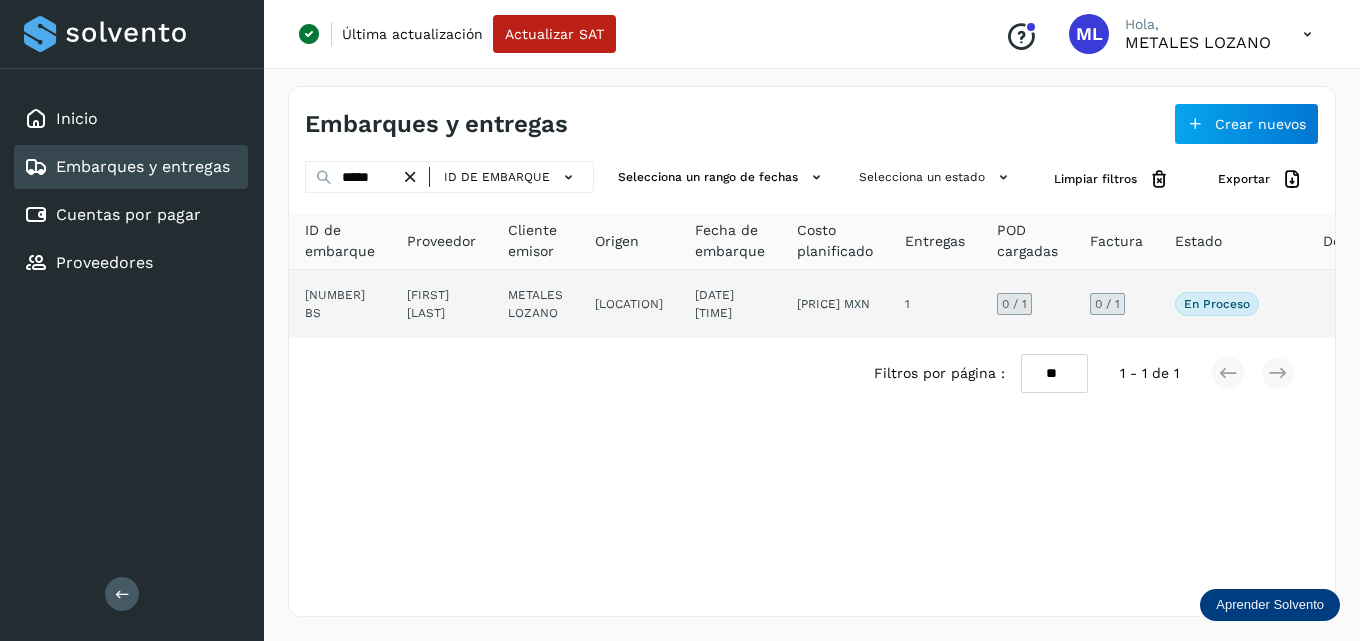 click on "[FIRST] [LAST]" 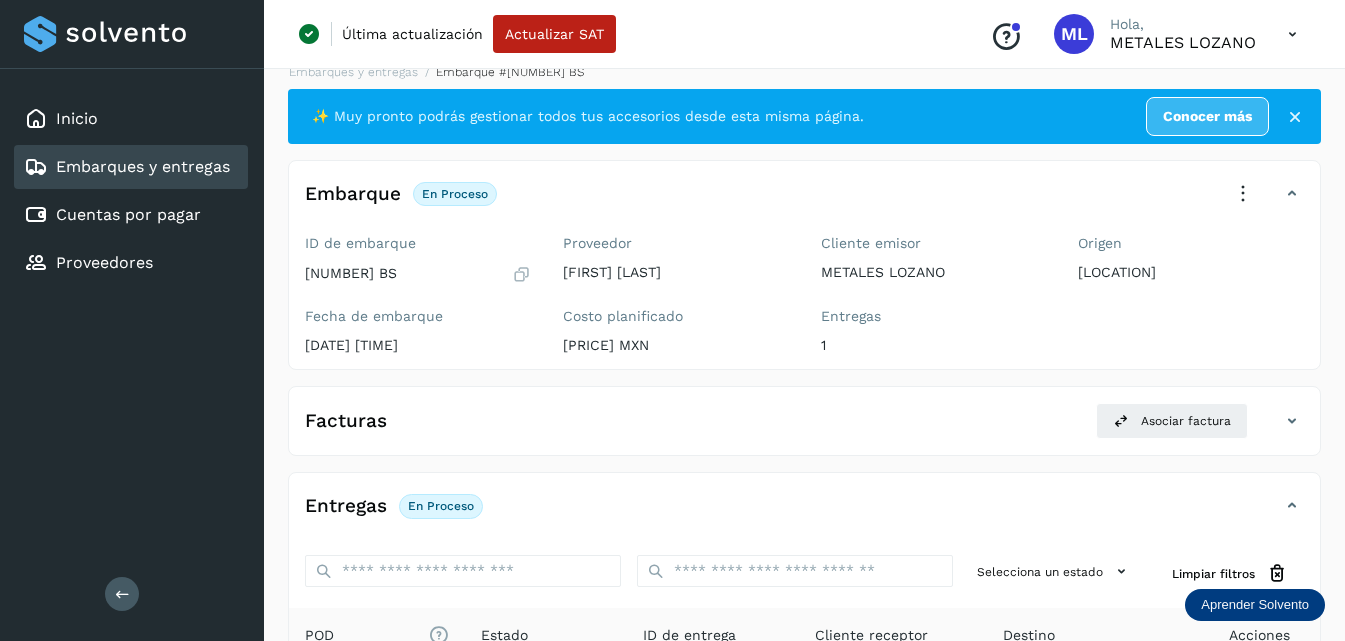 scroll, scrollTop: 0, scrollLeft: 0, axis: both 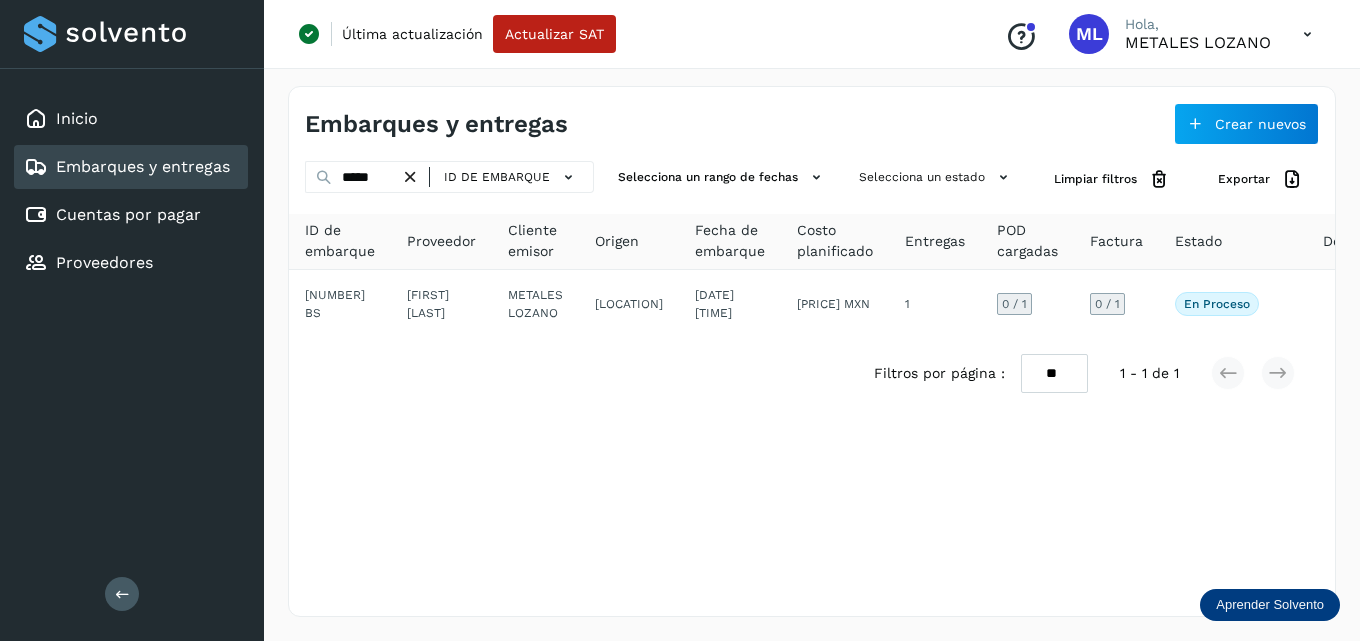 click at bounding box center (410, 177) 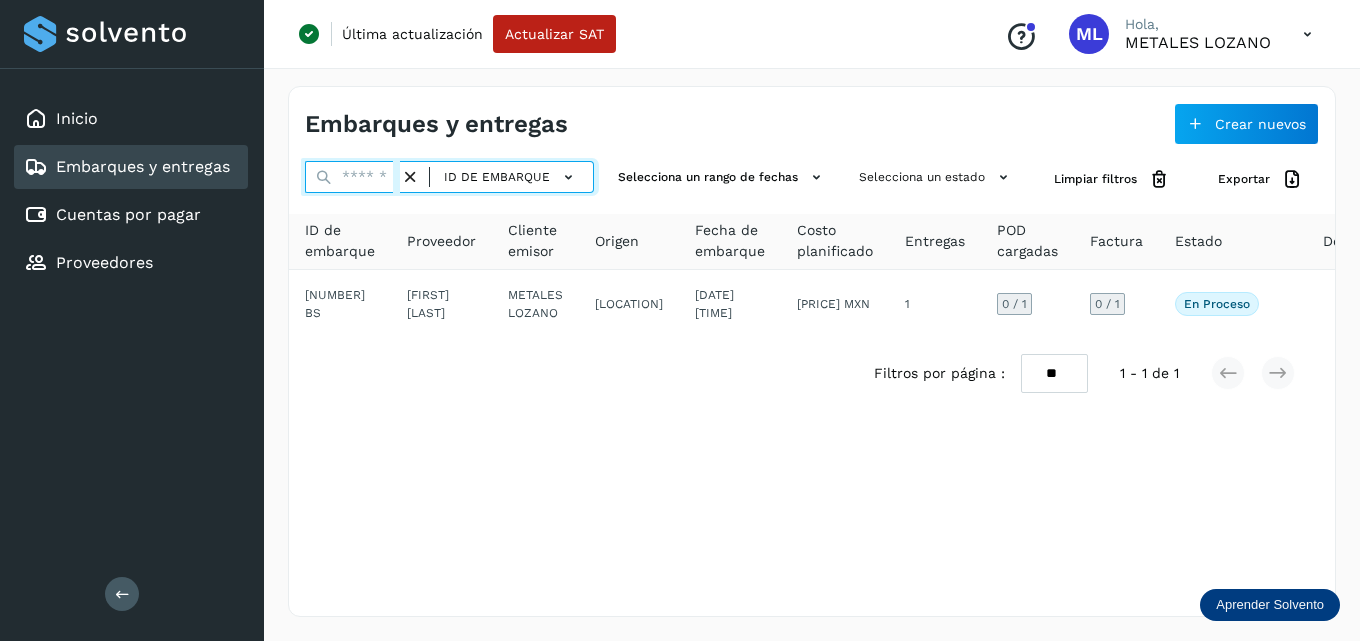 click at bounding box center [352, 177] 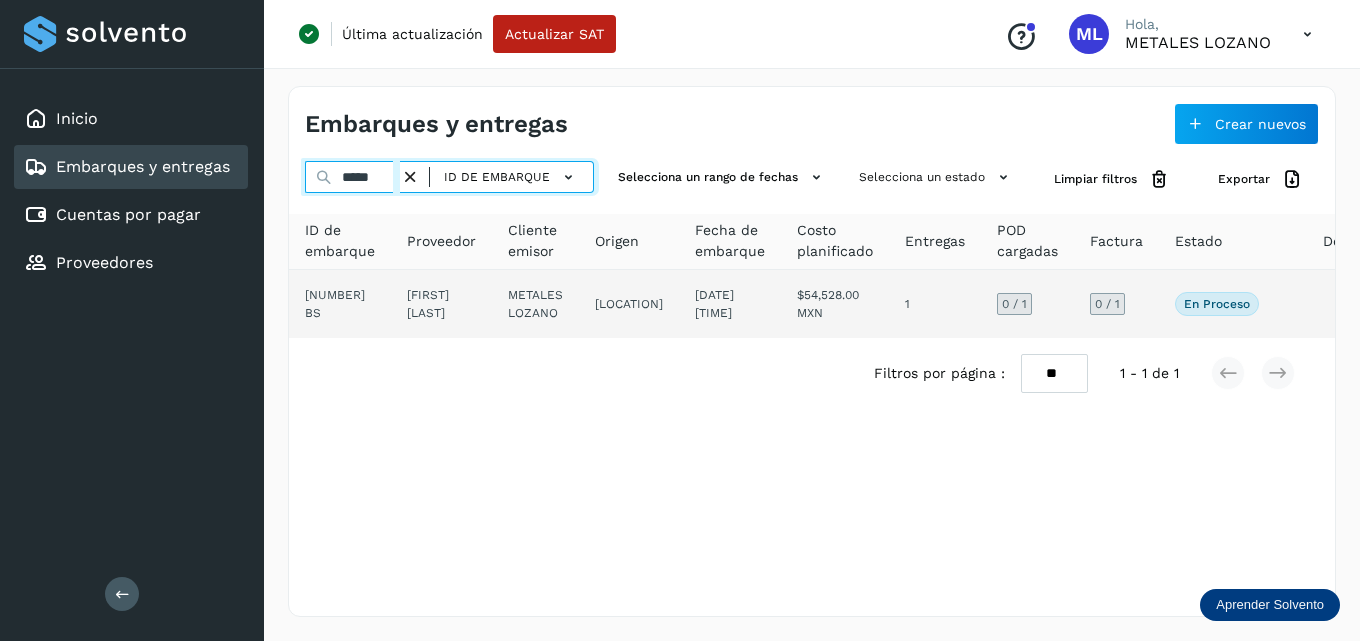 type on "*****" 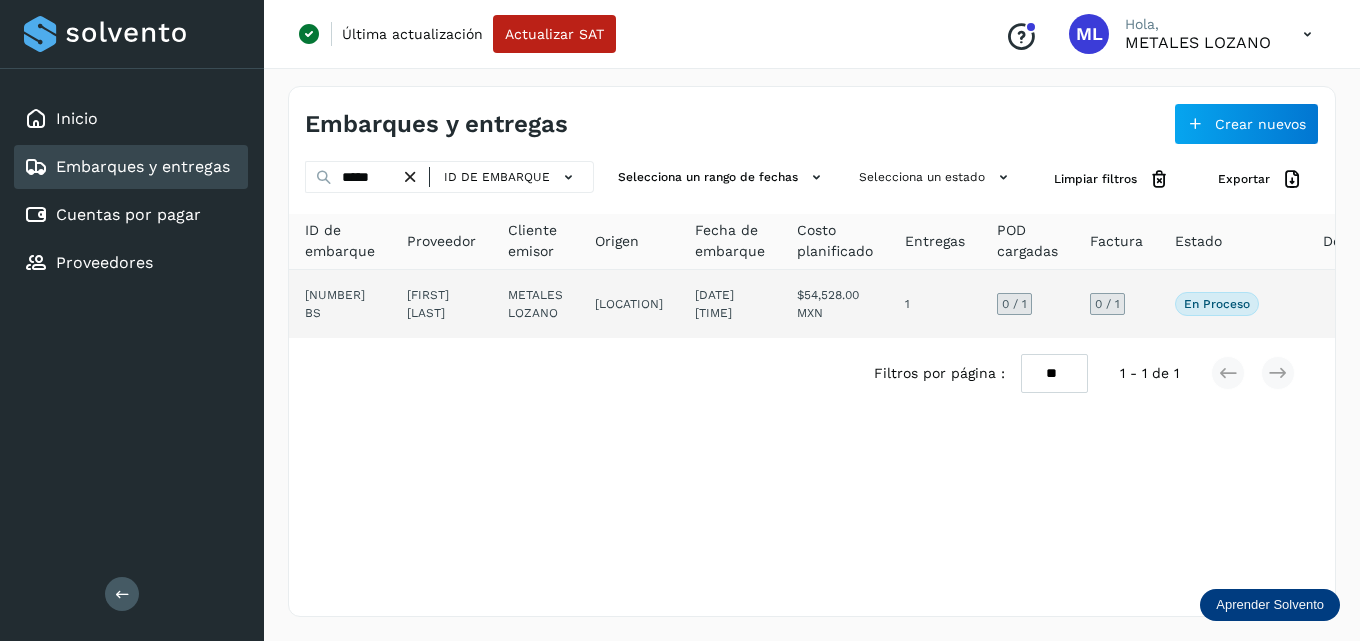 click on "[FIRST] [LAST]" 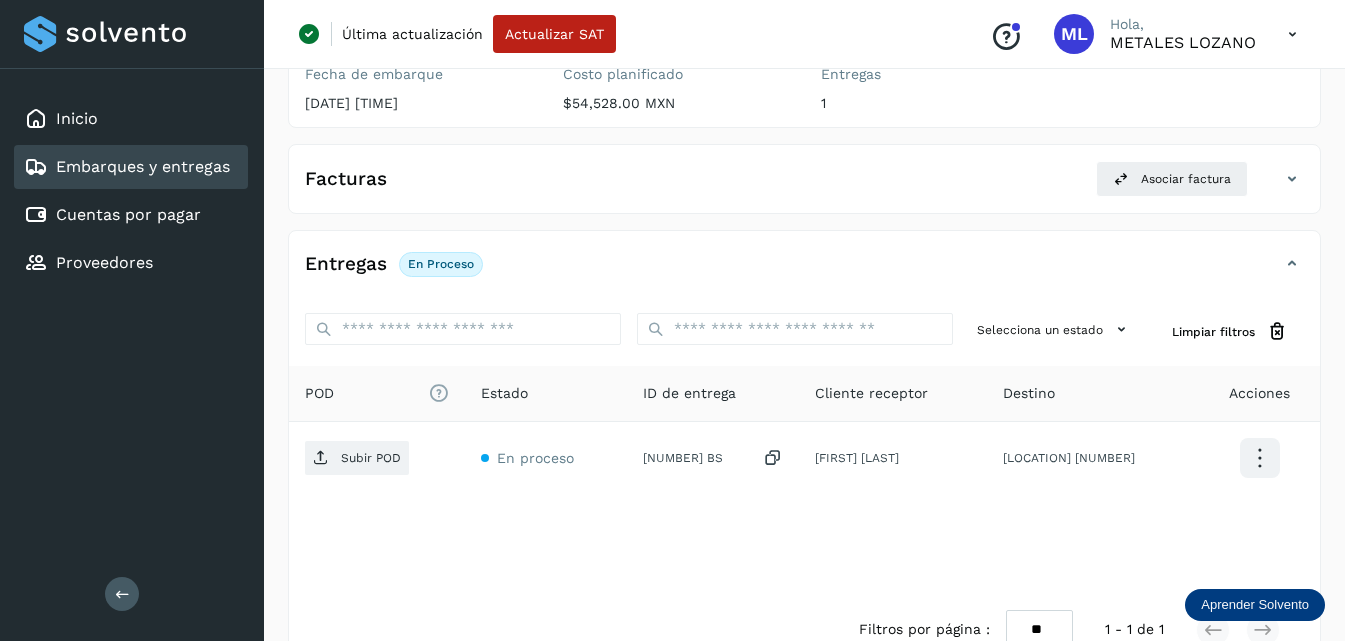scroll, scrollTop: 314, scrollLeft: 0, axis: vertical 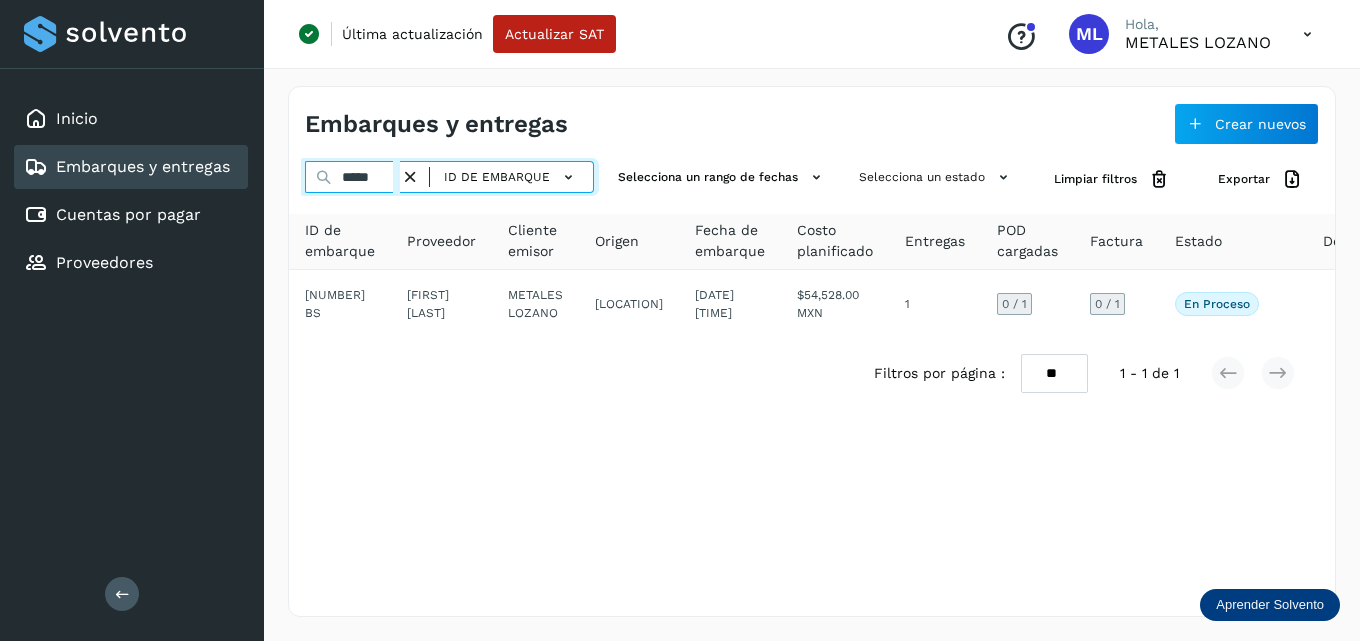 click on "*****" at bounding box center (352, 177) 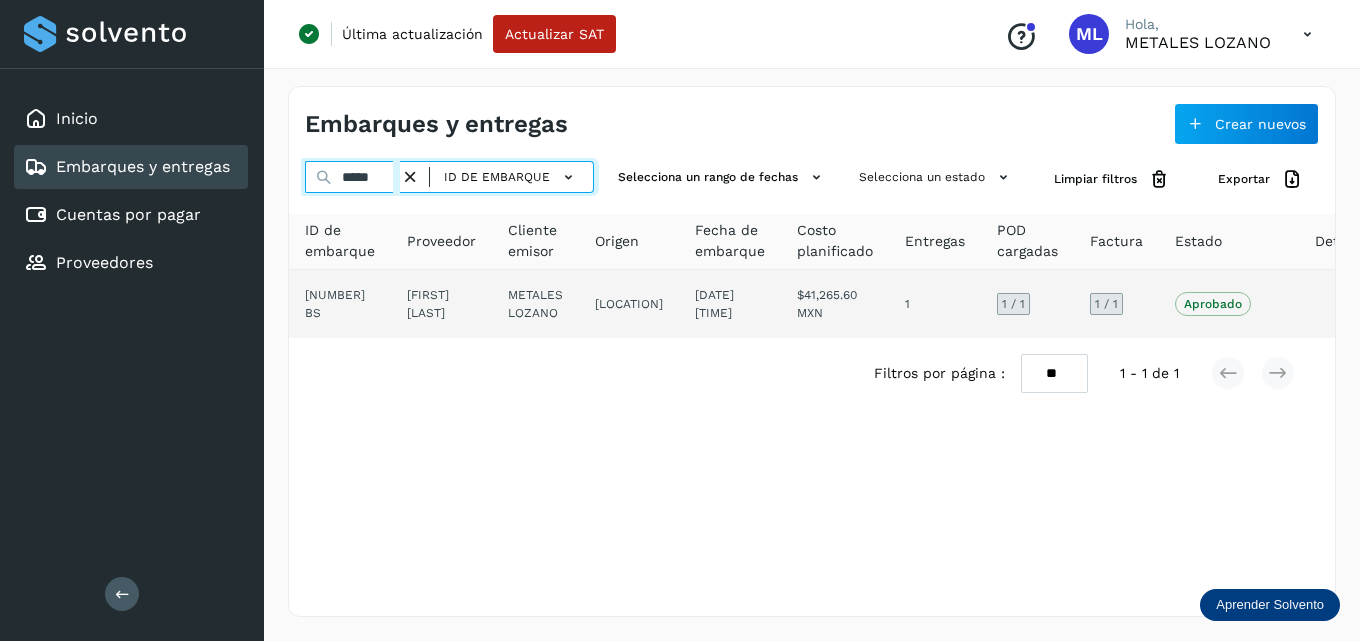 type on "*****" 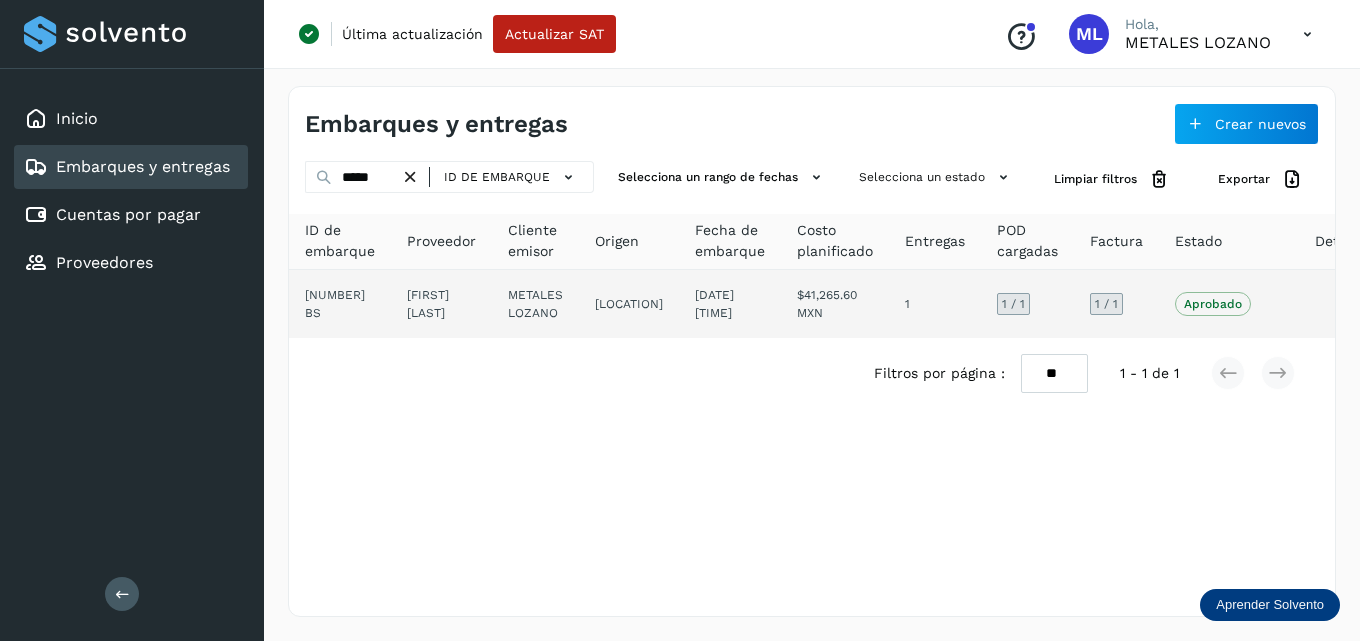 click on "[FIRST] [LAST]" 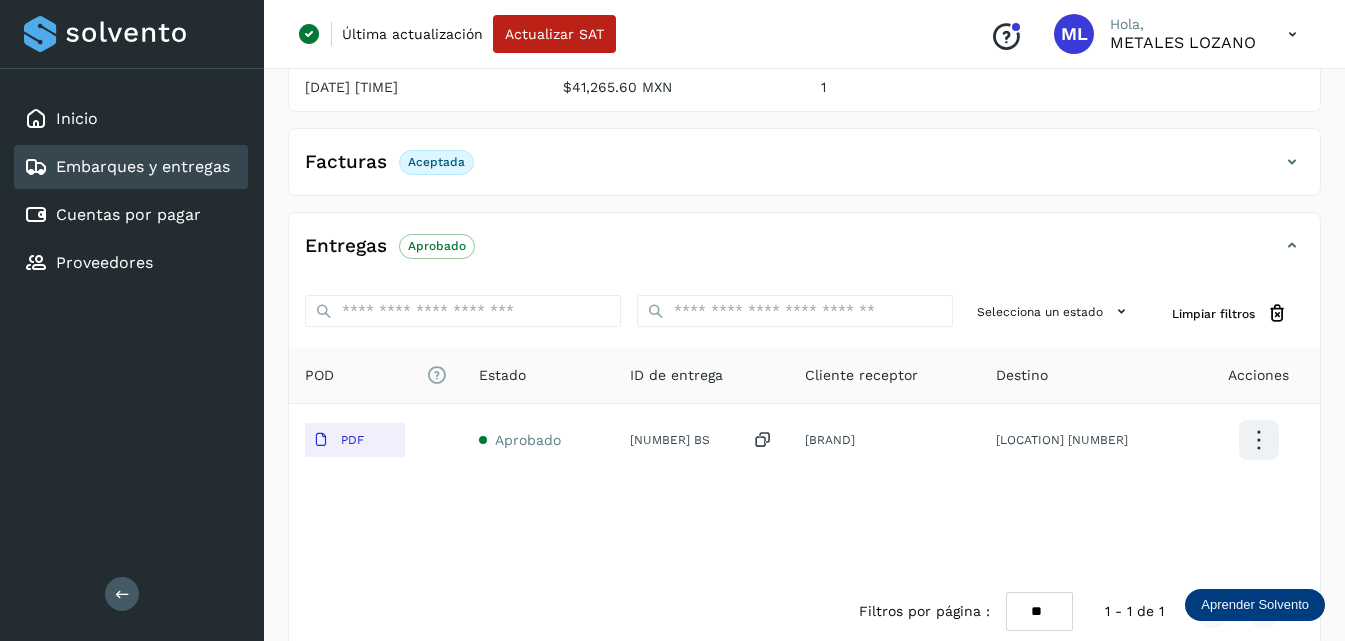 scroll, scrollTop: 300, scrollLeft: 0, axis: vertical 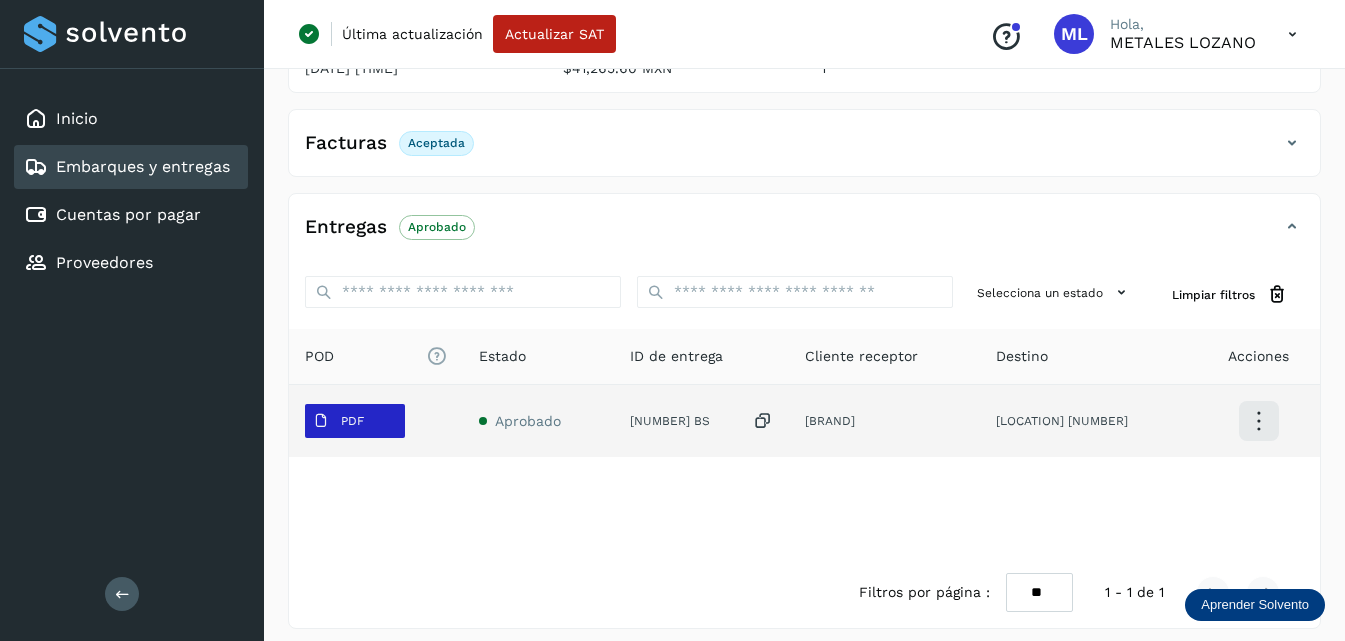 click on "PDF" at bounding box center (352, 421) 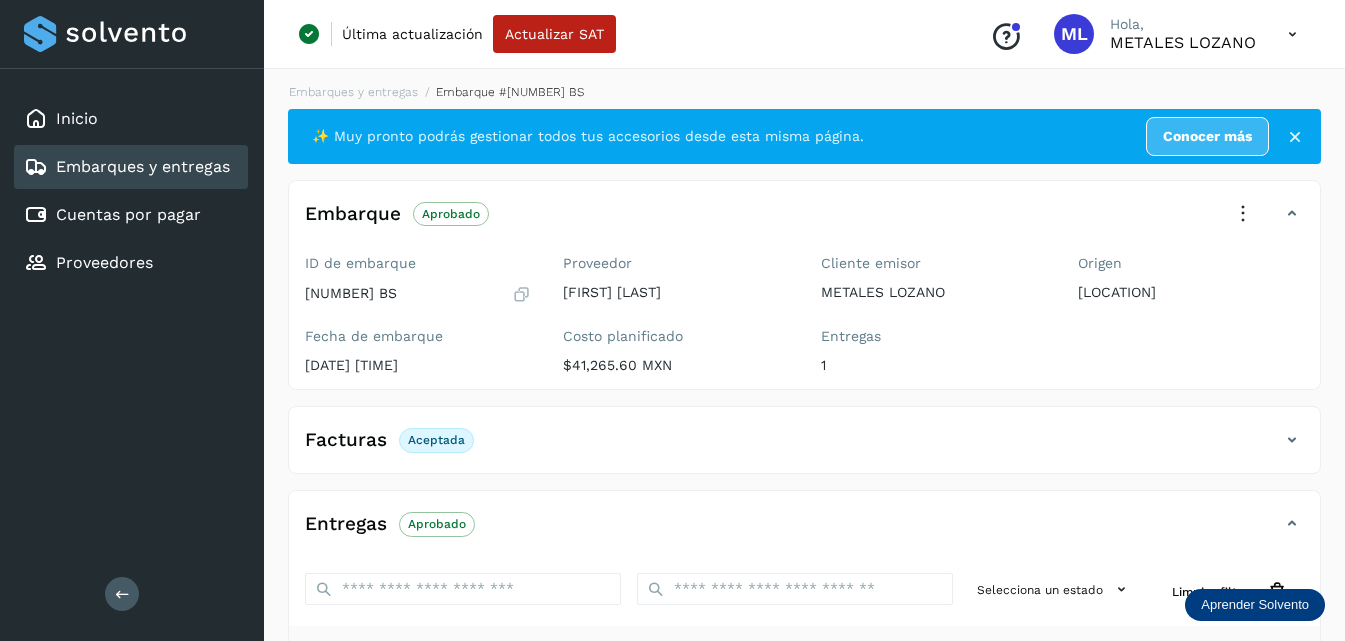 scroll, scrollTop: 0, scrollLeft: 0, axis: both 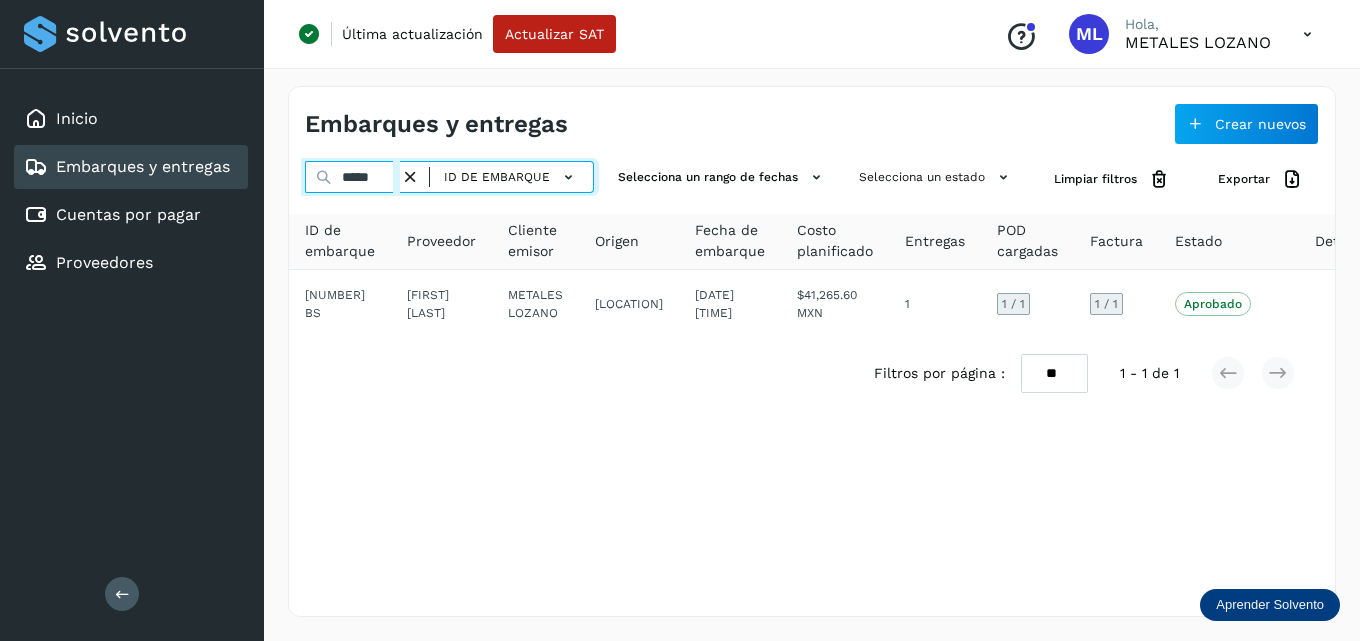 click on "*****" at bounding box center [352, 177] 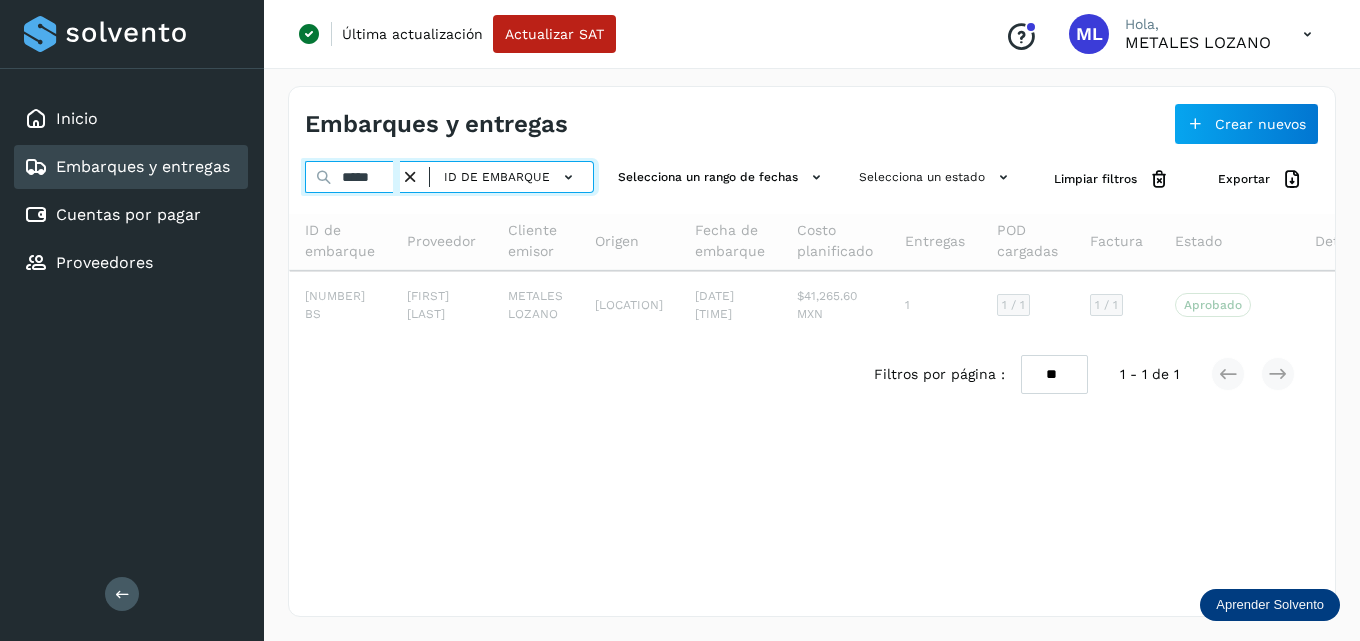 type on "*****" 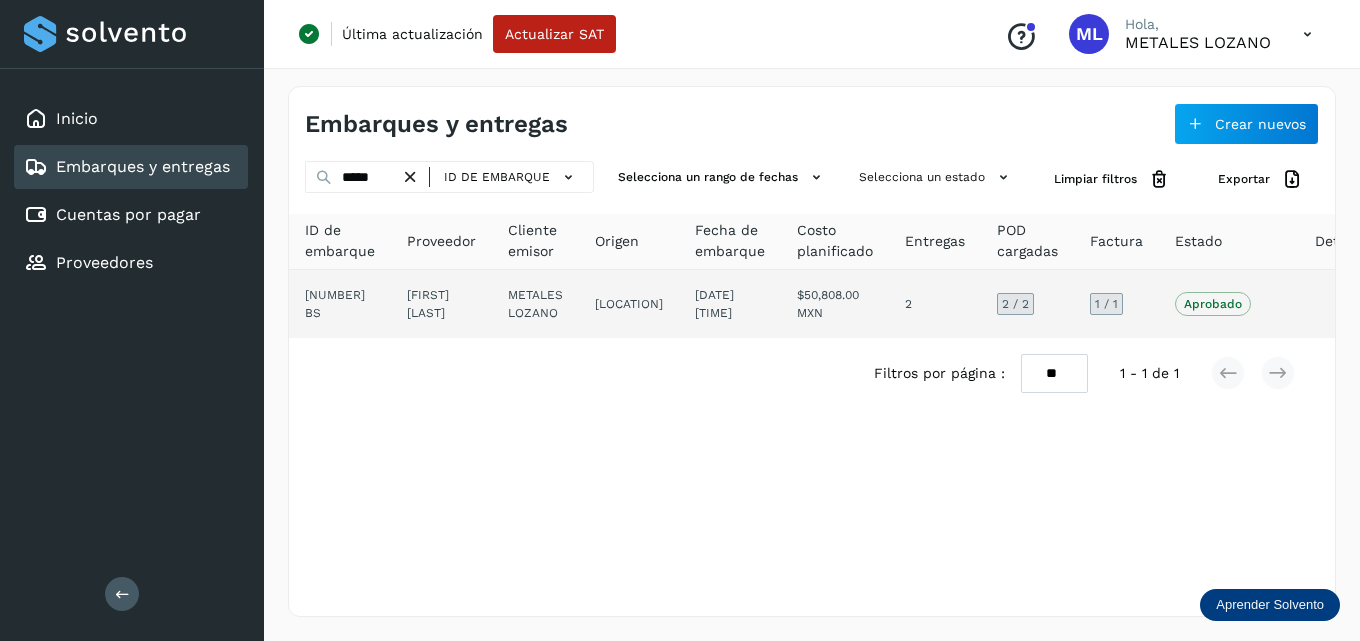 click on "[FIRST] [LAST]" 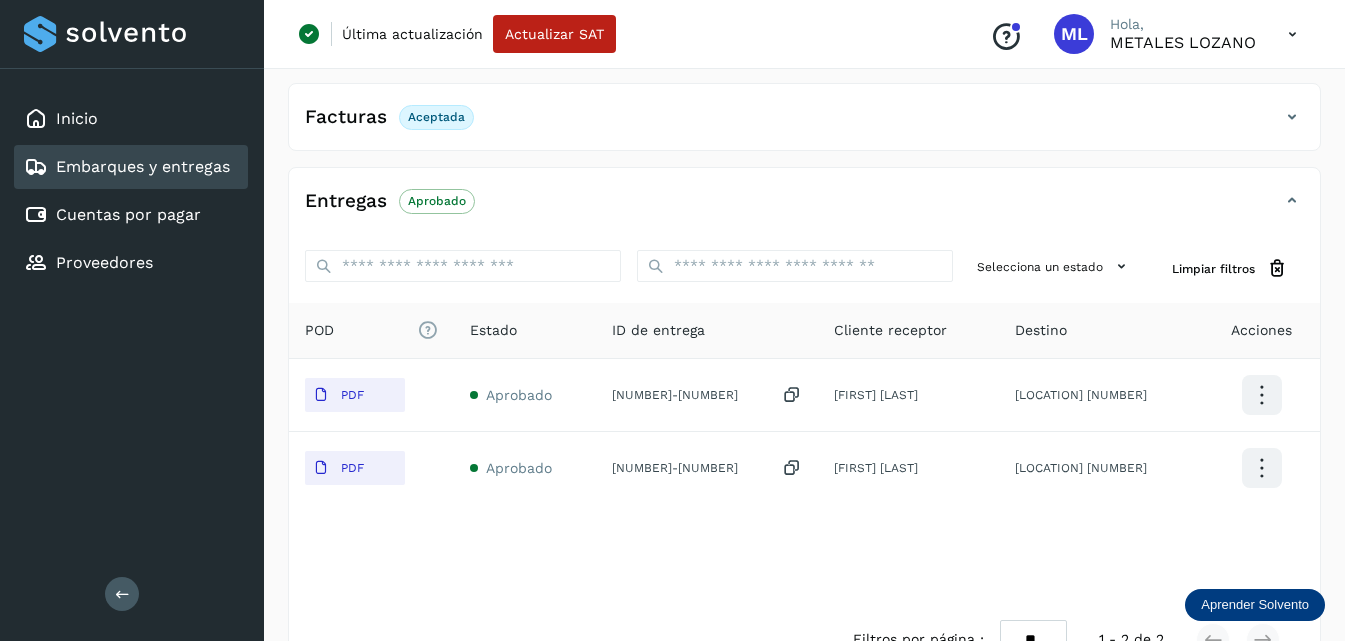 scroll, scrollTop: 385, scrollLeft: 0, axis: vertical 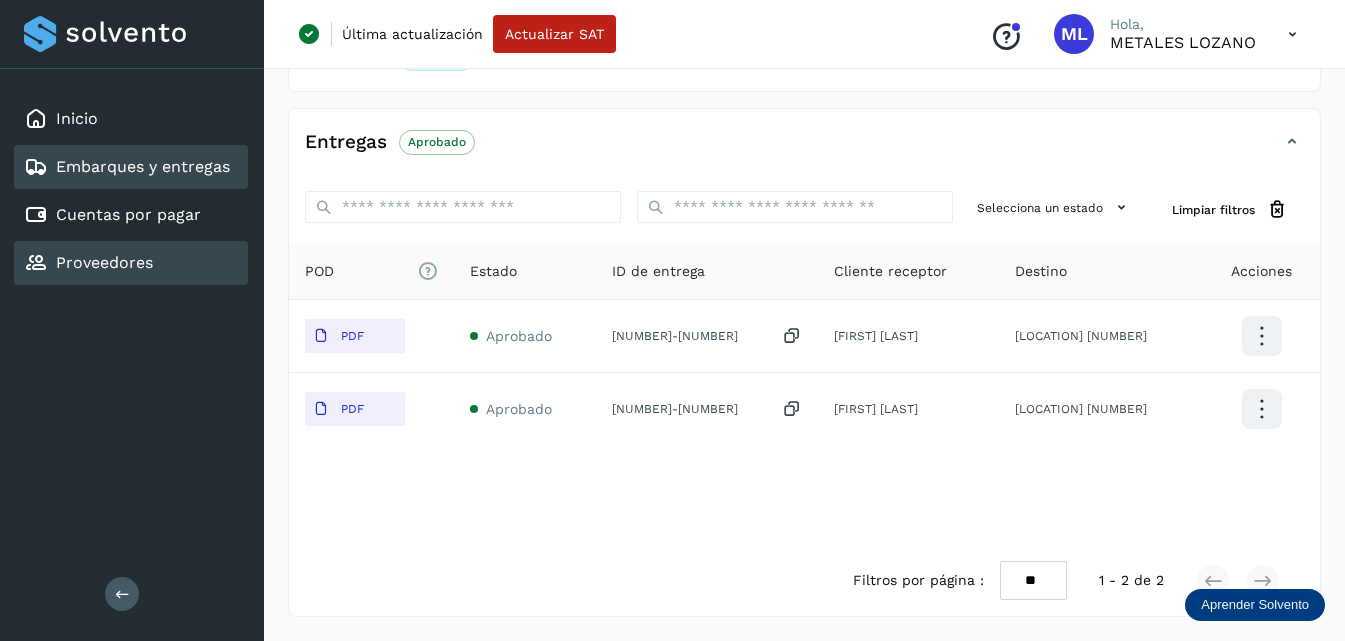 drag, startPoint x: 357, startPoint y: 328, endPoint x: 33, endPoint y: 241, distance: 335.47726 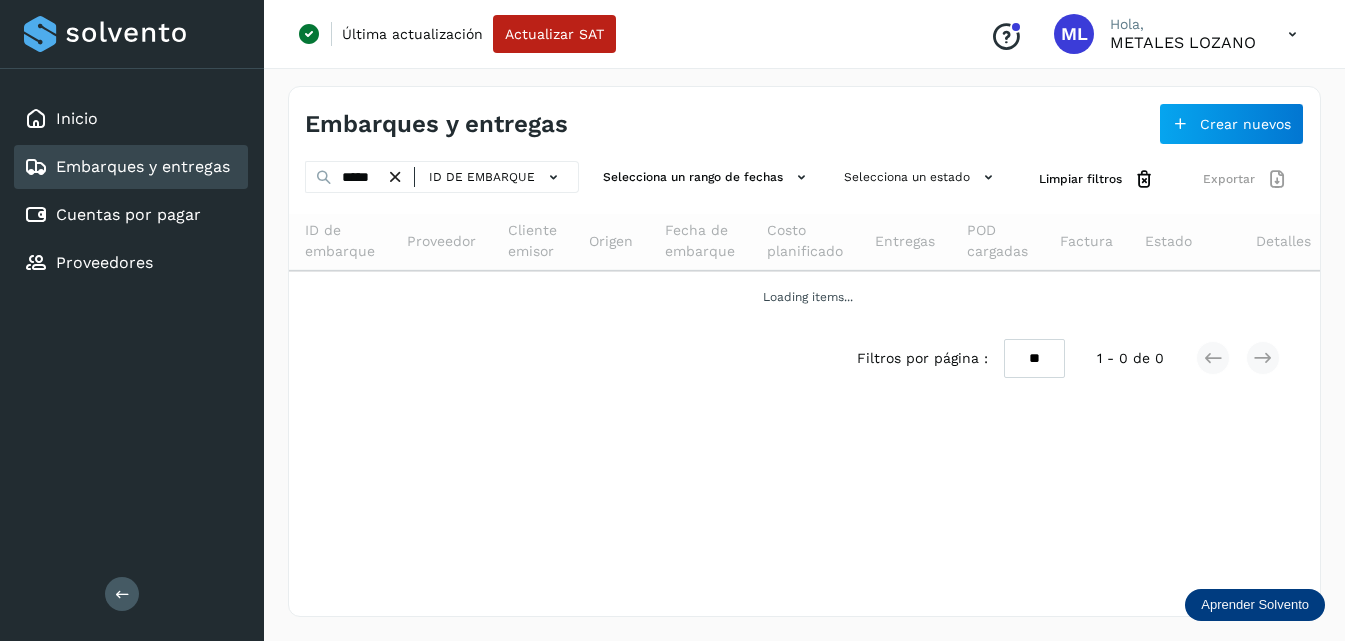 scroll, scrollTop: 0, scrollLeft: 0, axis: both 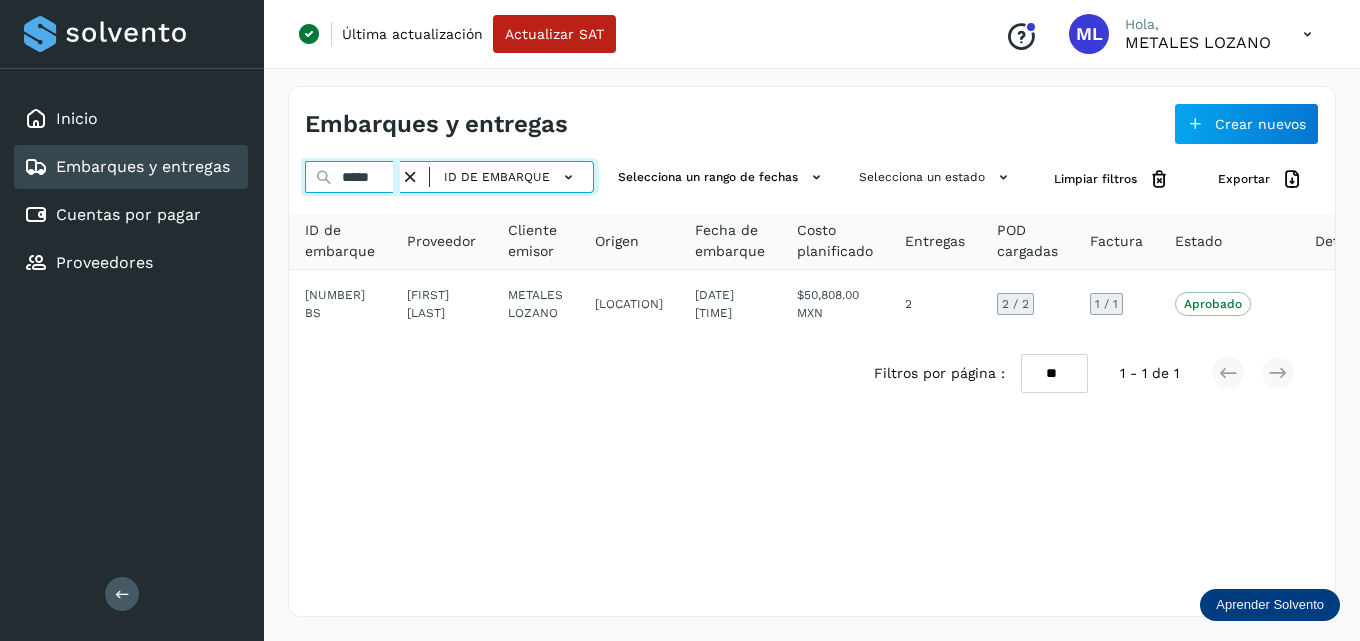 click on "*****" at bounding box center (352, 177) 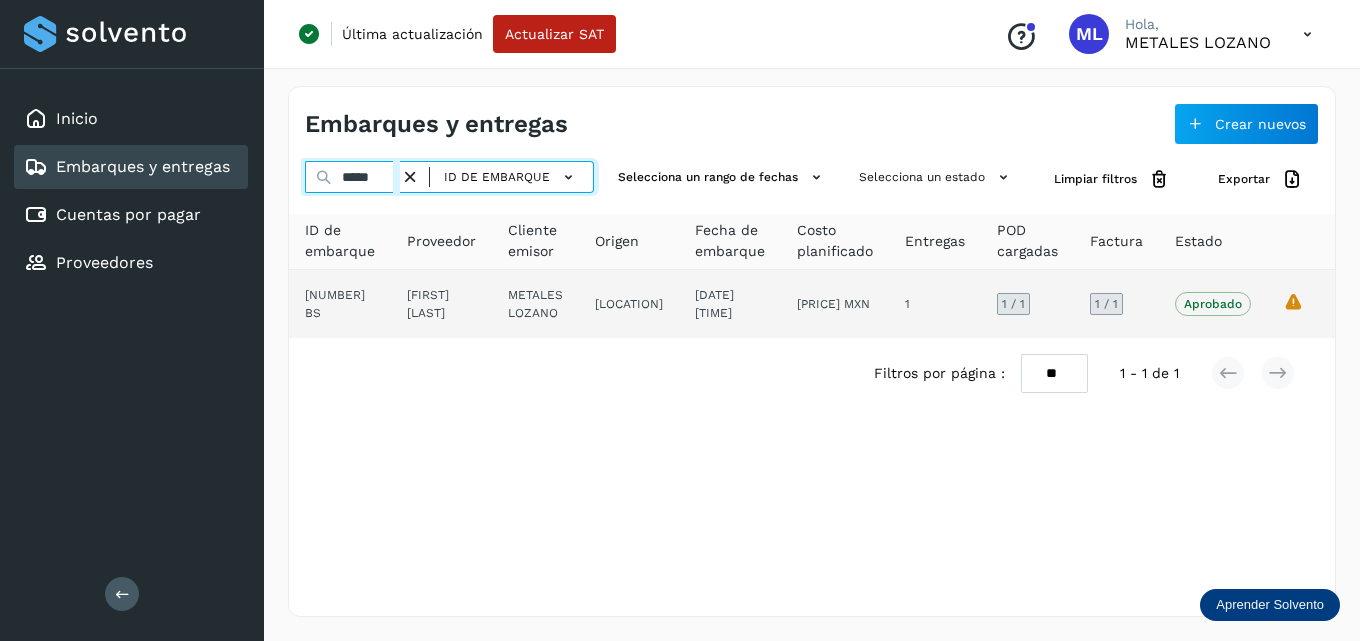 type on "*****" 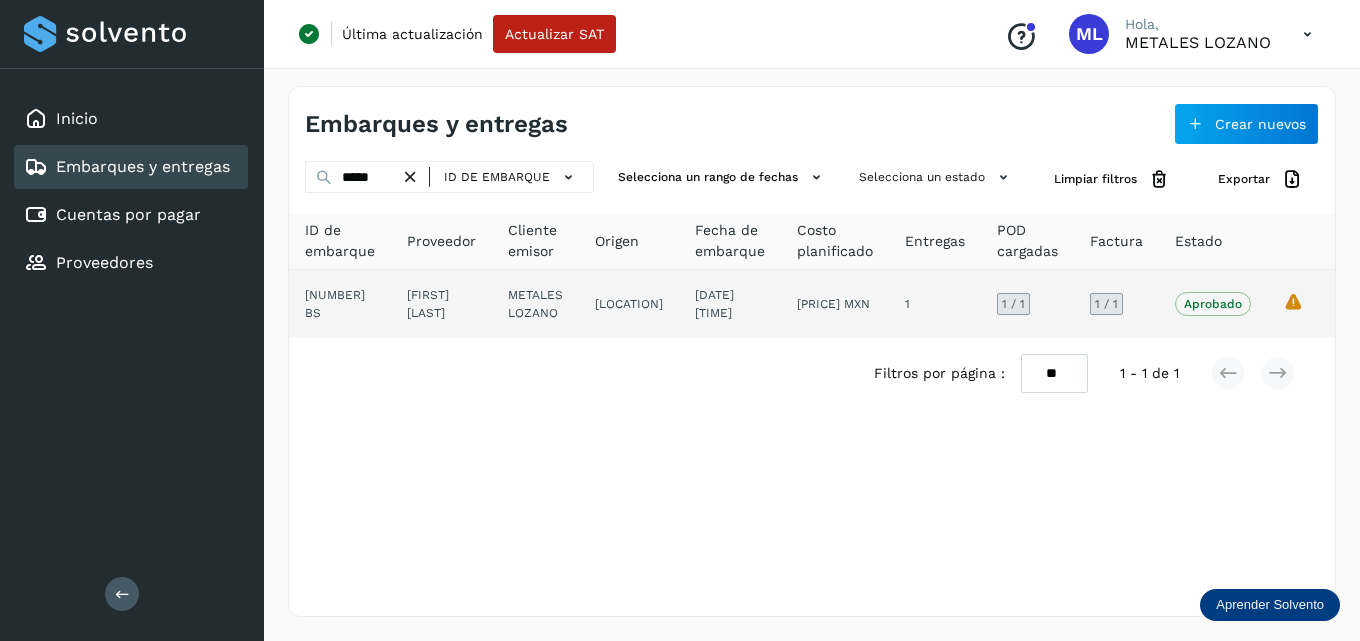 click on "[FIRST] [LAST]" 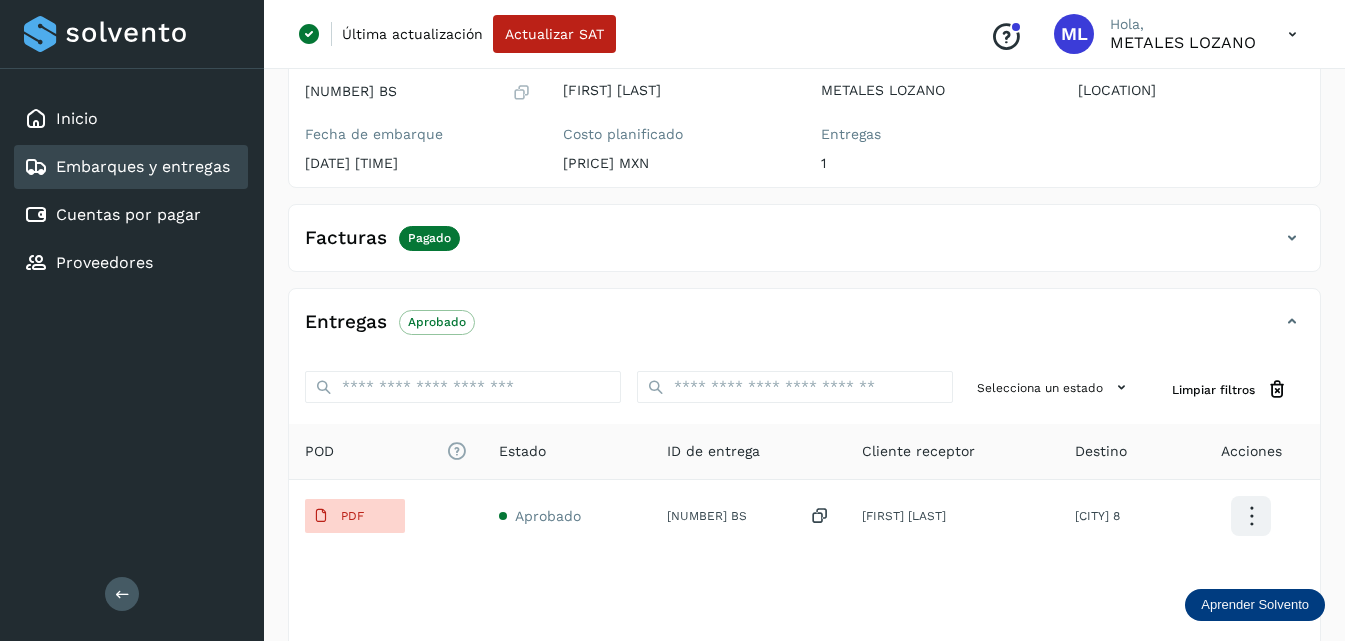 scroll, scrollTop: 0, scrollLeft: 0, axis: both 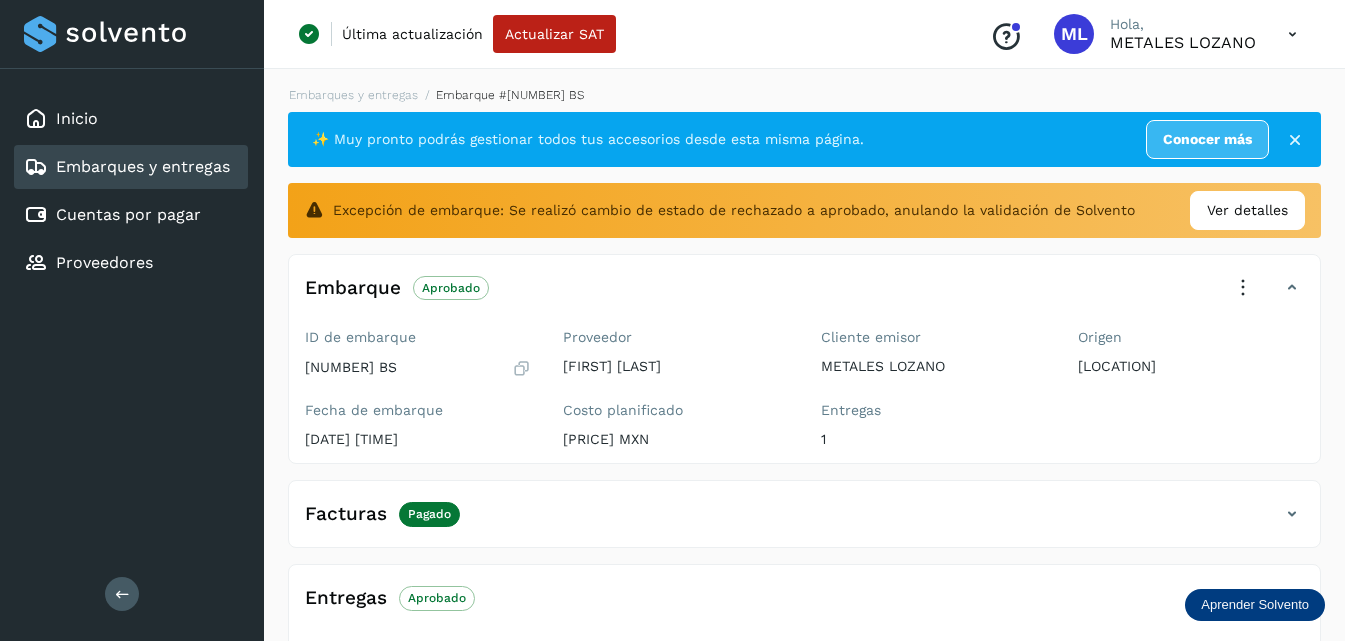 click on "Pagado" 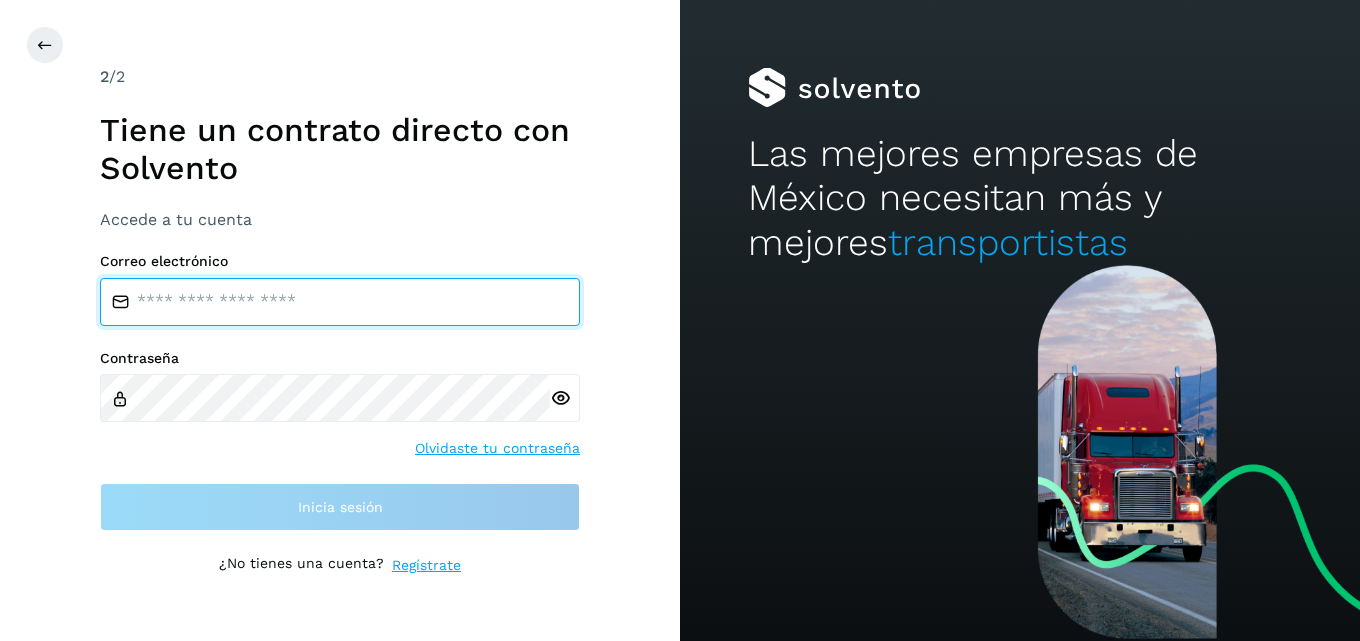 click at bounding box center [340, 302] 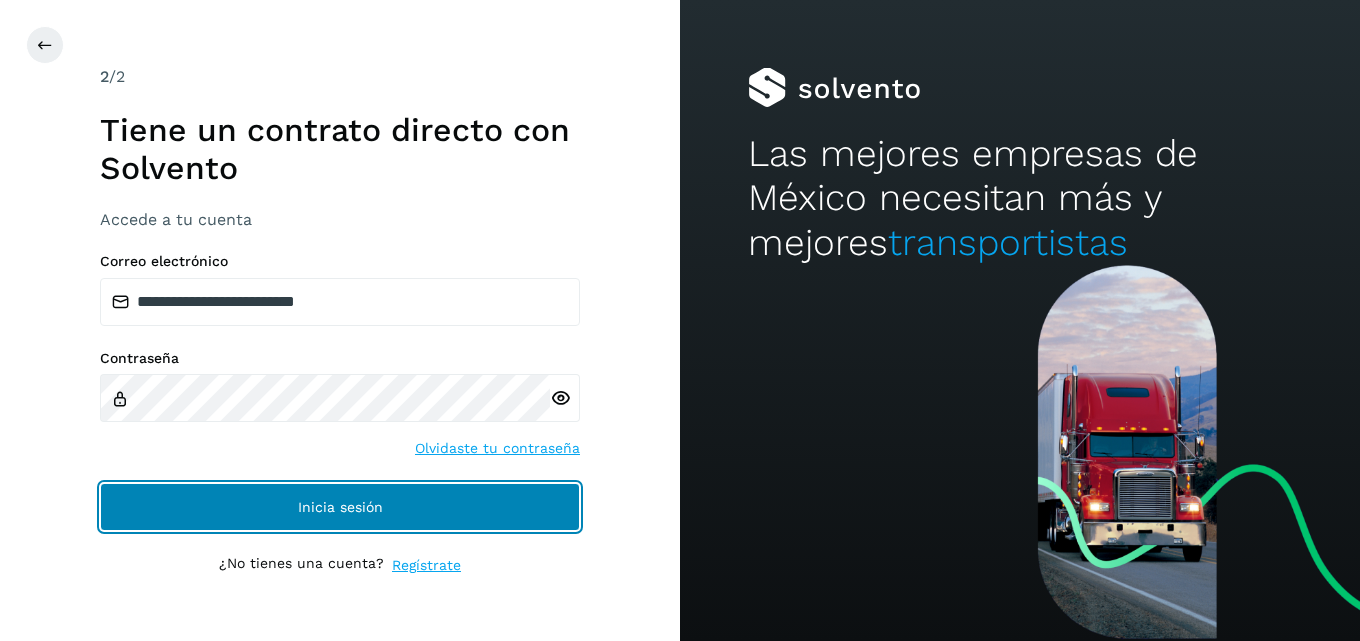 click on "Inicia sesión" 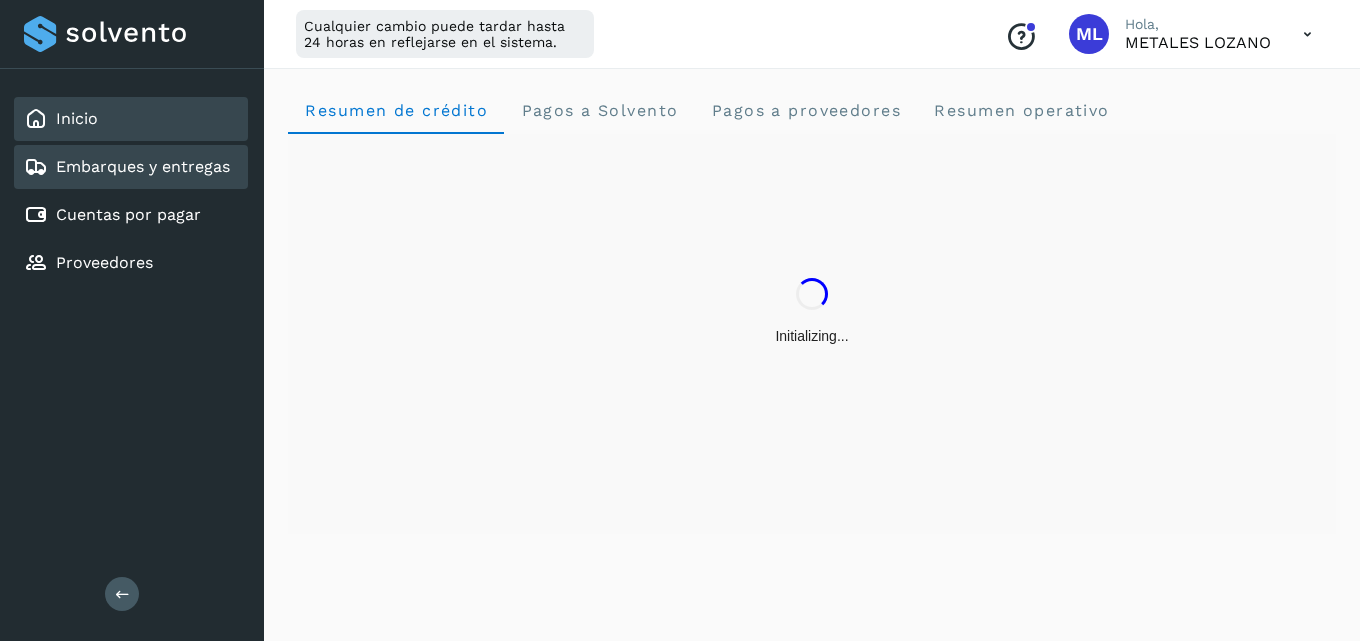 click on "Embarques y entregas" at bounding box center (143, 166) 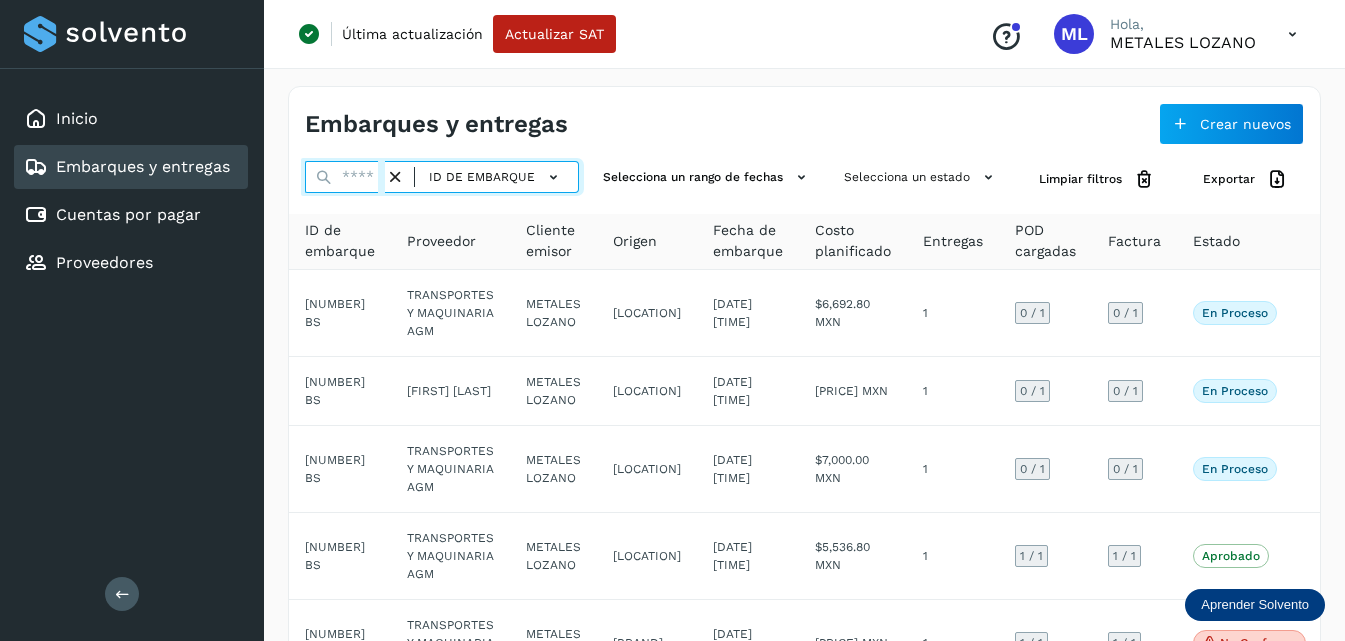 click at bounding box center (345, 177) 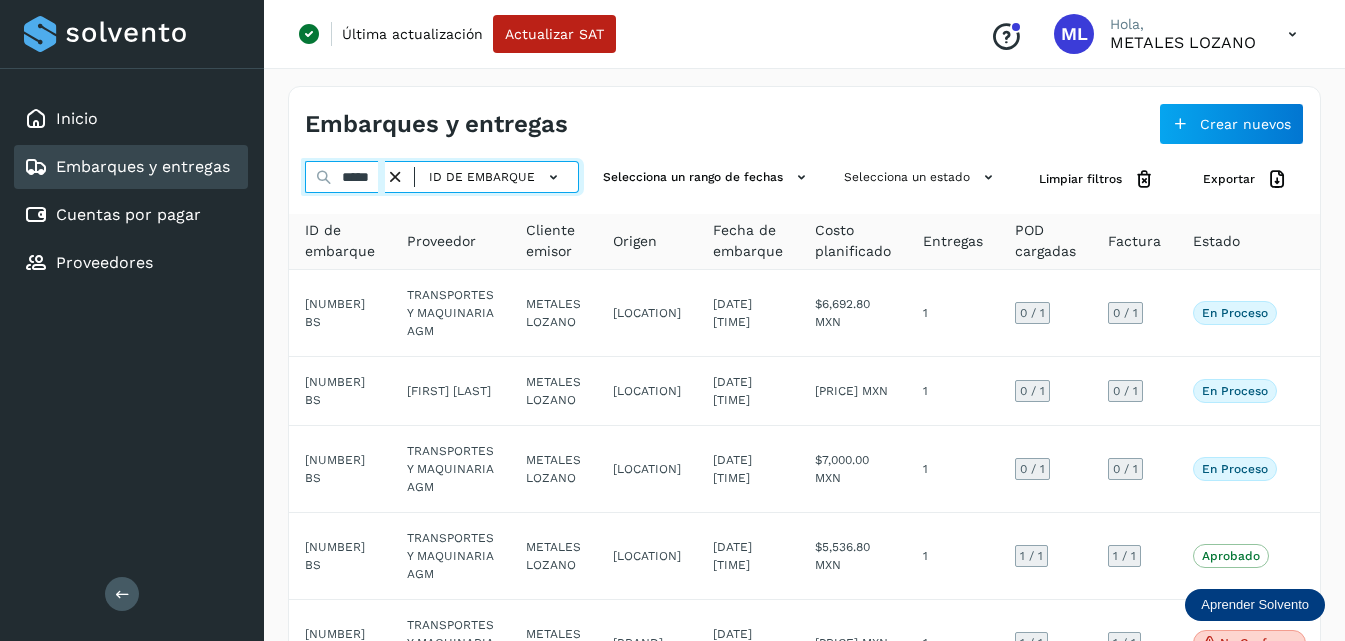type on "*****" 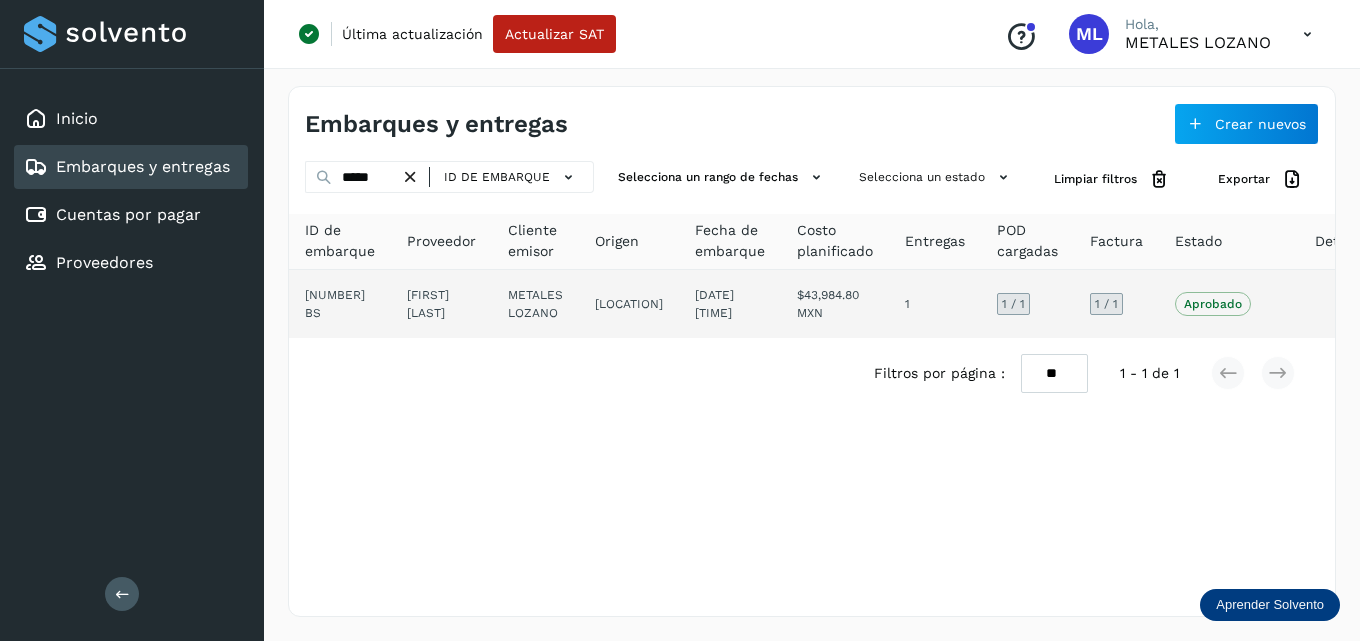 click on "[FIRST] [LAST]" 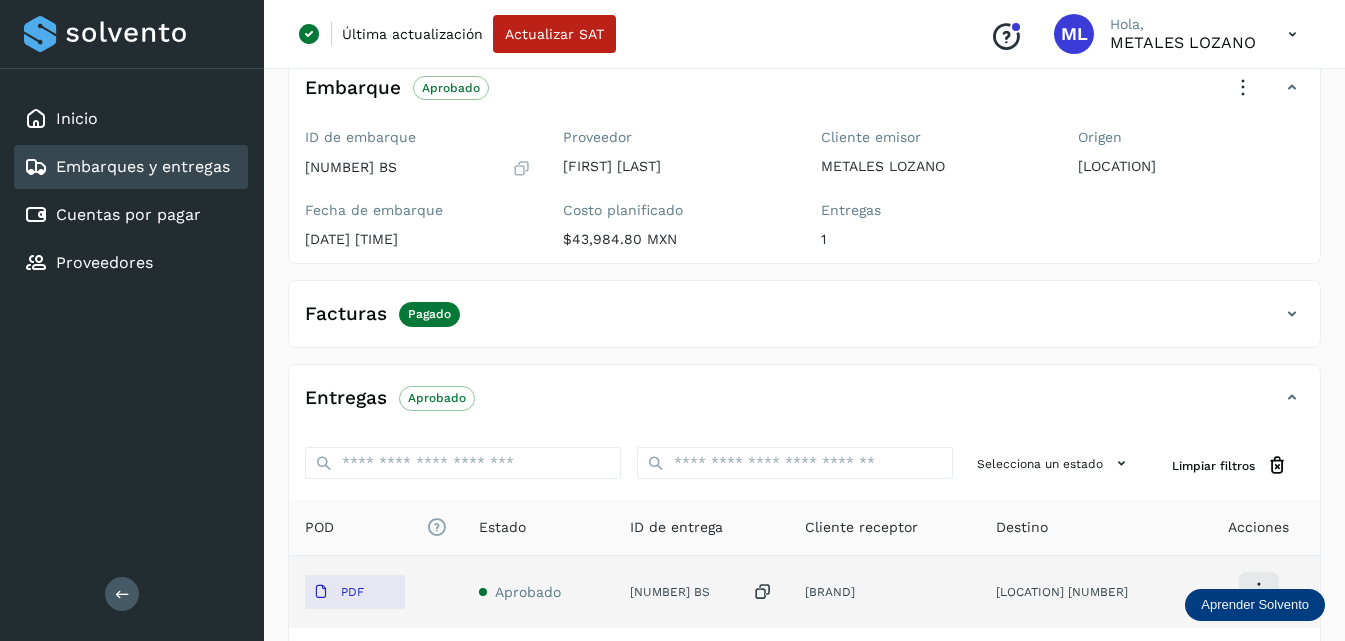 scroll, scrollTop: 312, scrollLeft: 0, axis: vertical 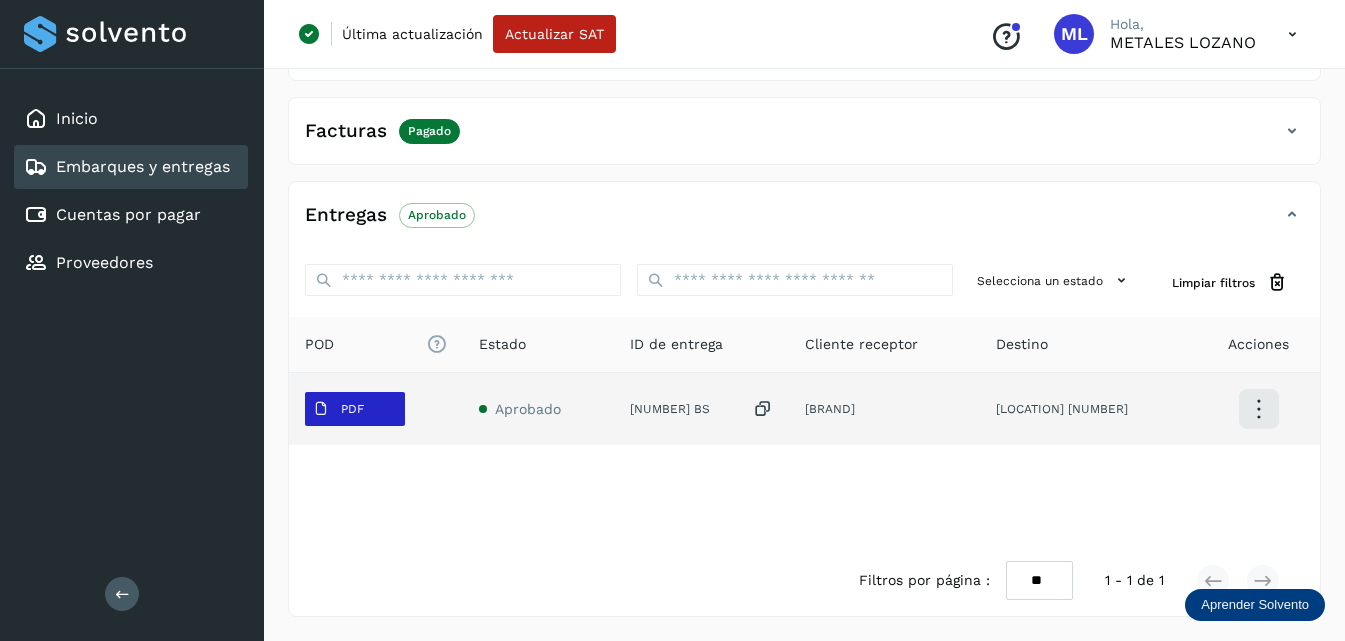 click on "PDF" at bounding box center [355, 409] 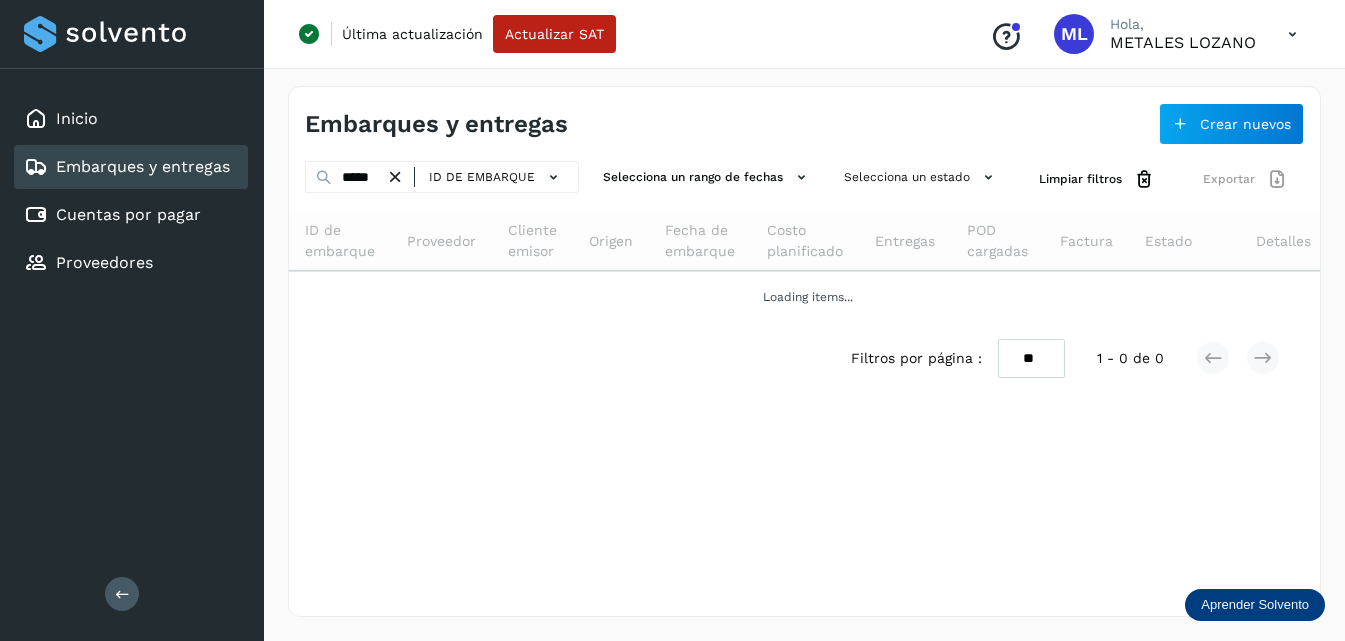 scroll, scrollTop: 0, scrollLeft: 0, axis: both 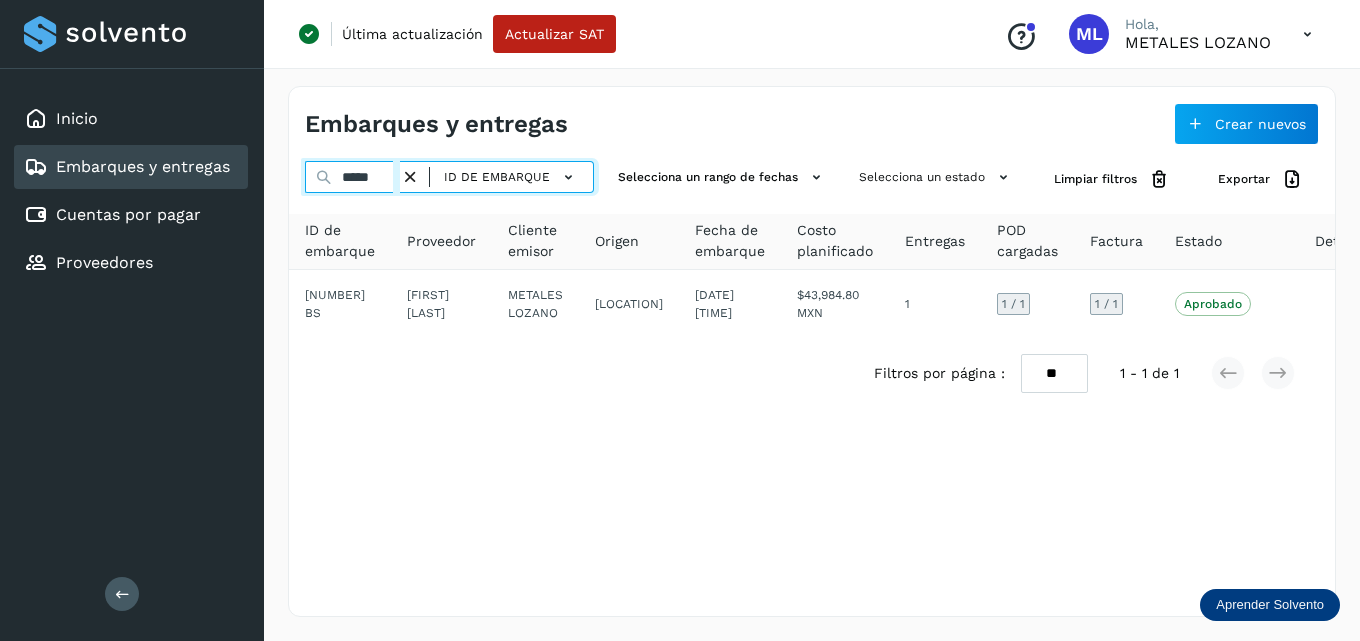 click on "*****" at bounding box center [352, 177] 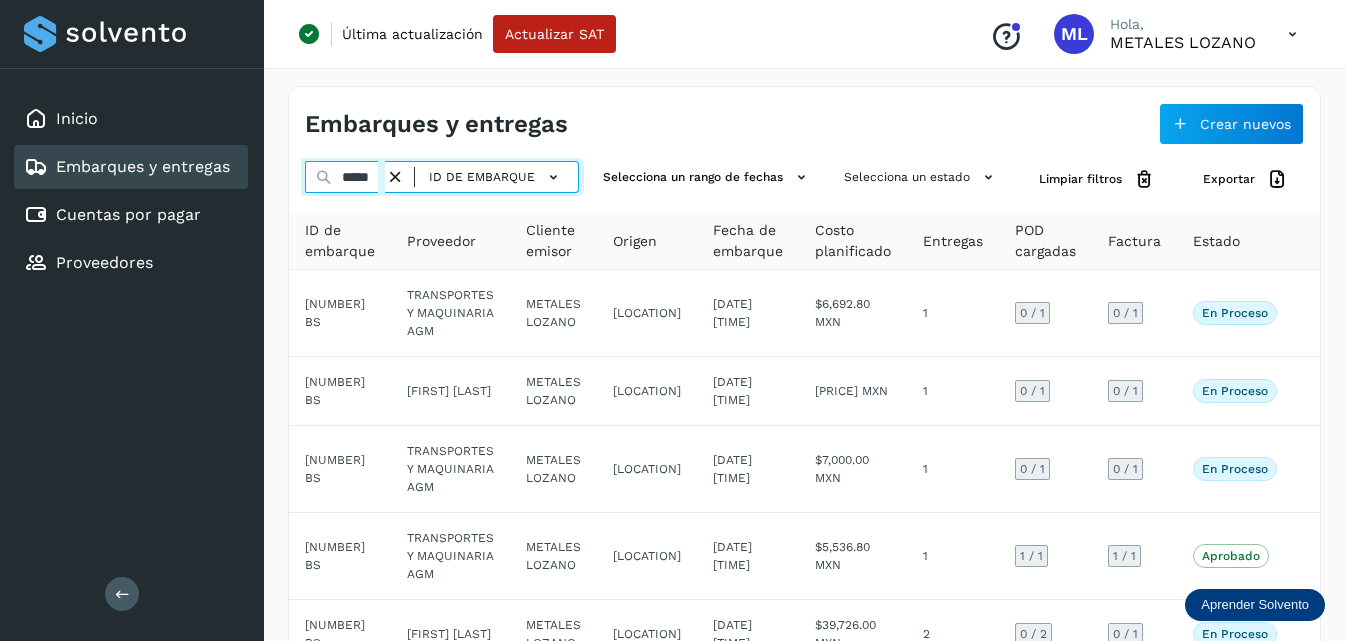 click on "*****" at bounding box center (345, 177) 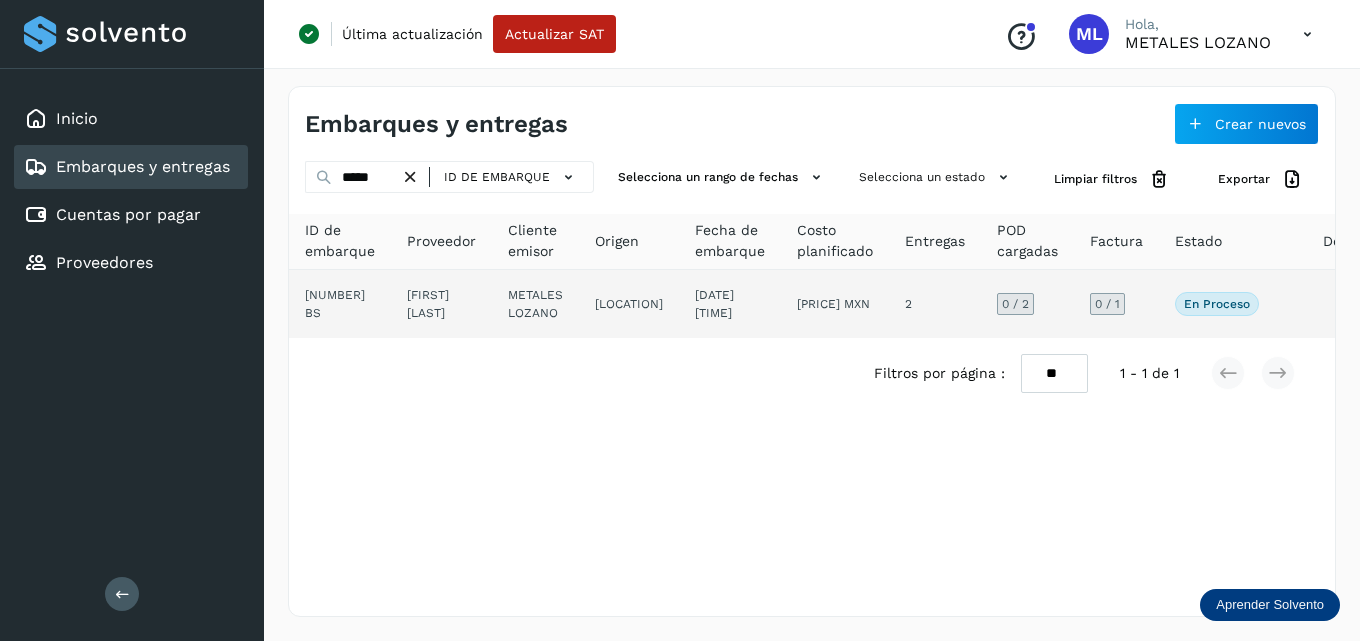 click on "[FIRST] [LAST]" 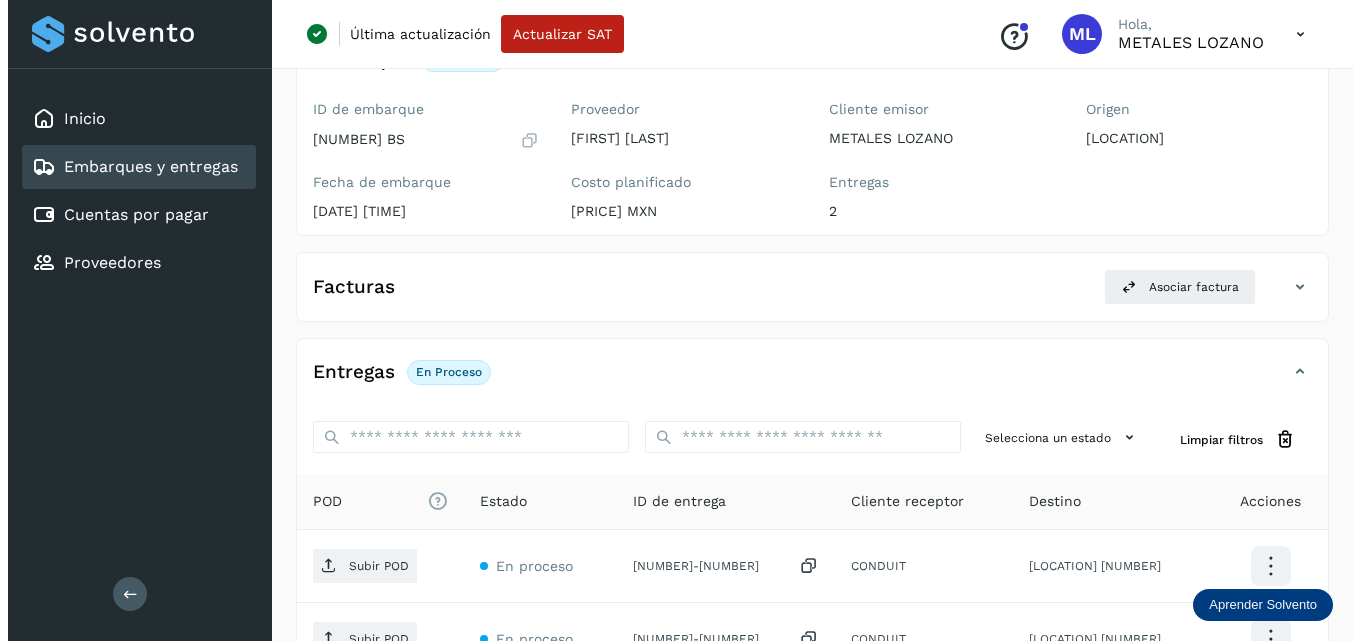 scroll, scrollTop: 0, scrollLeft: 0, axis: both 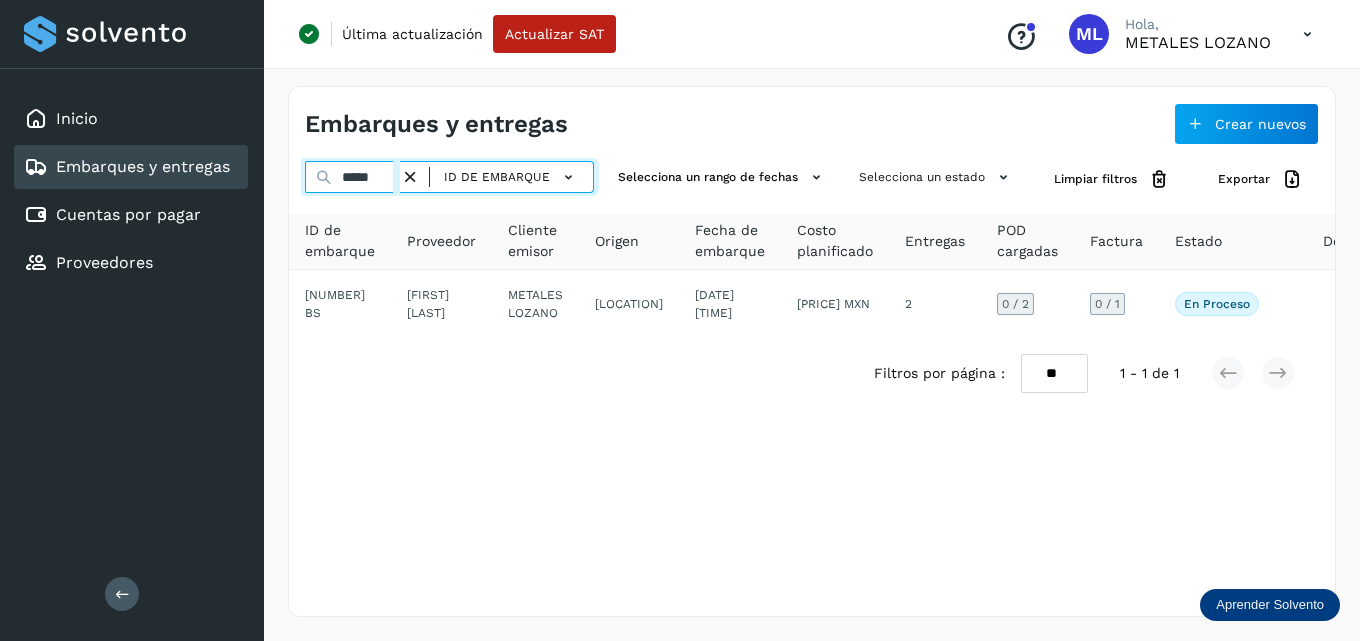 drag, startPoint x: 388, startPoint y: 181, endPoint x: 386, endPoint y: 151, distance: 30.066593 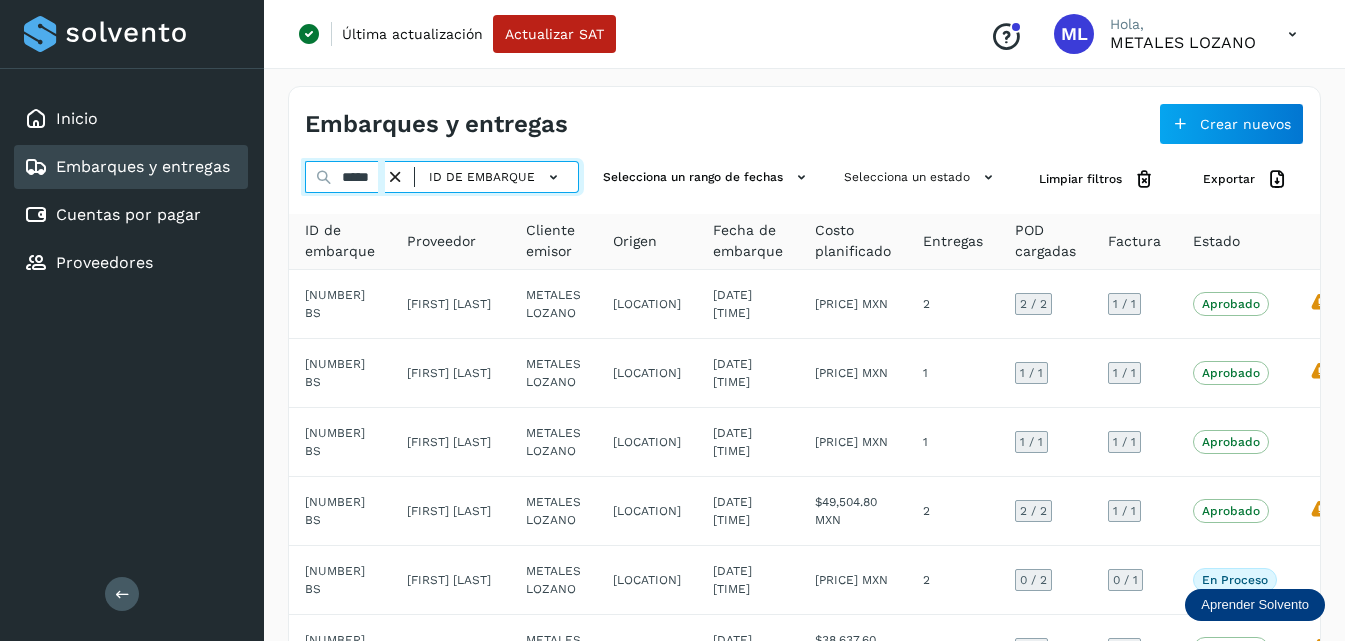 drag, startPoint x: 380, startPoint y: 176, endPoint x: 293, endPoint y: 154, distance: 89.73851 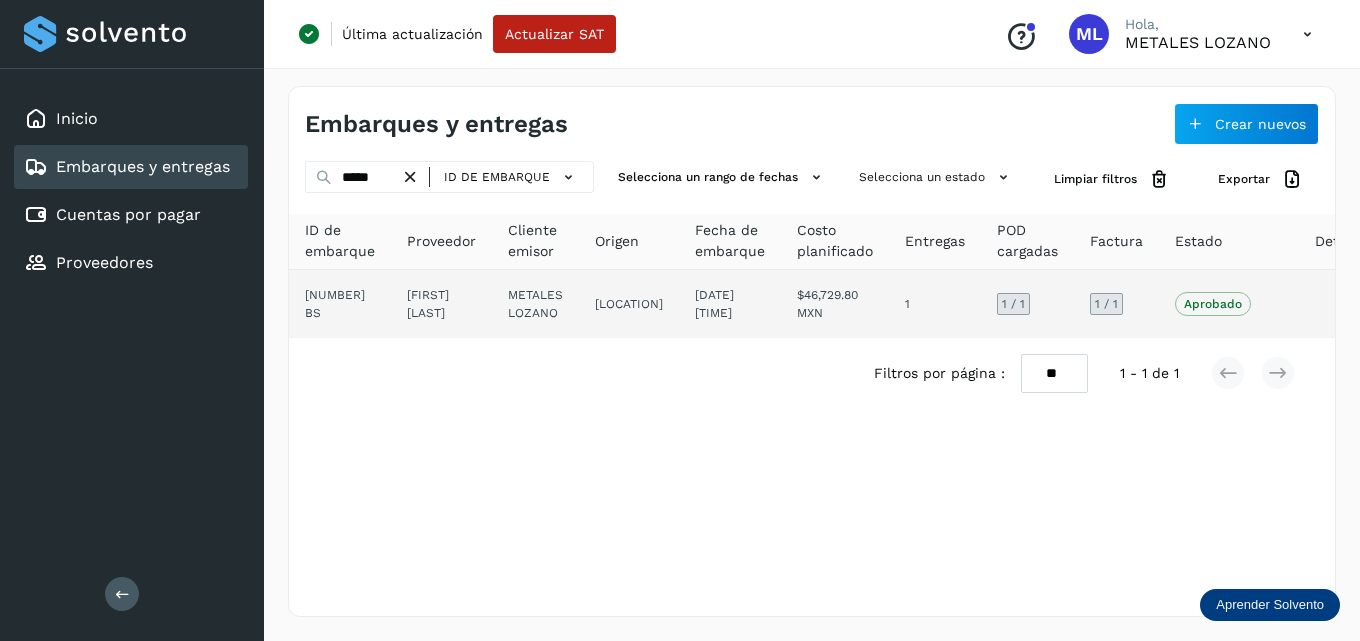 click on "[FIRST] [LAST]" 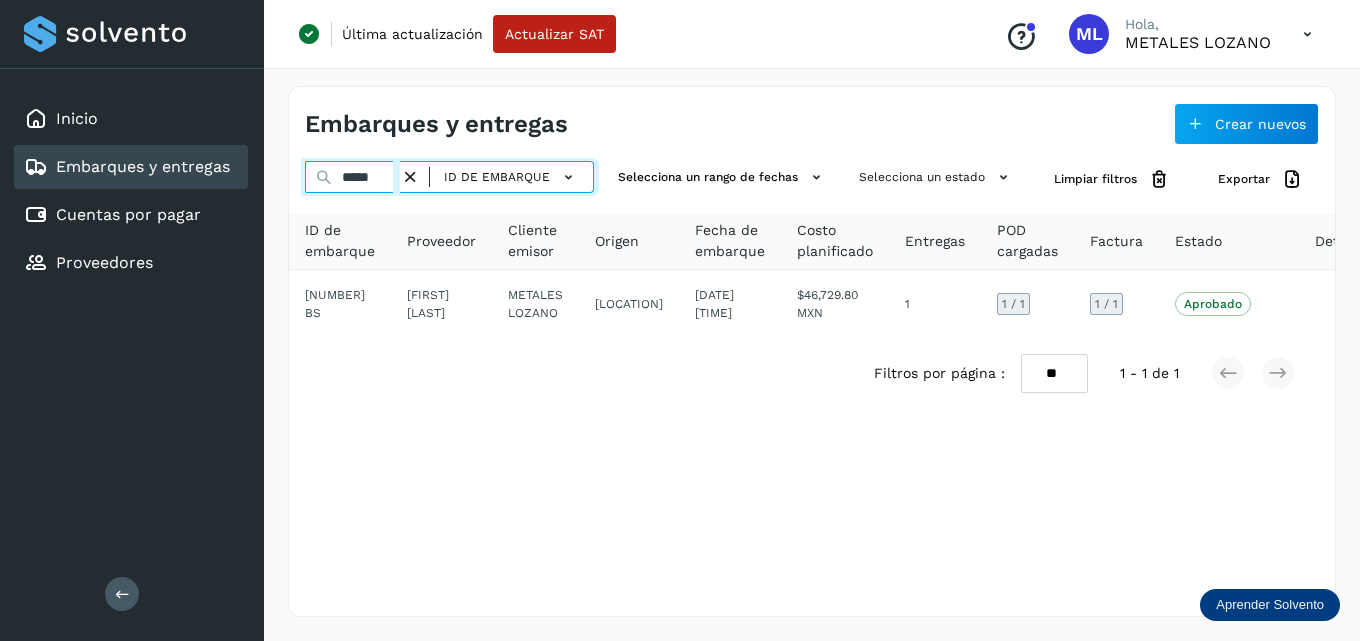 click on "*****" at bounding box center (352, 177) 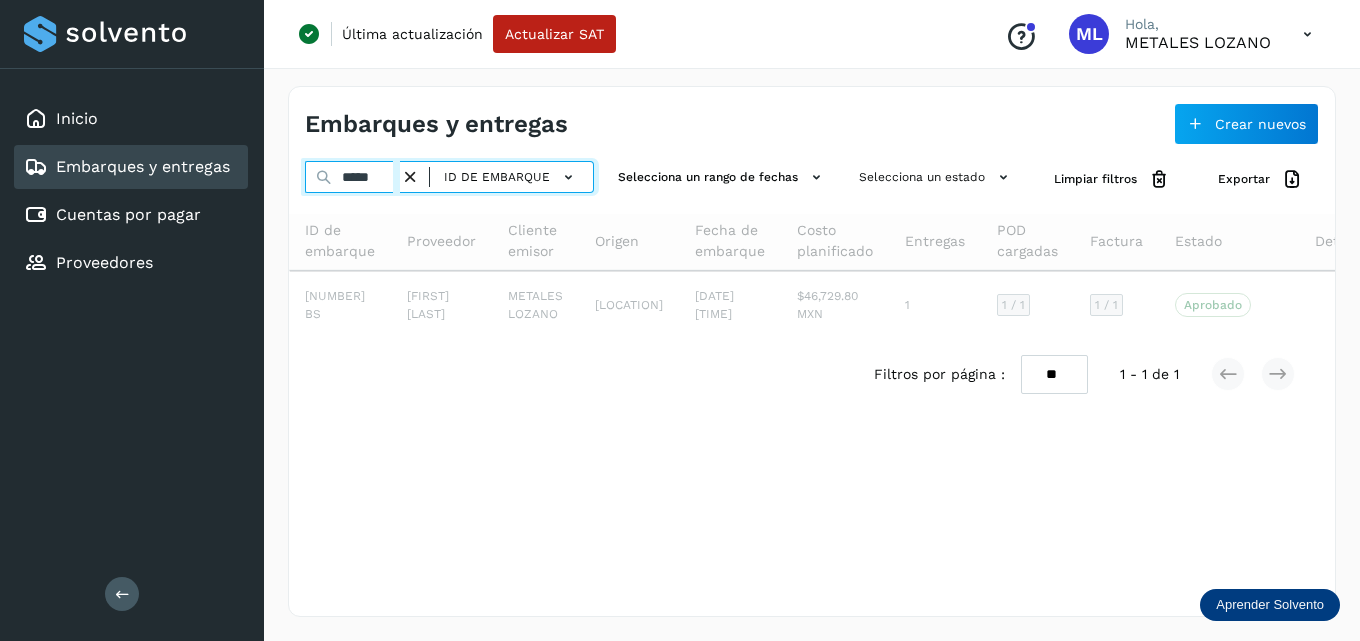 type on "*****" 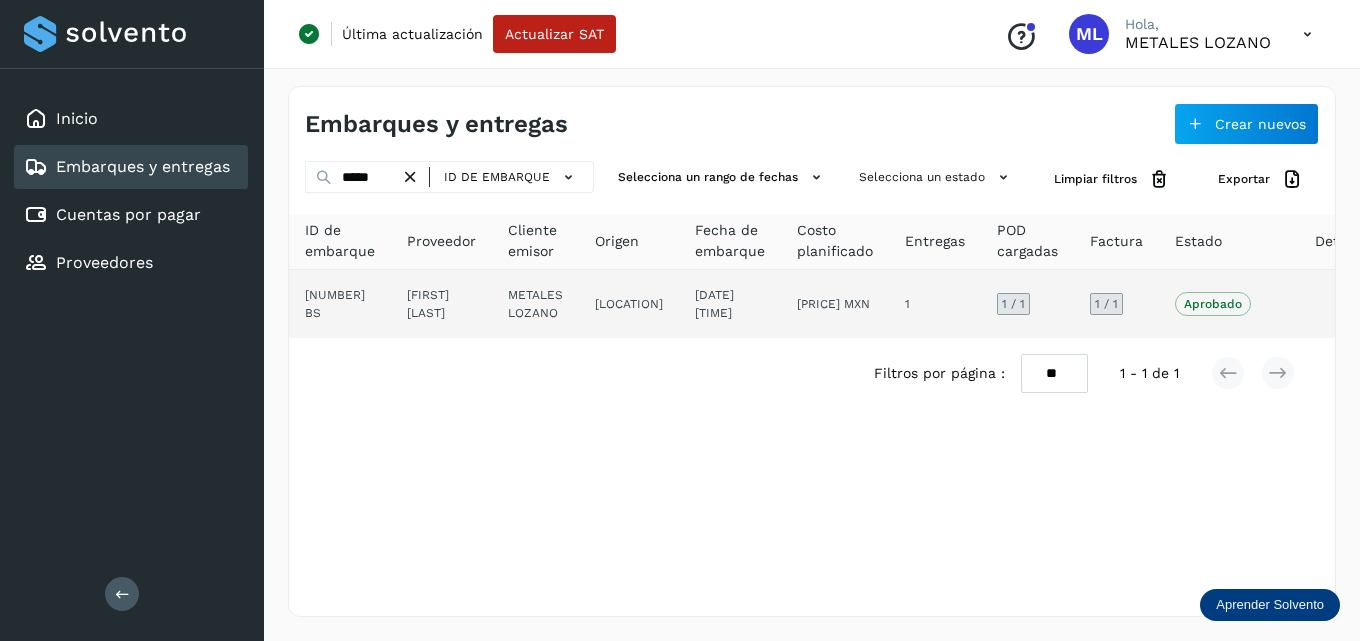 click on "[NUMBER] BS" 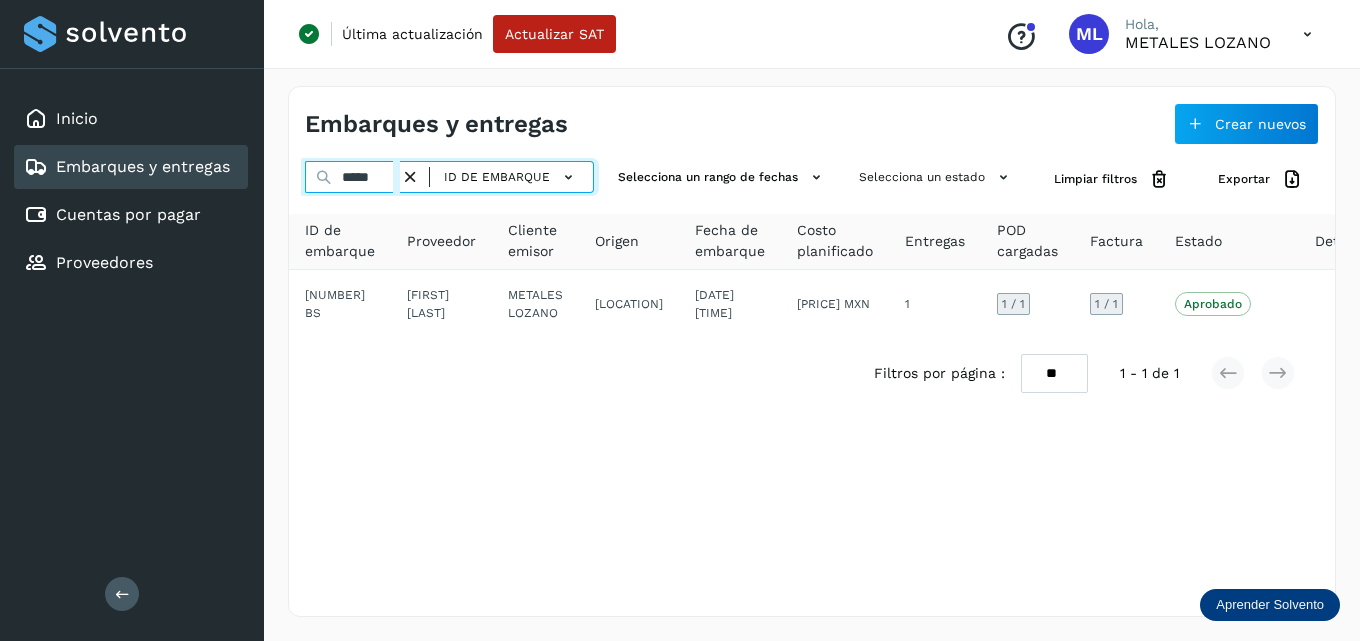 click on "*****" at bounding box center (352, 177) 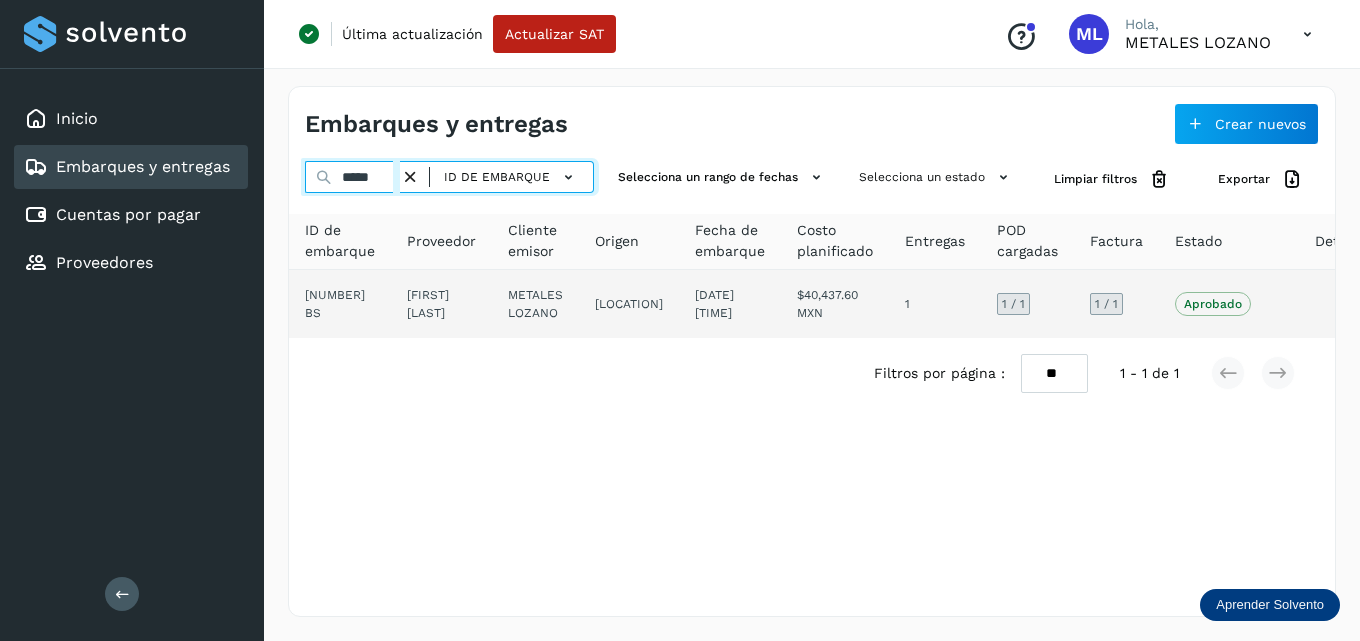 type on "*****" 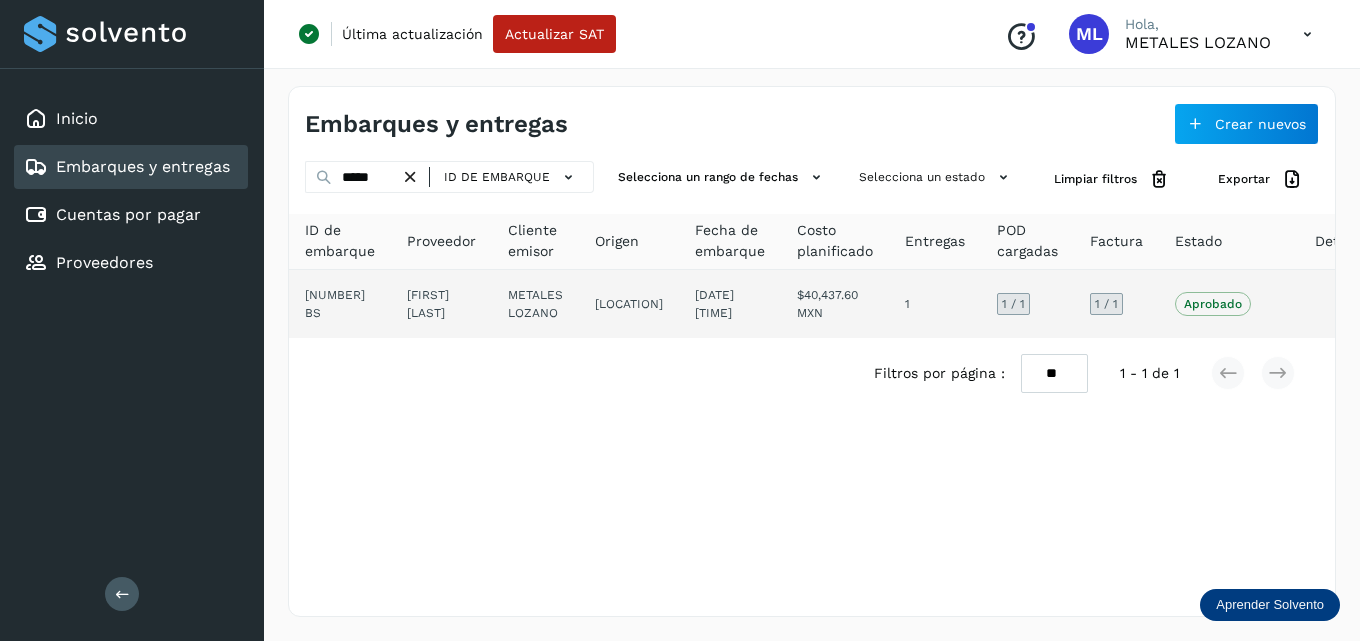 click on "[FIRST] [LAST]" 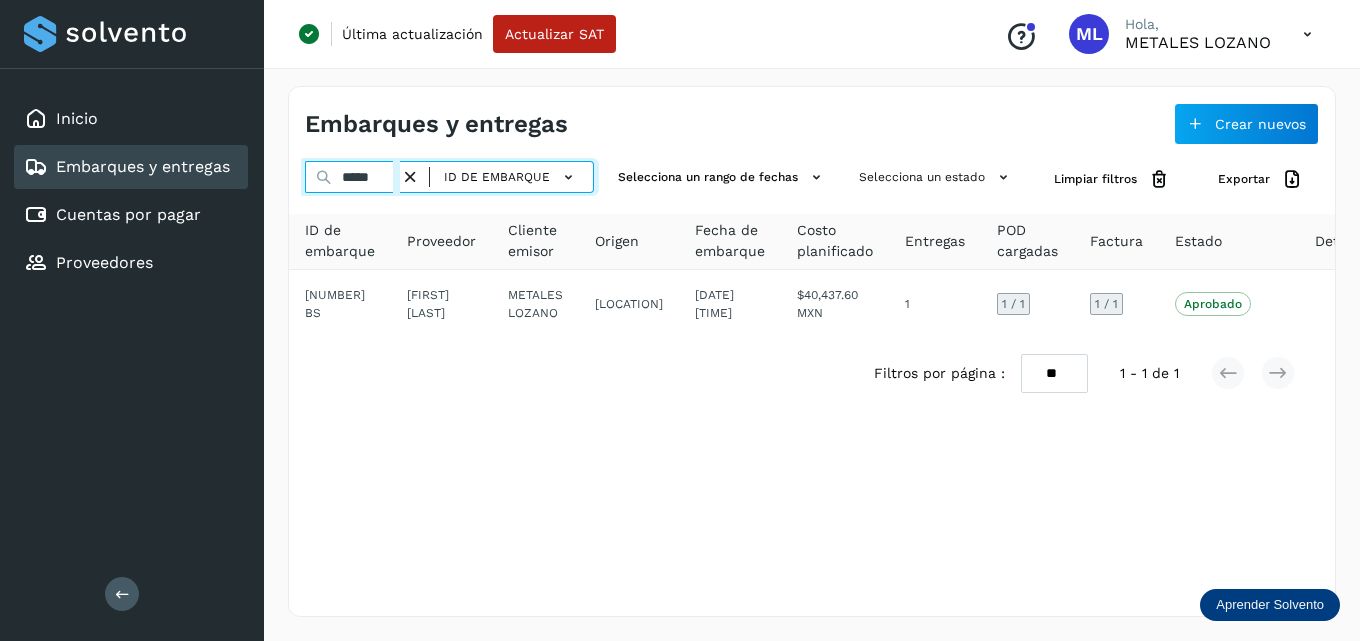 click on "*****" at bounding box center (352, 177) 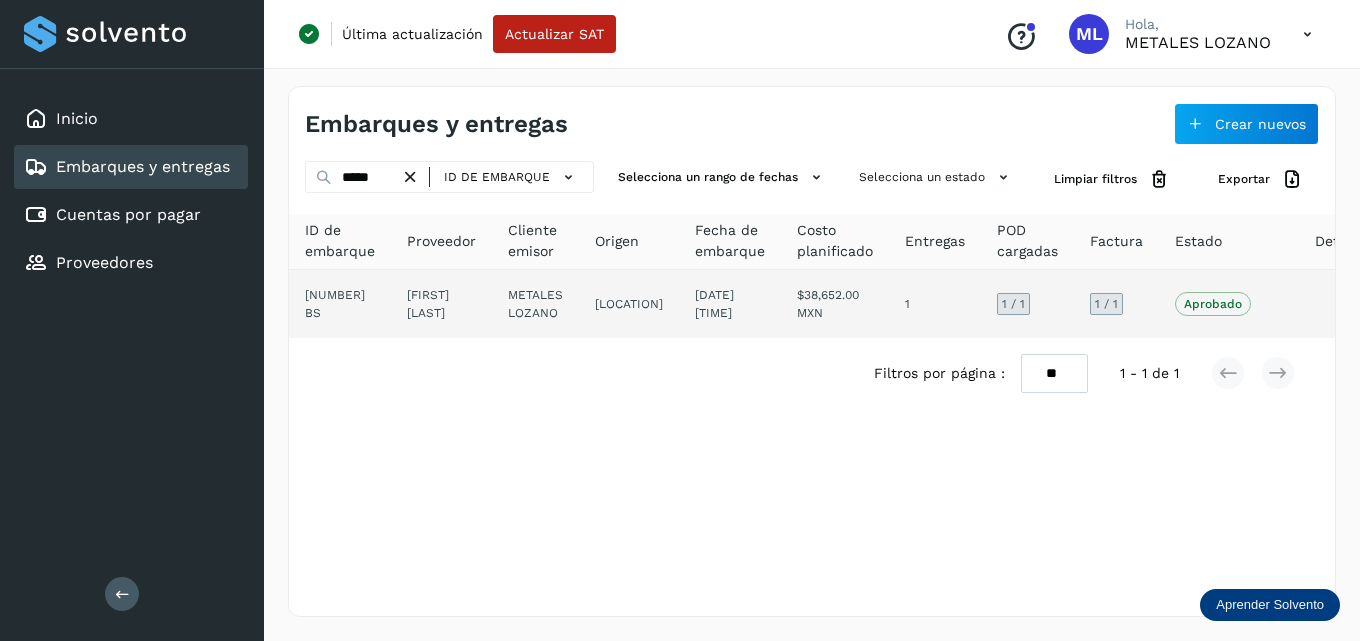 click on "[FIRST] [LAST]" 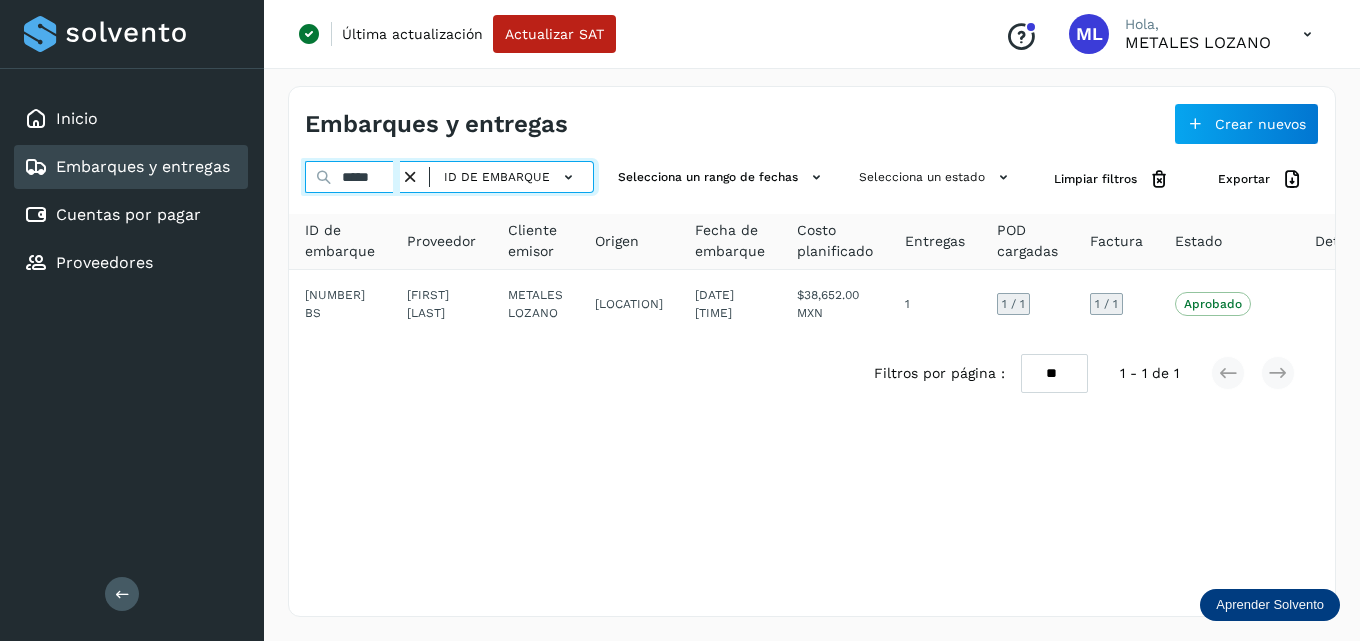 click on "*****" at bounding box center [352, 177] 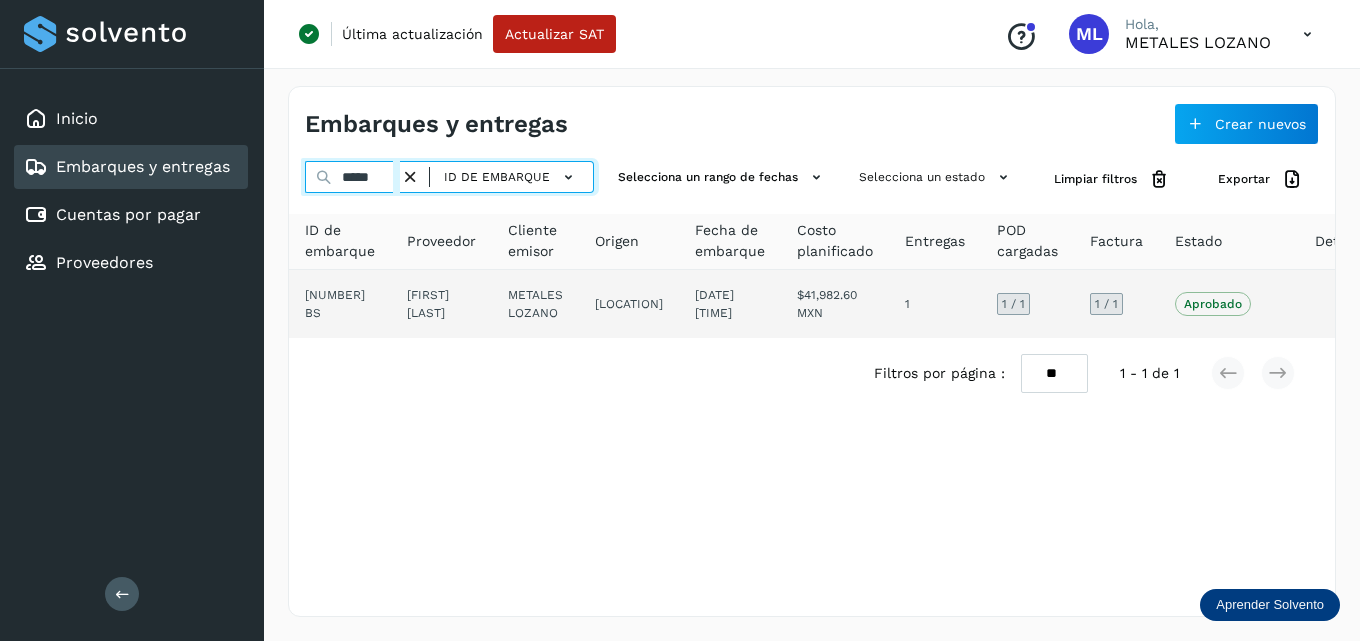 type on "*****" 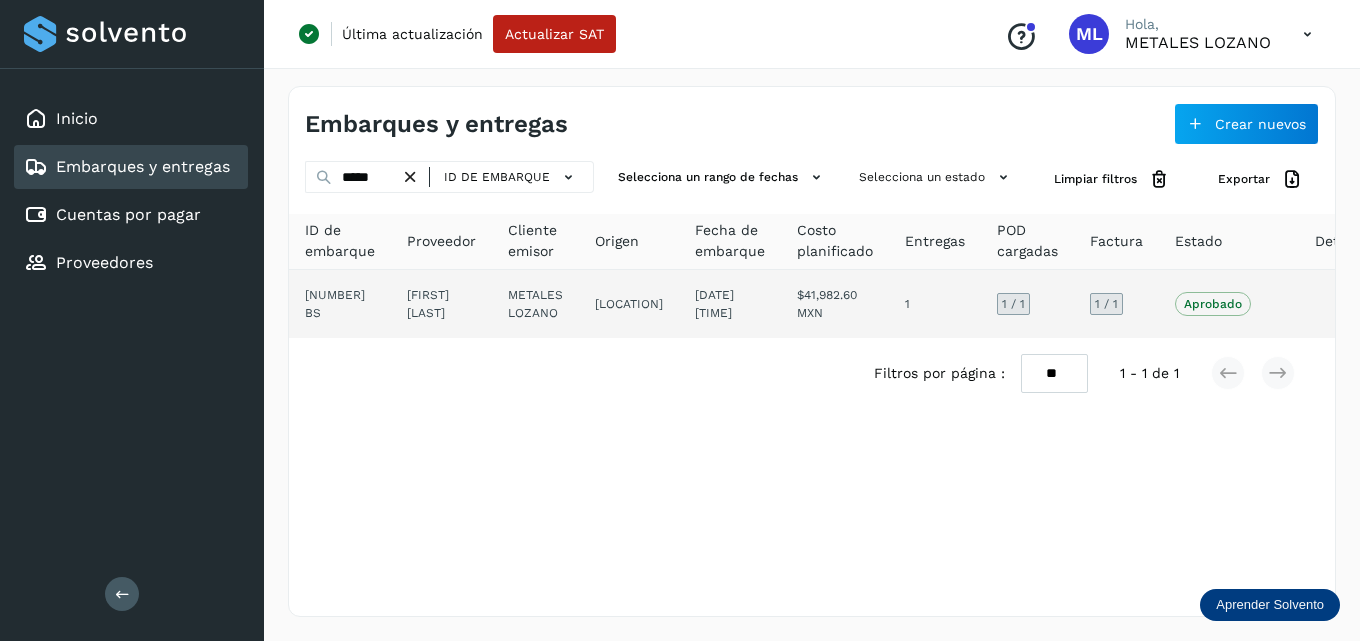 click on "[NUMBER] BS" 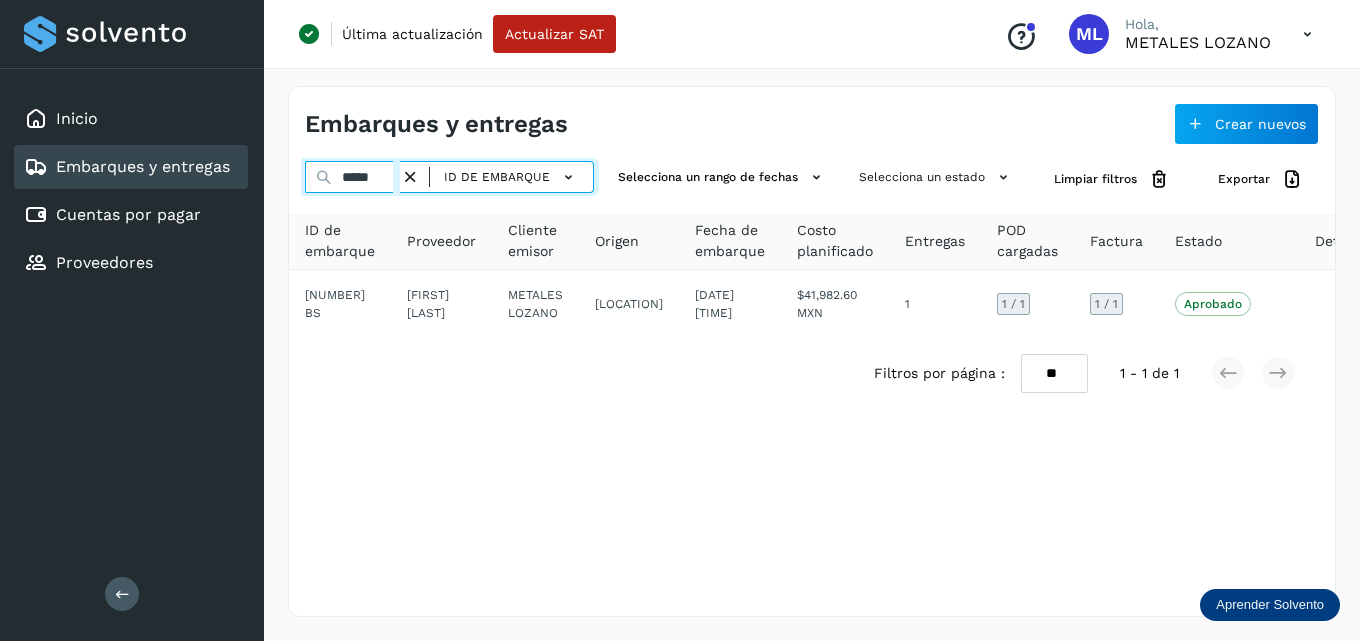 click on "*****" at bounding box center (352, 177) 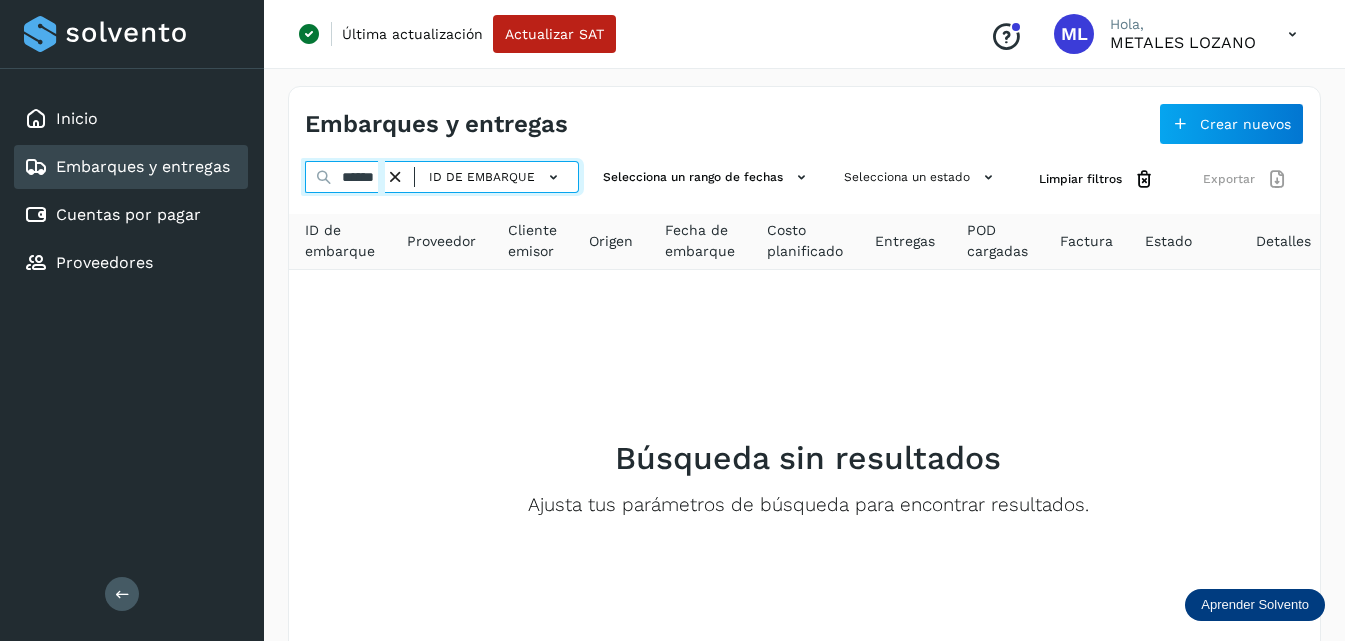 type on "*****" 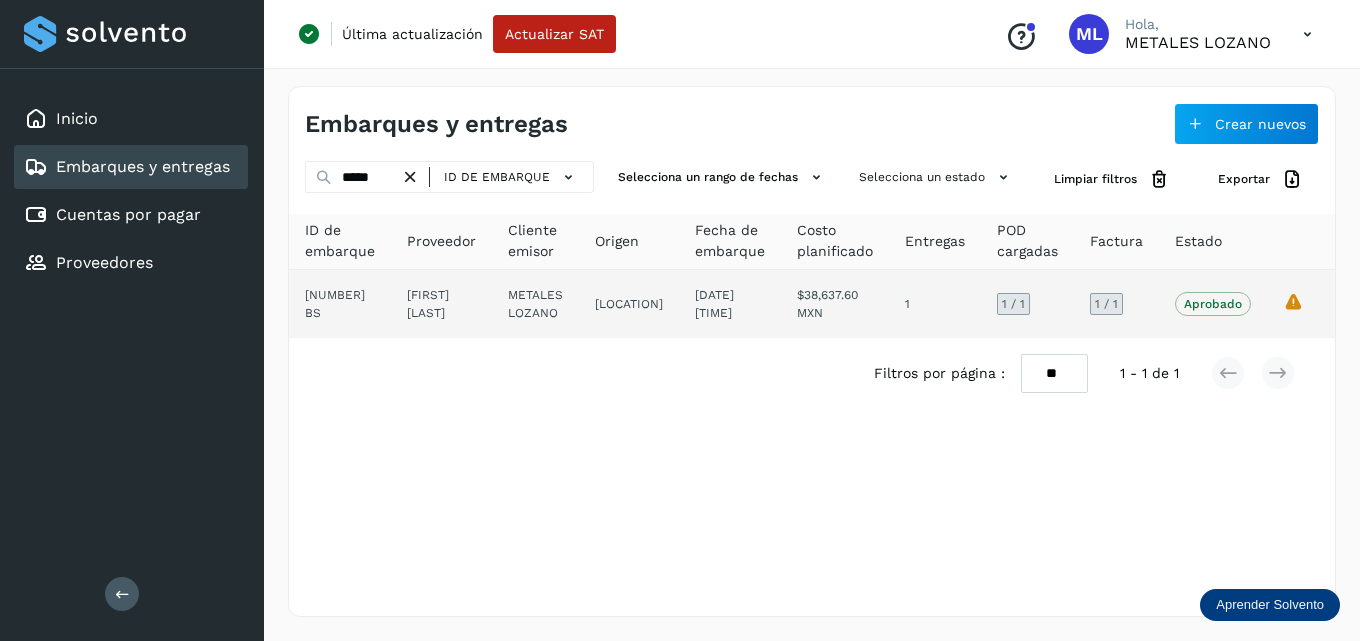 click on "[NUMBER] BS" 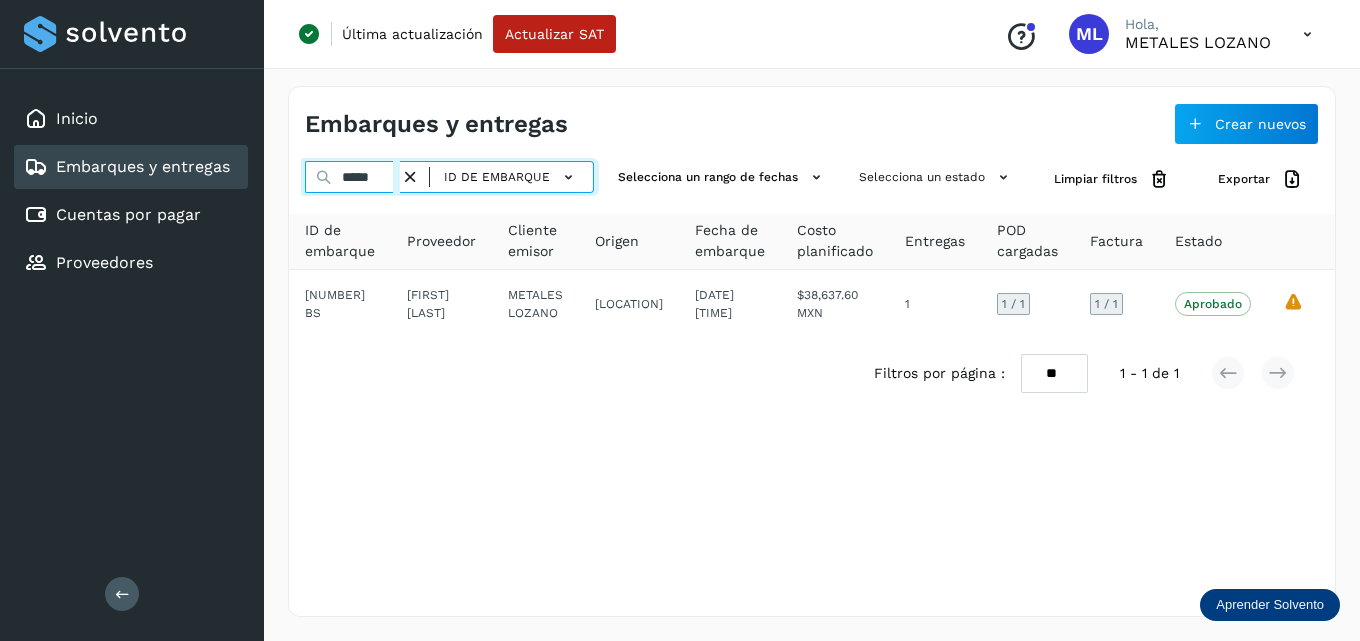 click on "*****" at bounding box center (352, 177) 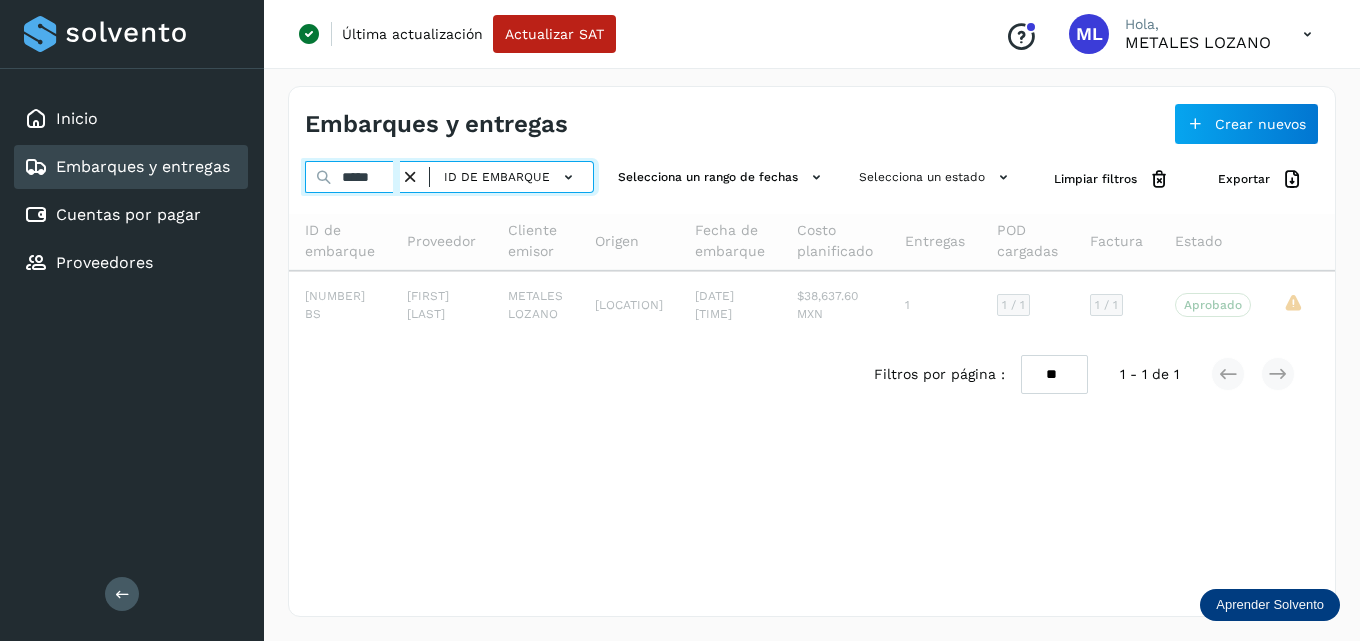 type on "*****" 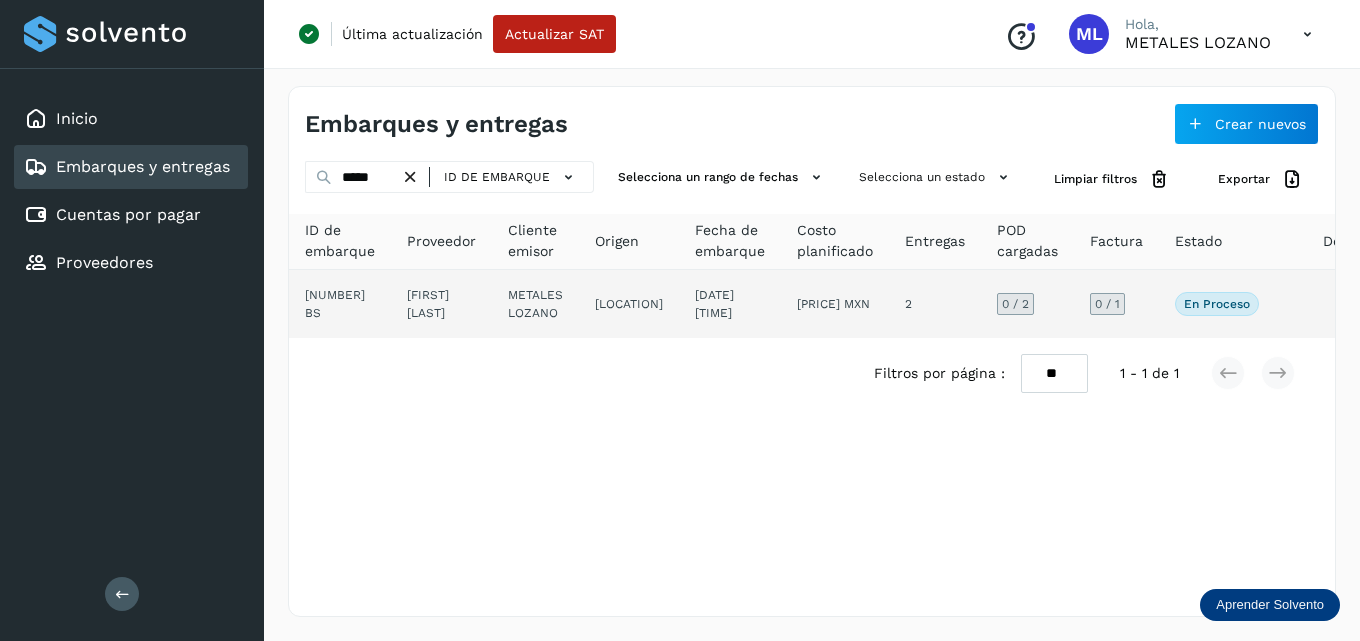 click on "[FIRST] [LAST]" 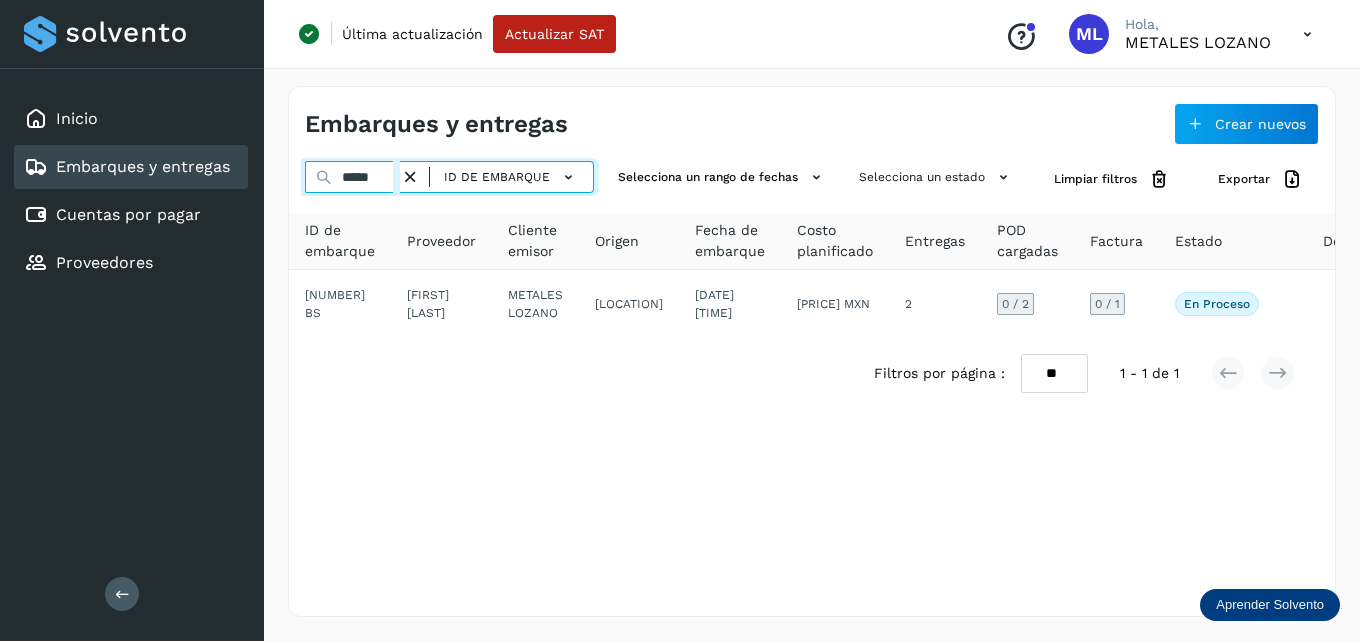 click on "*****" at bounding box center [352, 177] 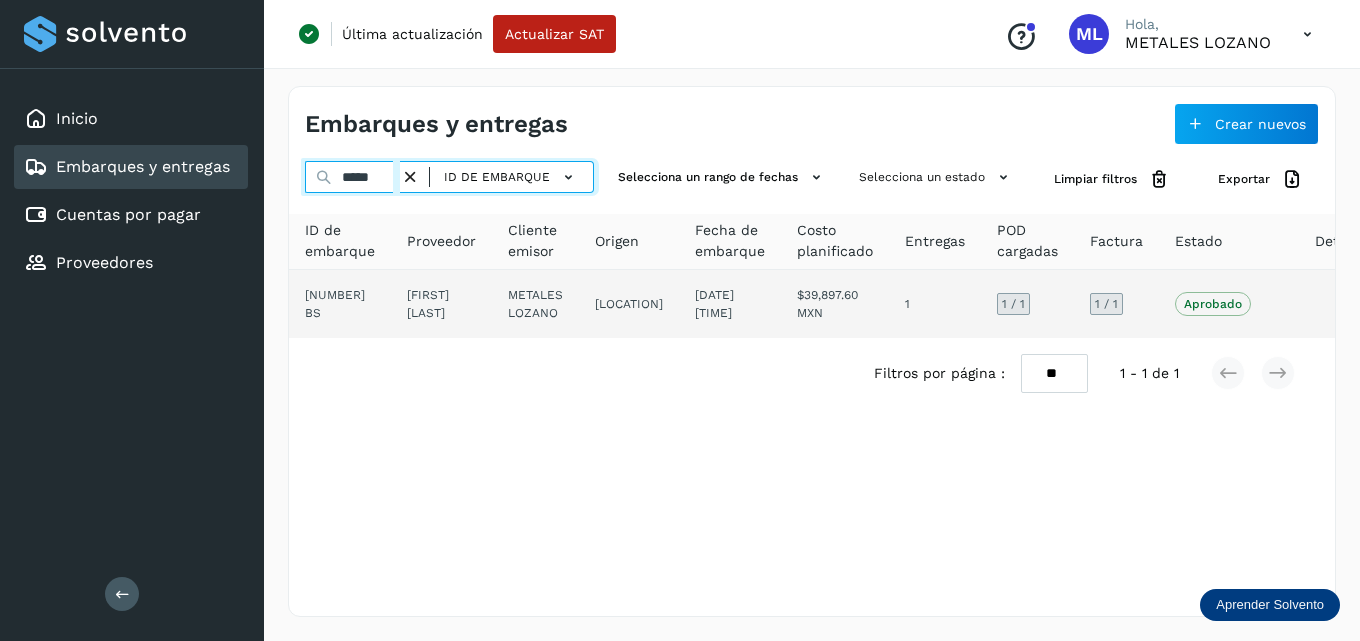type on "*****" 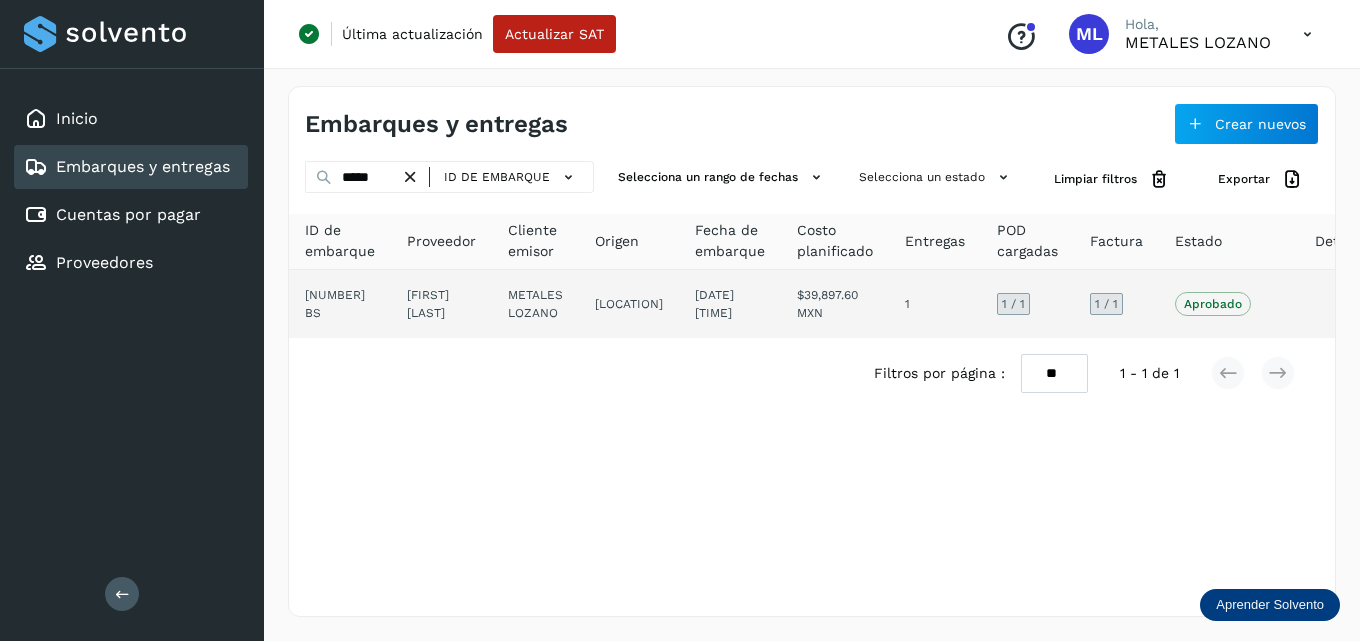 click on "[NUMBER] BS" 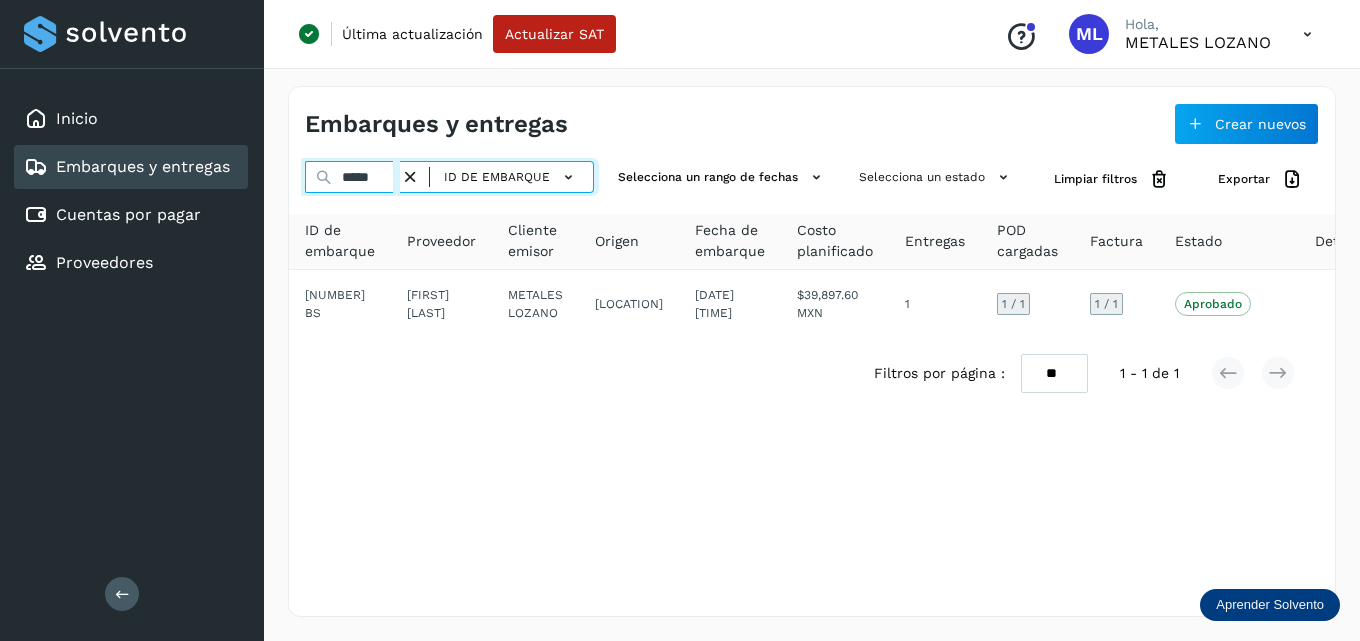 drag, startPoint x: 392, startPoint y: 179, endPoint x: 382, endPoint y: 167, distance: 15.6205 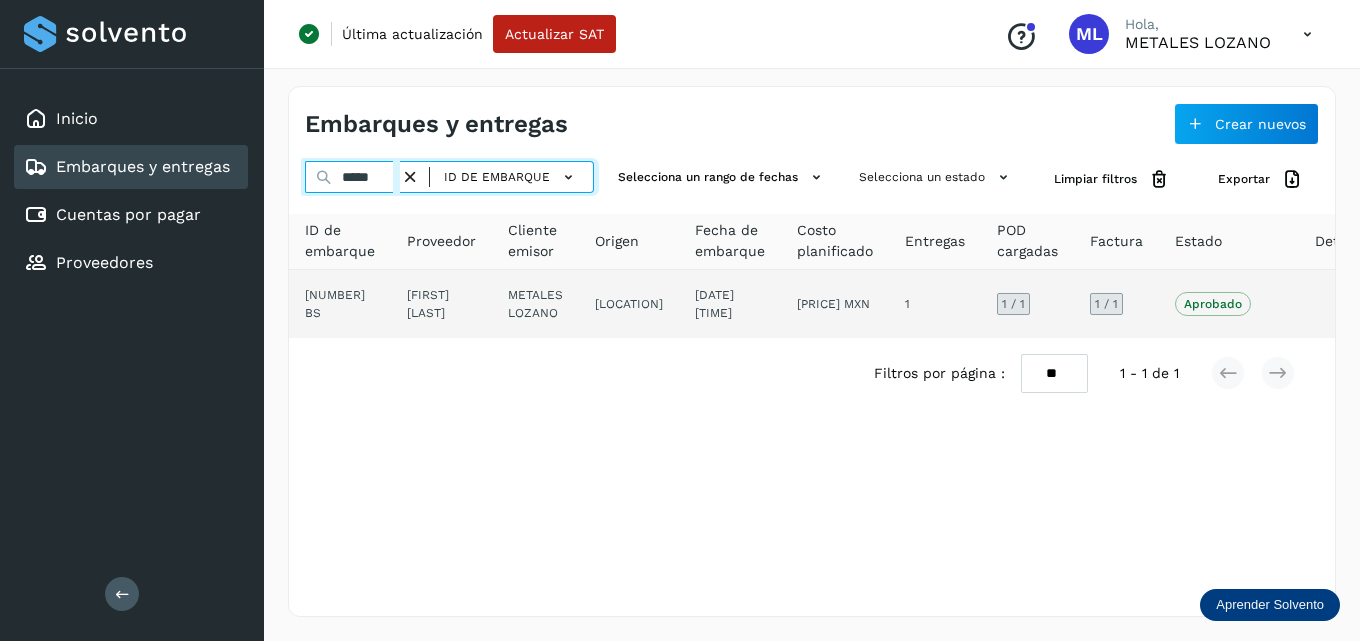 type on "*****" 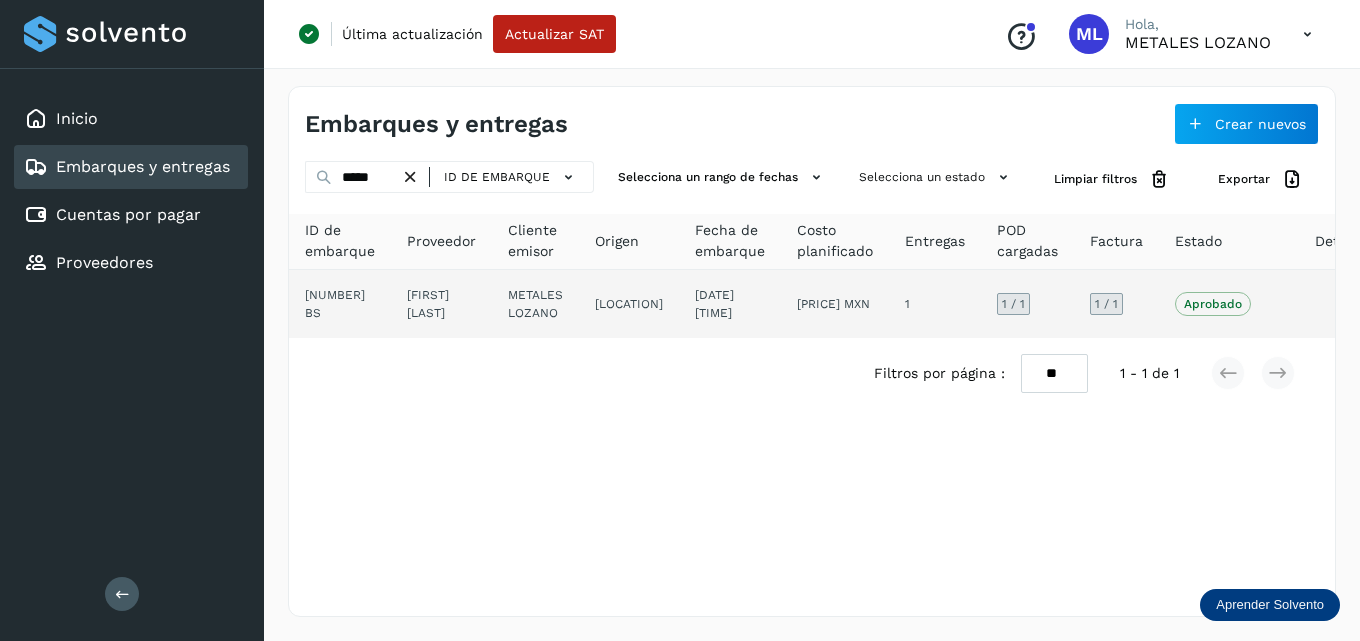click on "[NUMBER] BS" 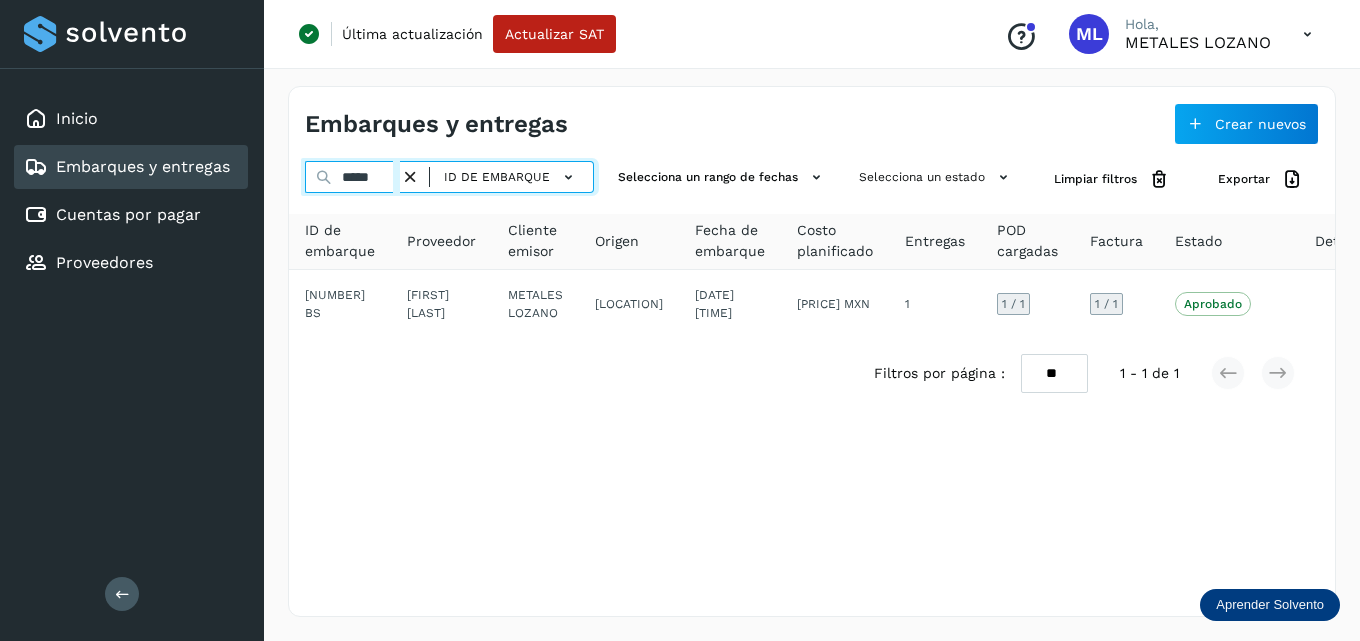click on "*****" at bounding box center (352, 177) 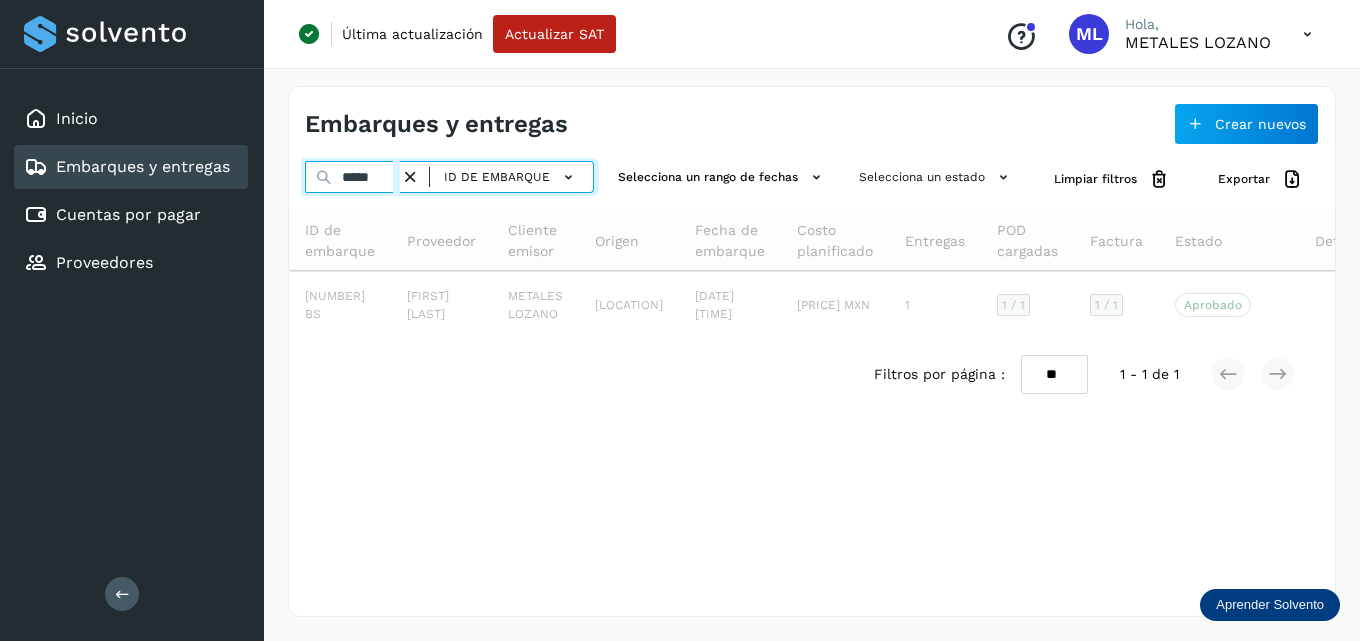 type on "*****" 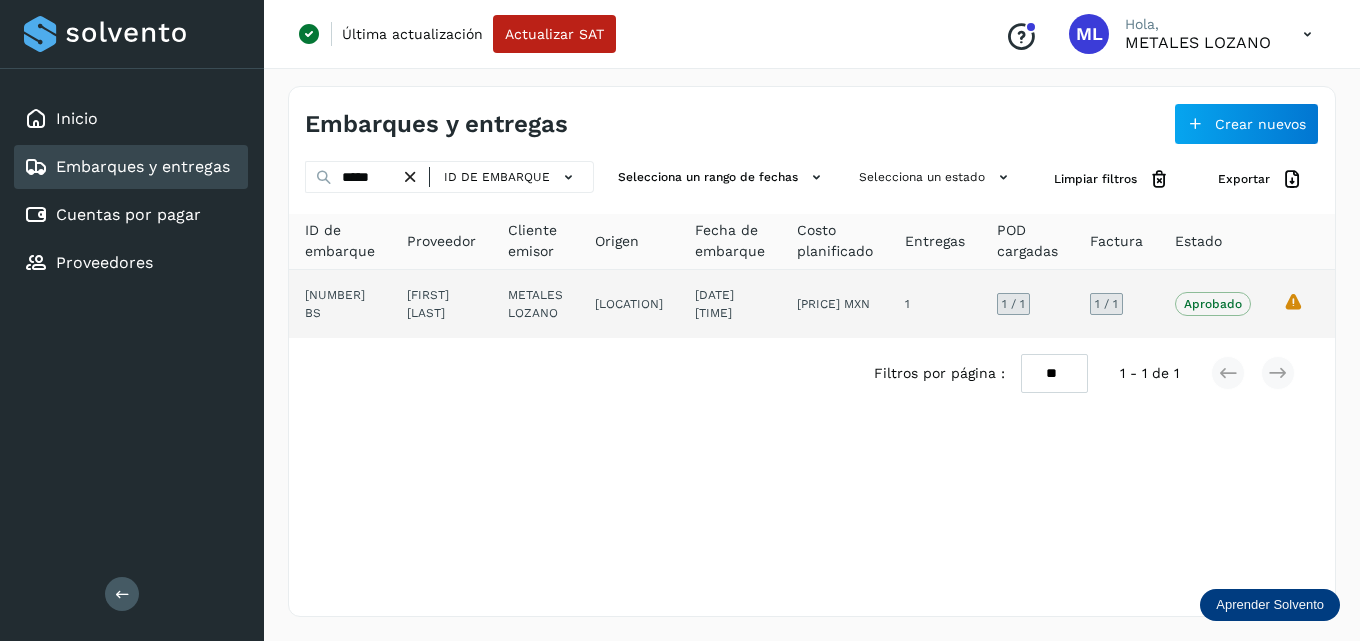 click on "[NUMBER] BS" 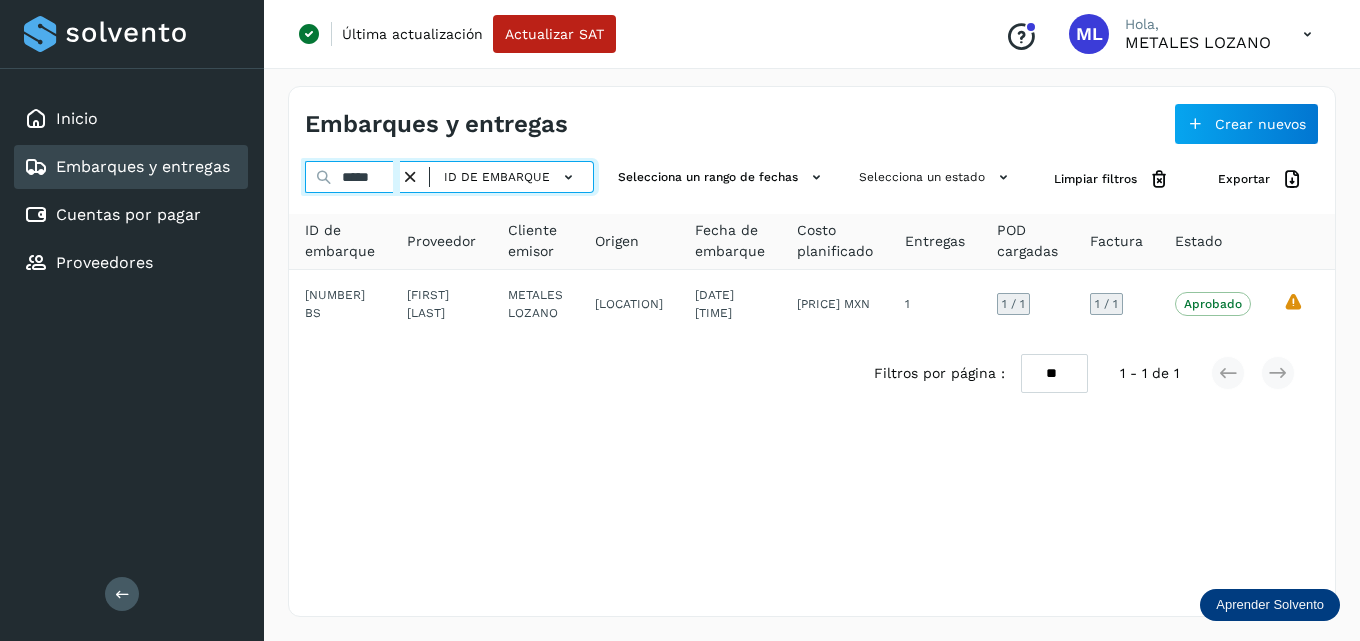 click on "*****" at bounding box center [352, 177] 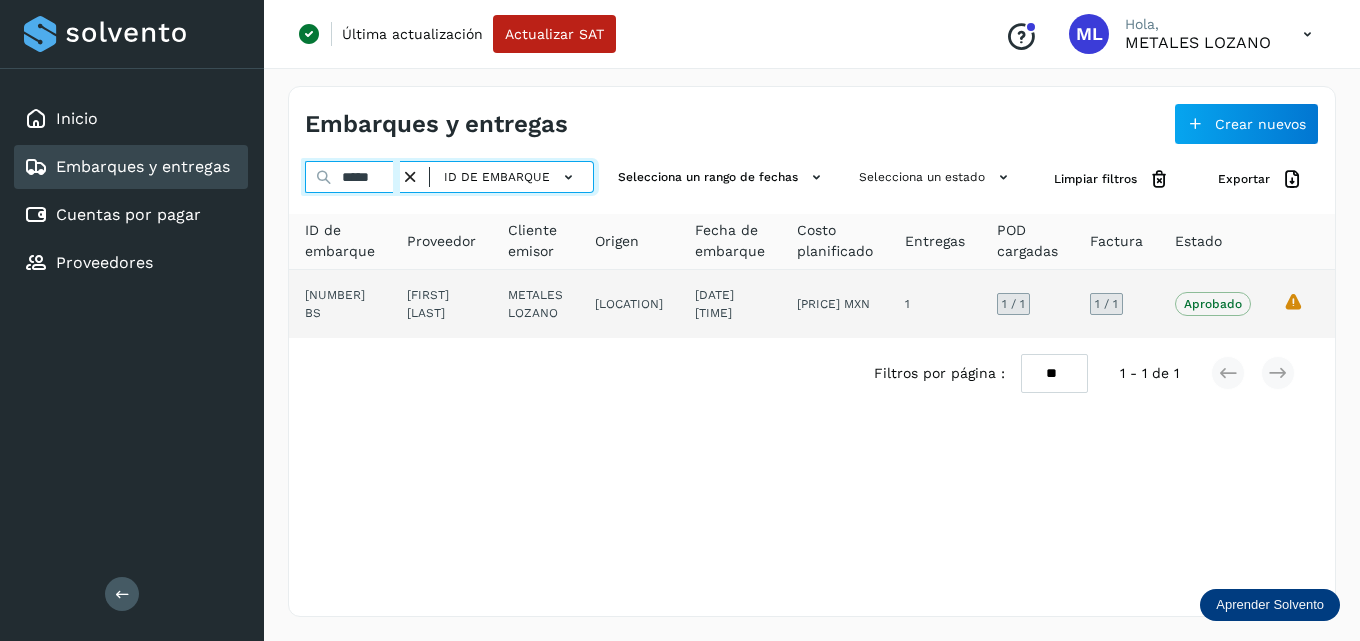type on "*****" 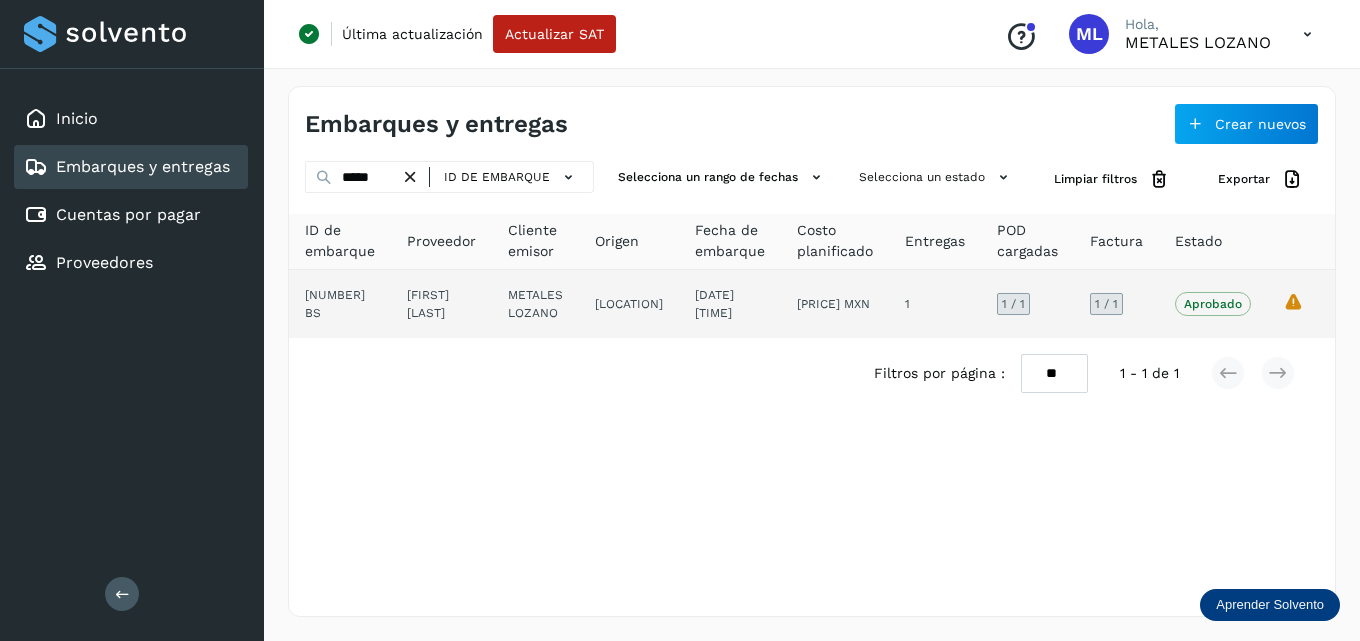 click on "[NUMBER] BS" 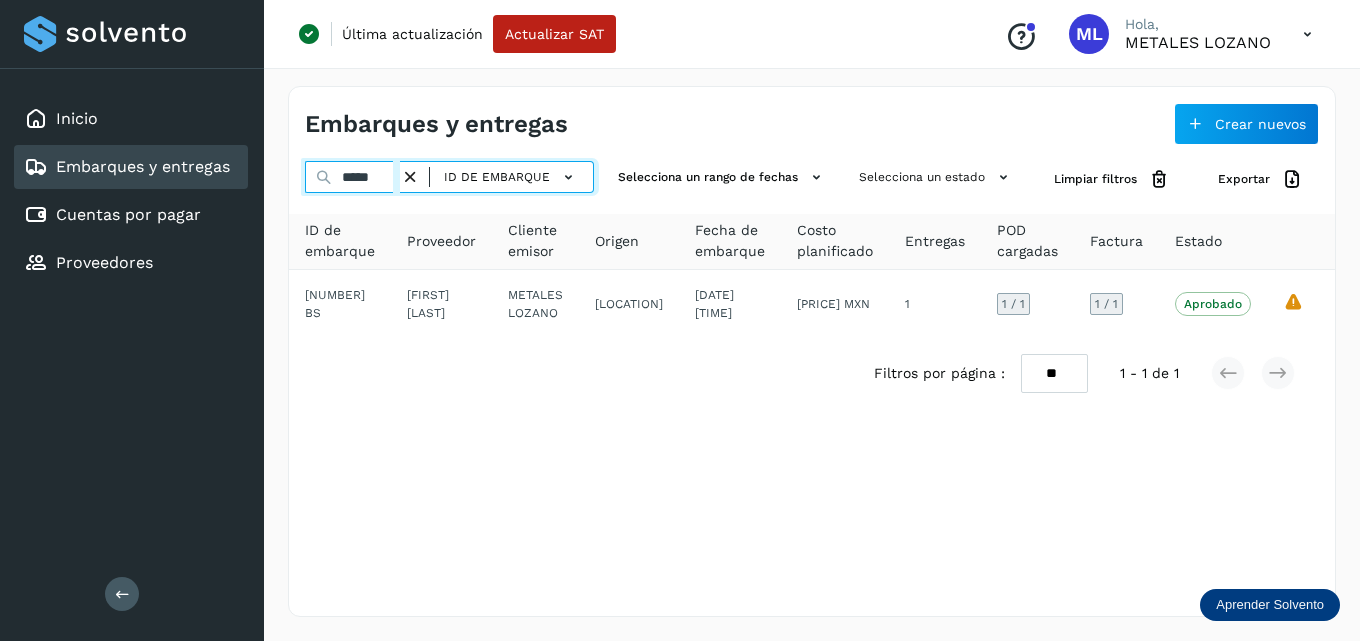 click on "*****" at bounding box center (352, 177) 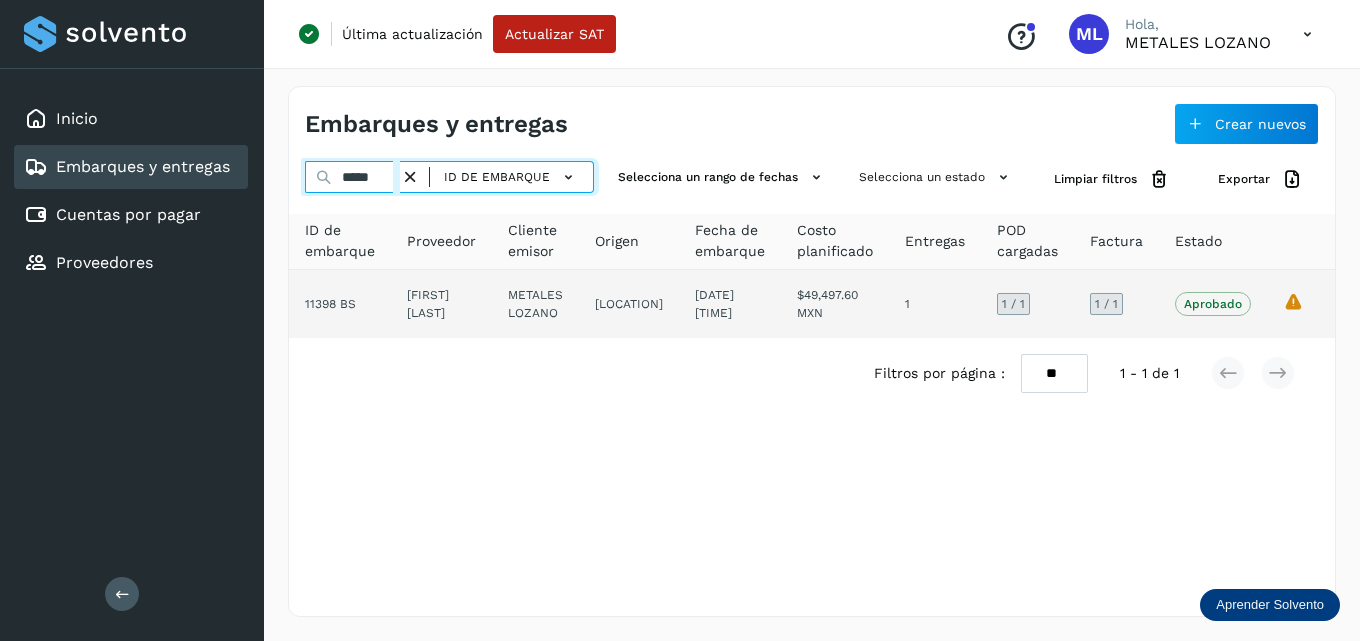 type on "*****" 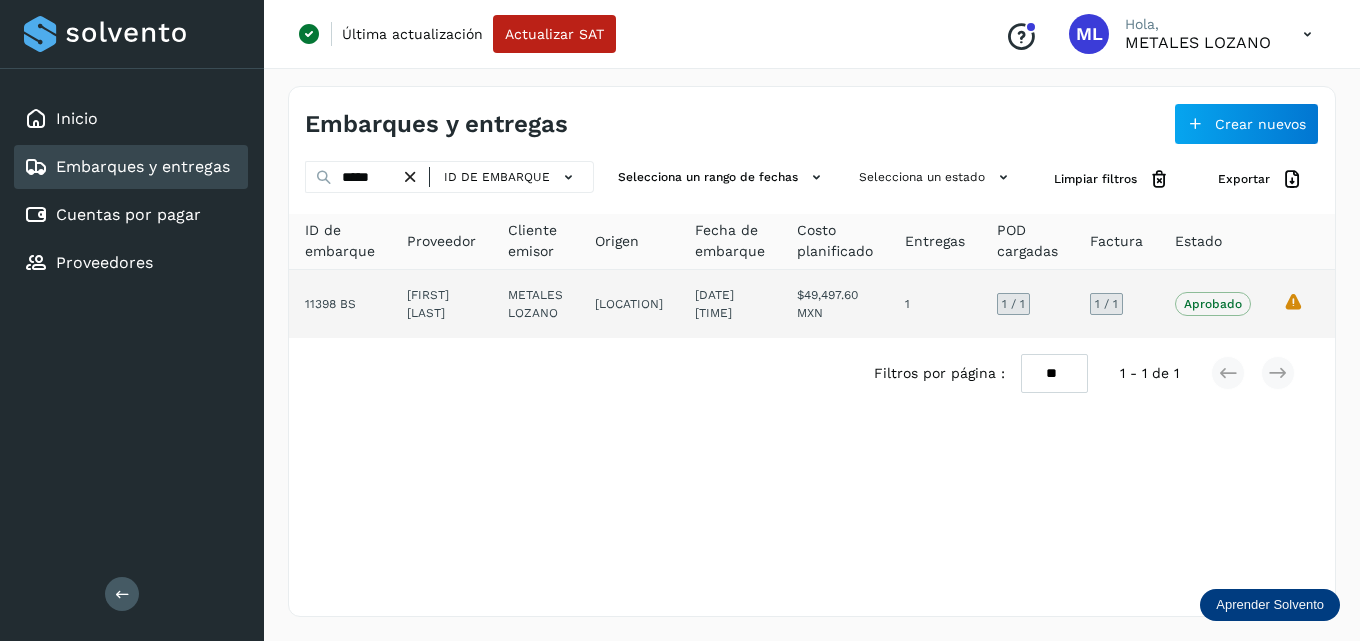 click on "11398 BS" 